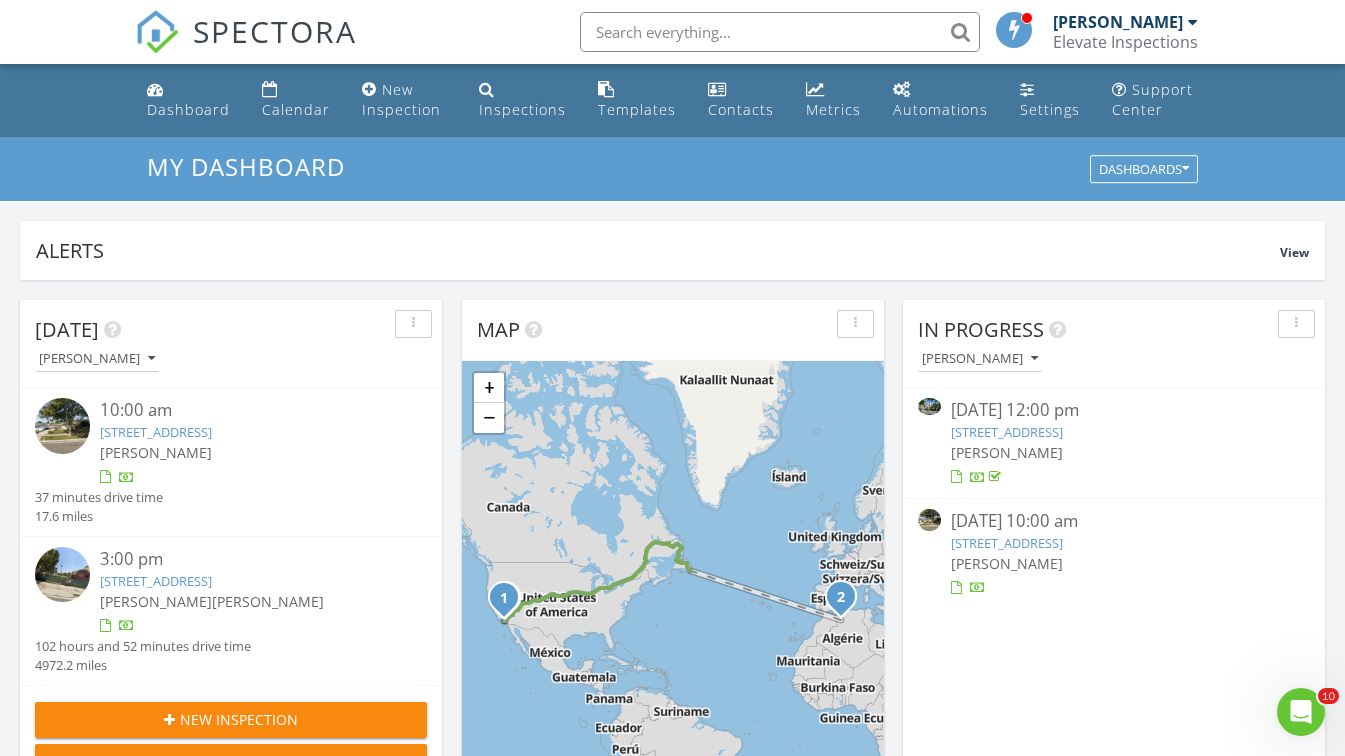 scroll, scrollTop: 0, scrollLeft: 0, axis: both 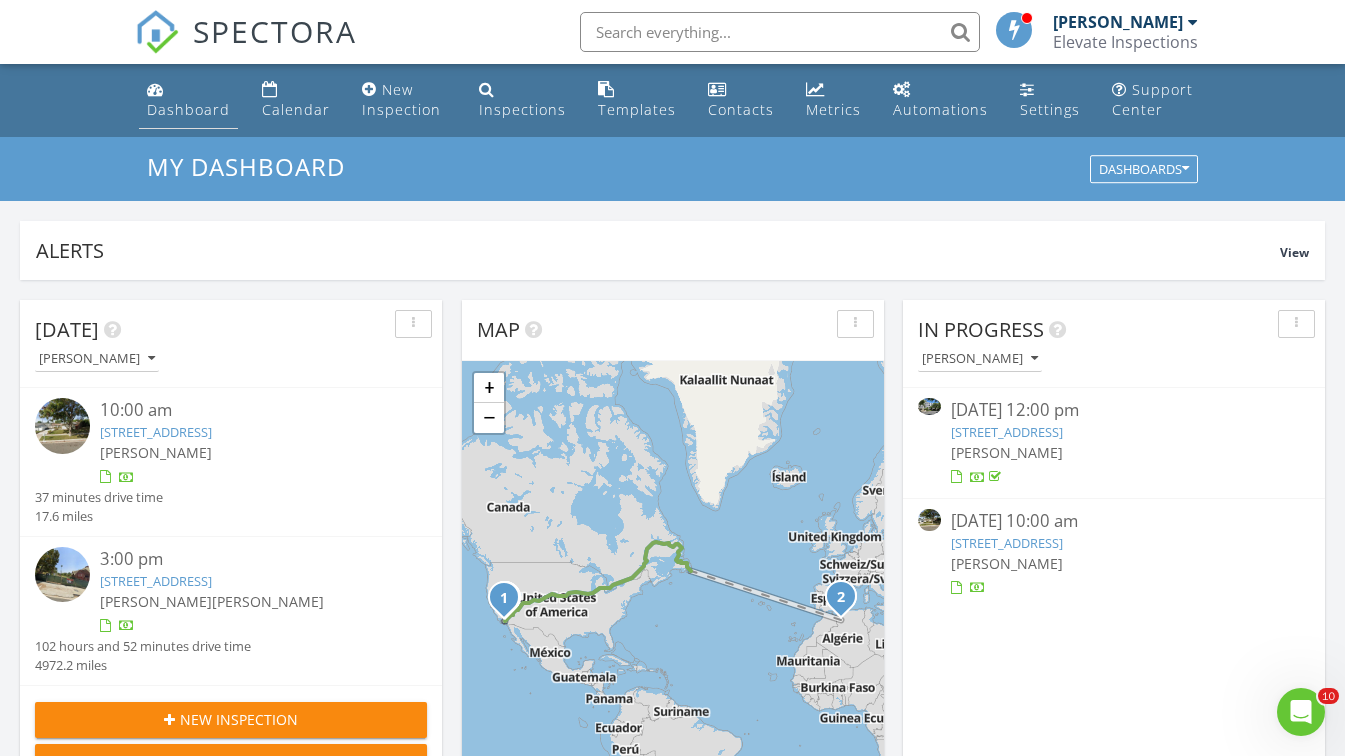 click on "Dashboard" at bounding box center [188, 100] 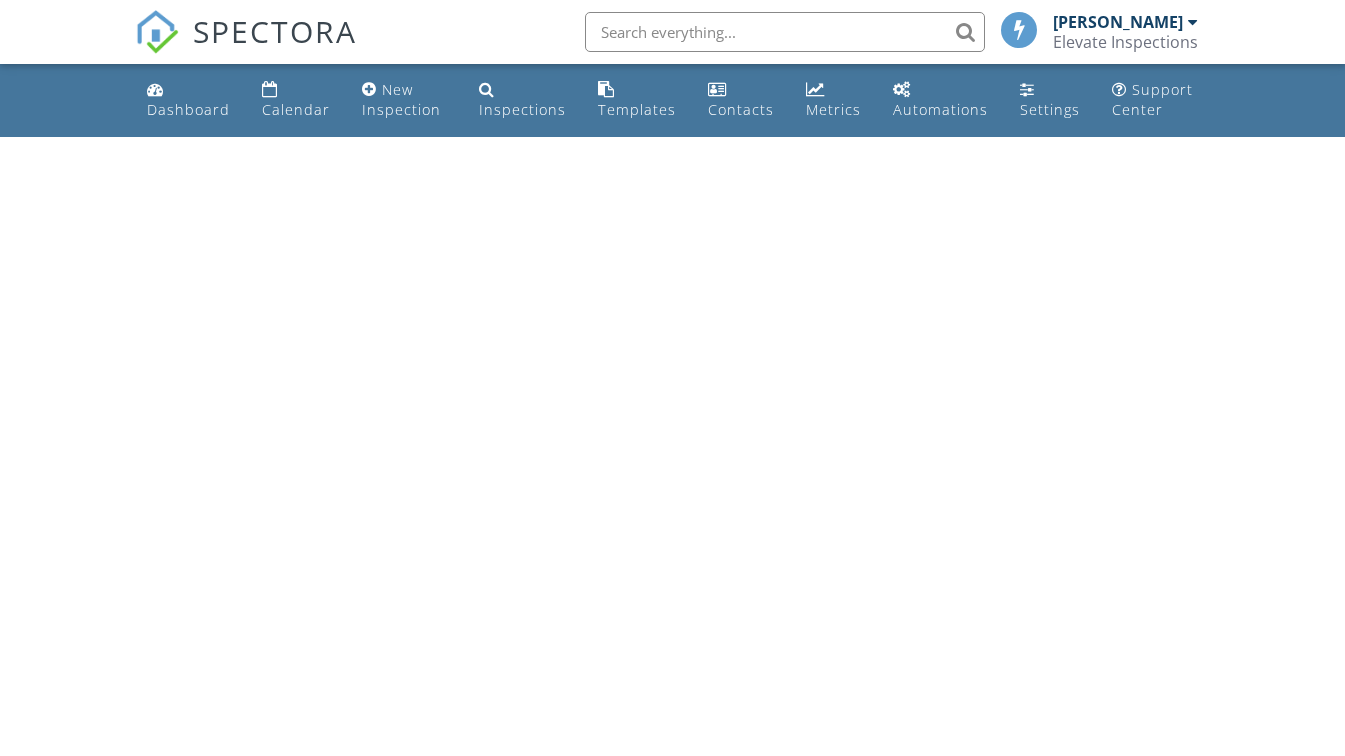 scroll, scrollTop: 0, scrollLeft: 0, axis: both 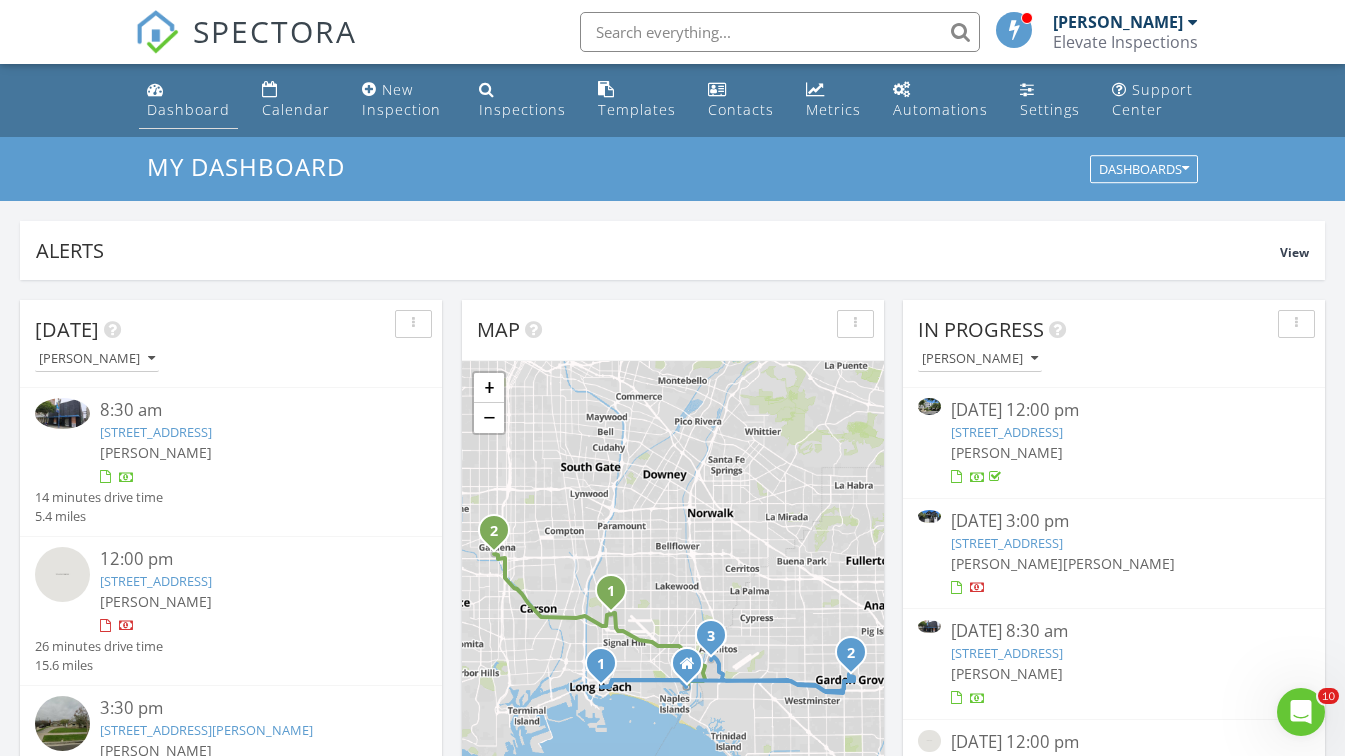 click on "Dashboard" at bounding box center [188, 100] 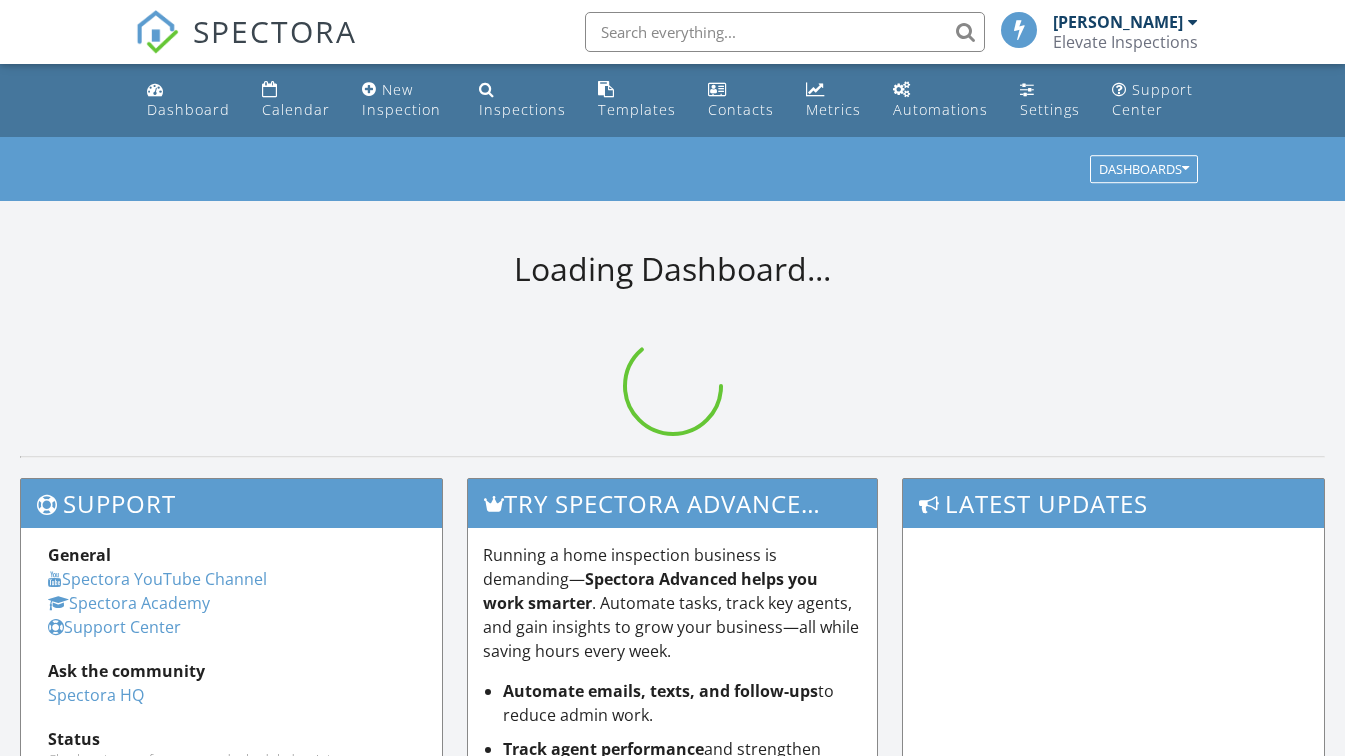 scroll, scrollTop: 0, scrollLeft: 0, axis: both 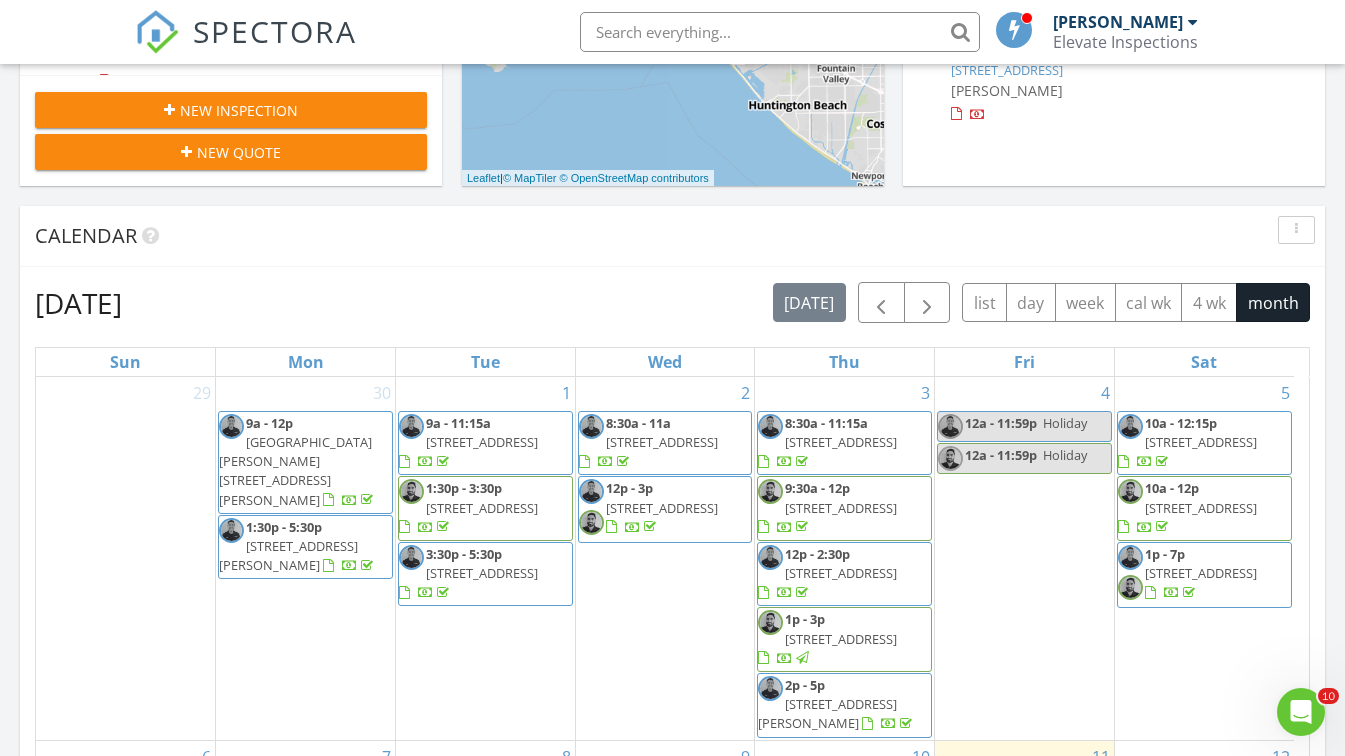 click at bounding box center [780, 32] 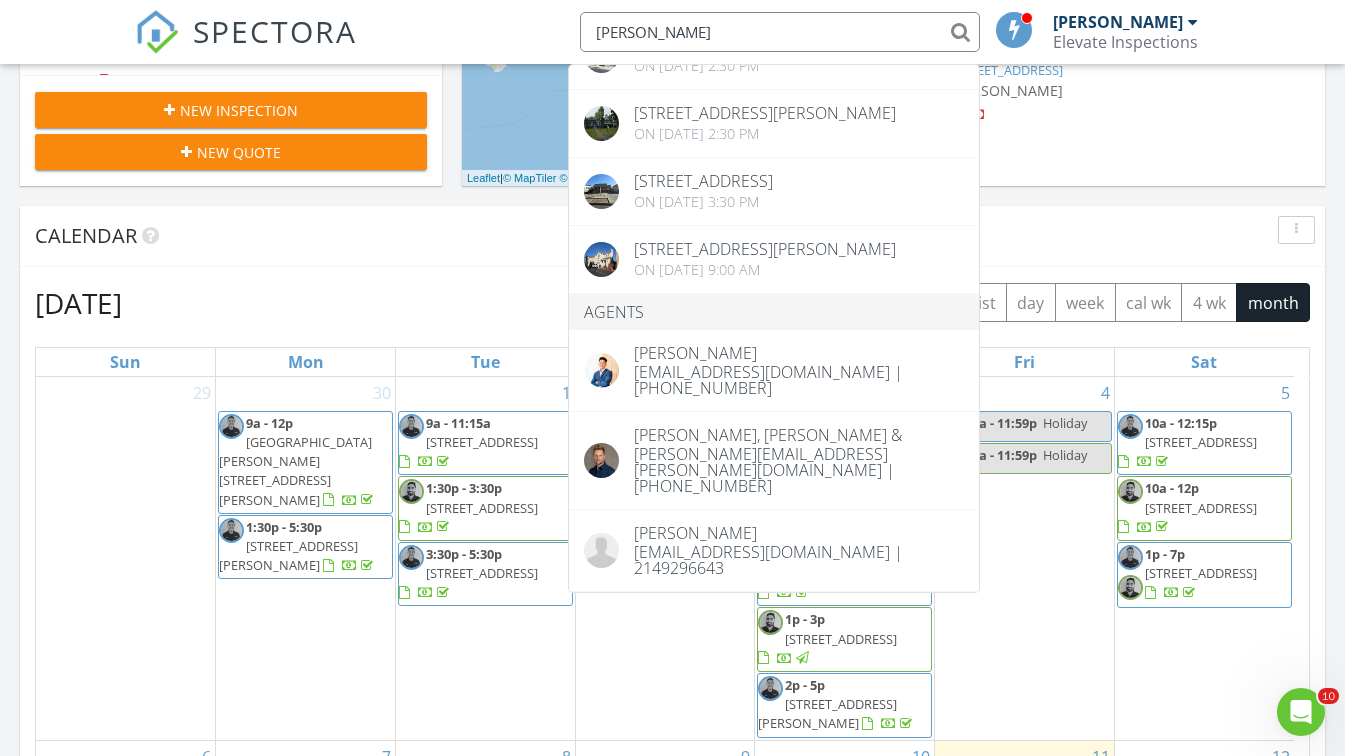 scroll, scrollTop: 923, scrollLeft: 0, axis: vertical 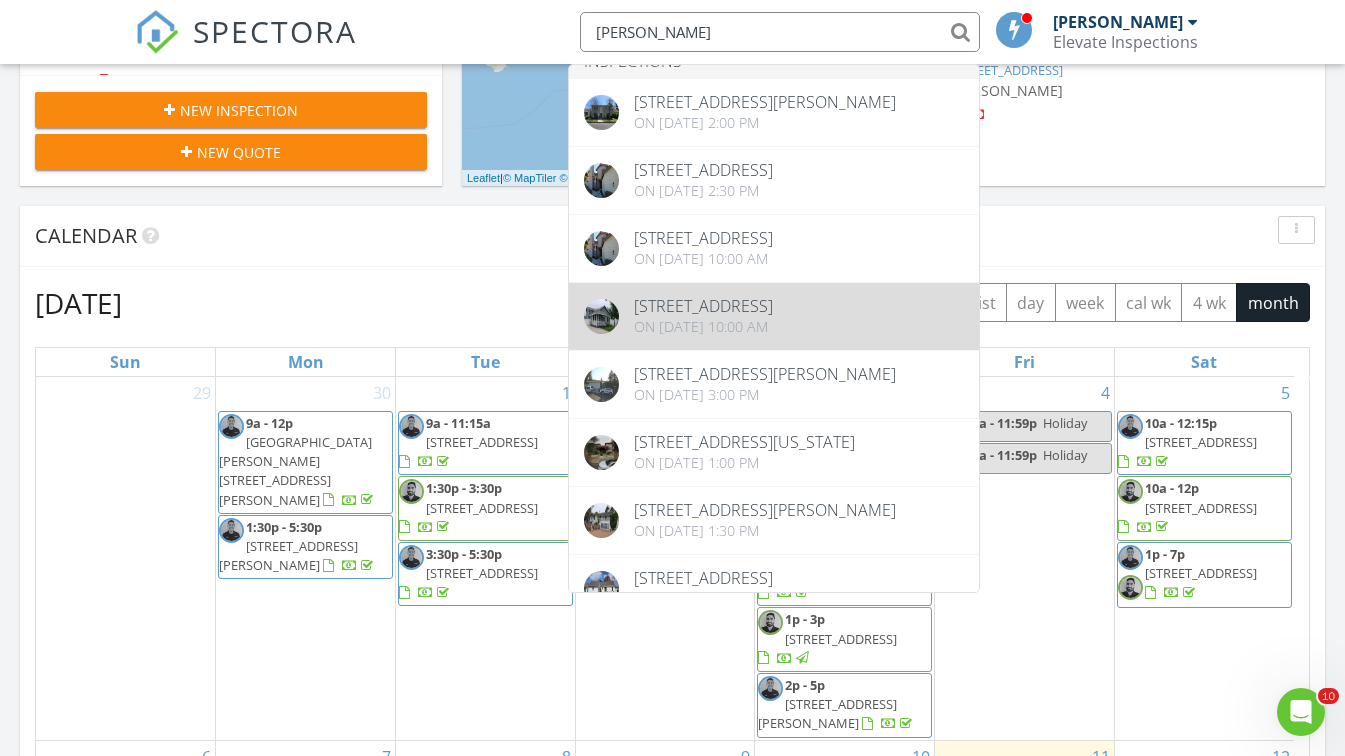 type on "ryan" 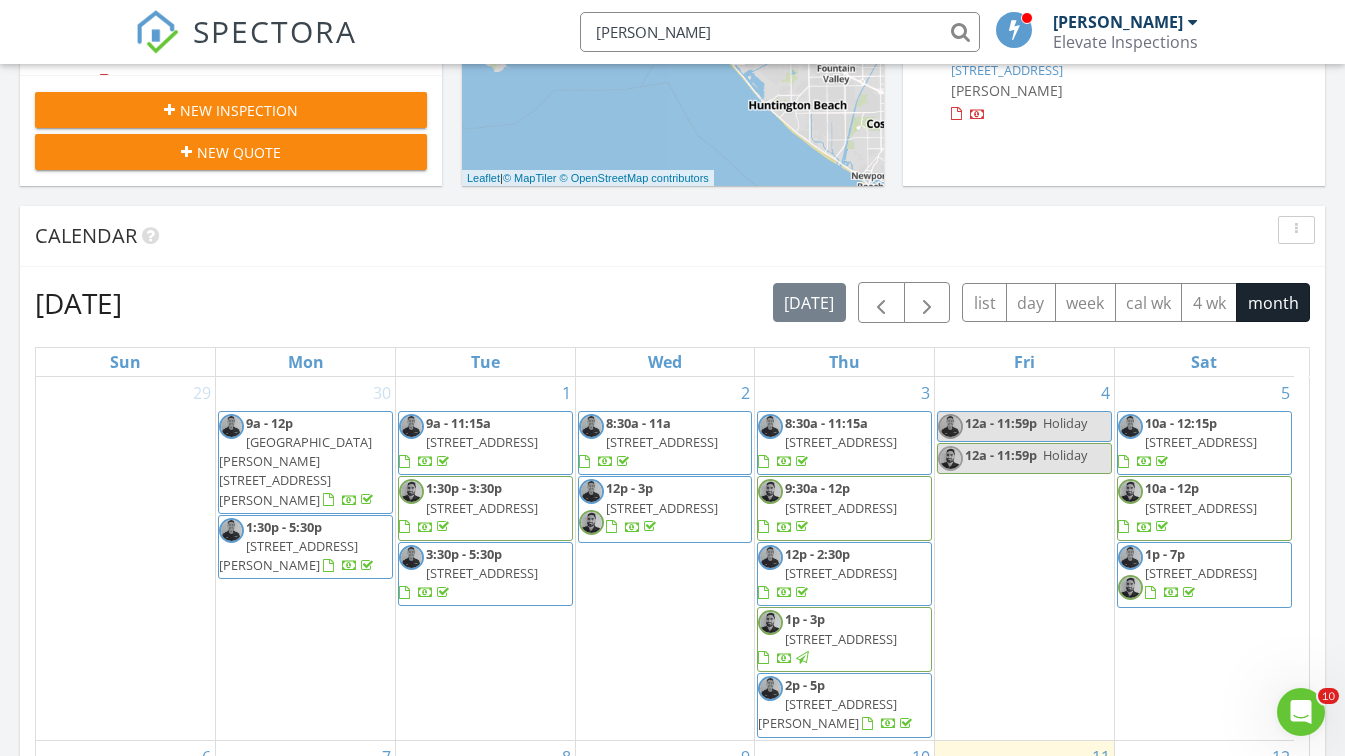type 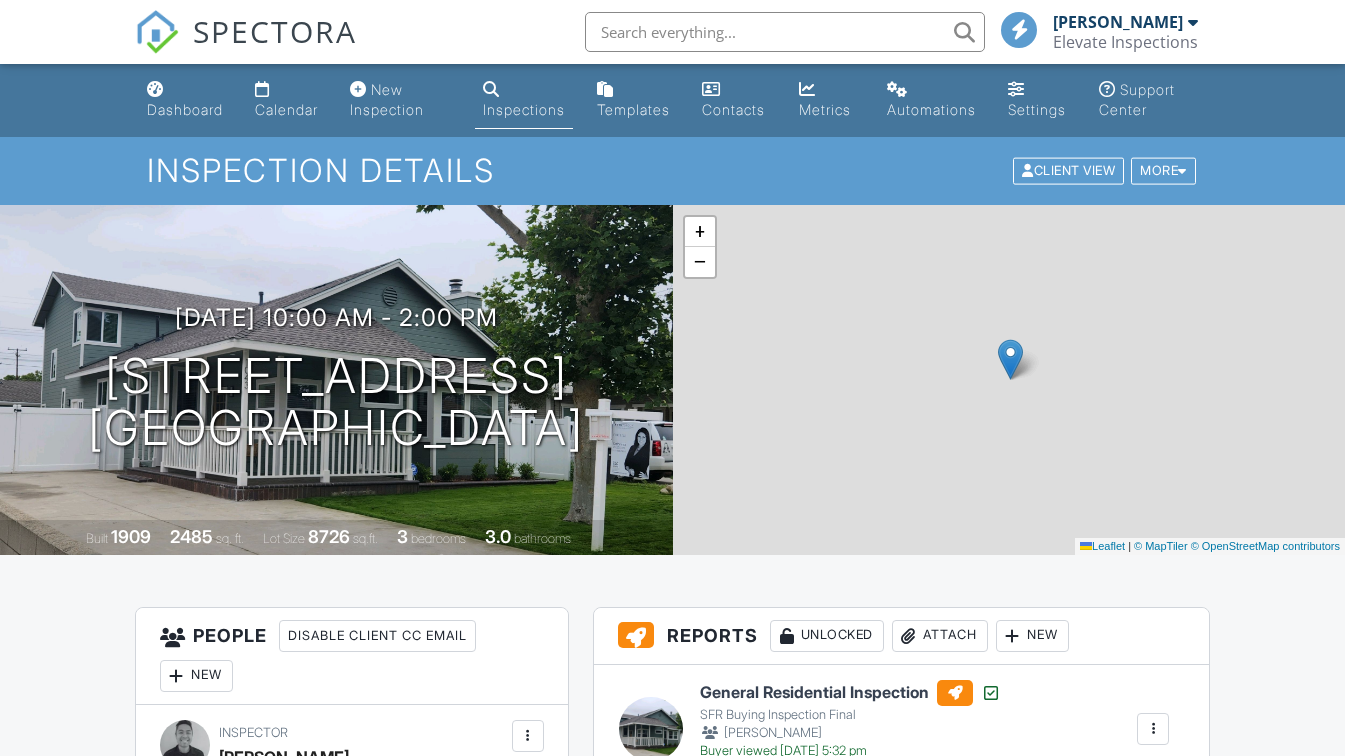 scroll, scrollTop: 0, scrollLeft: 0, axis: both 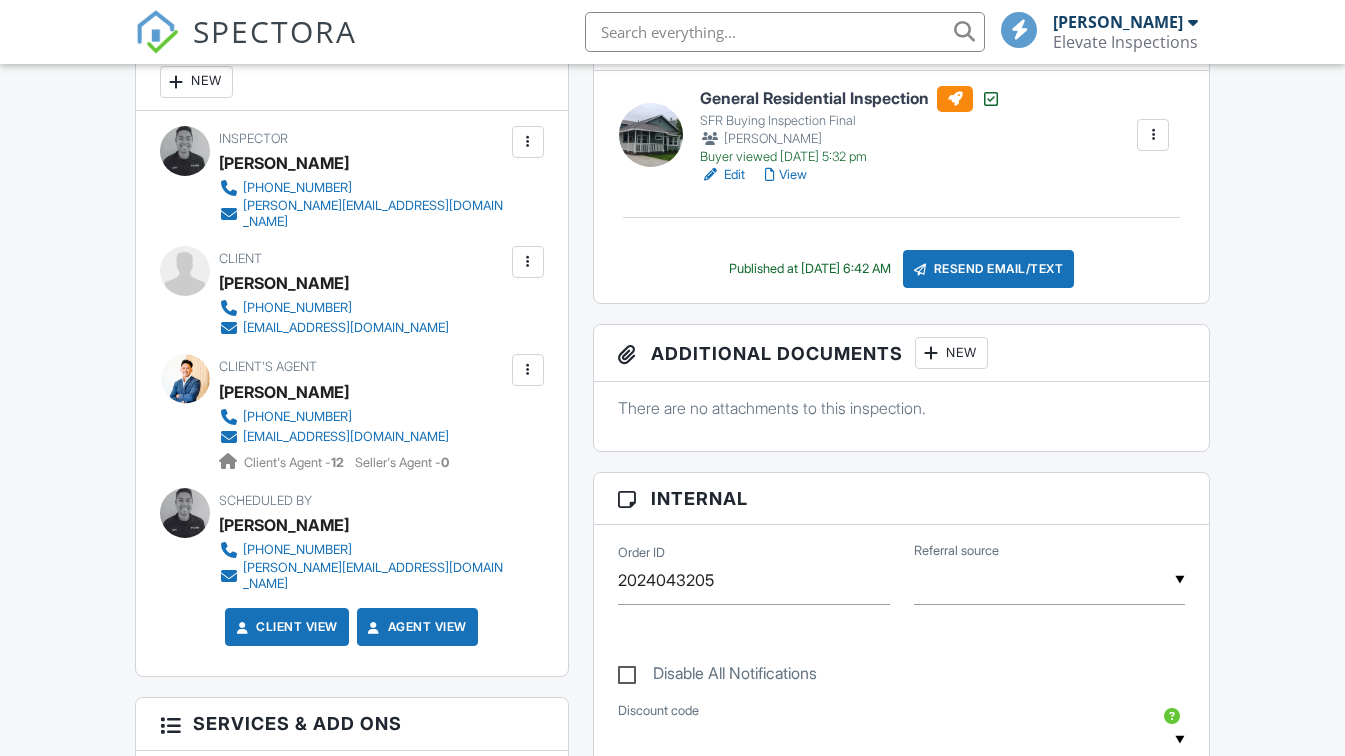 click on "View" at bounding box center (786, 175) 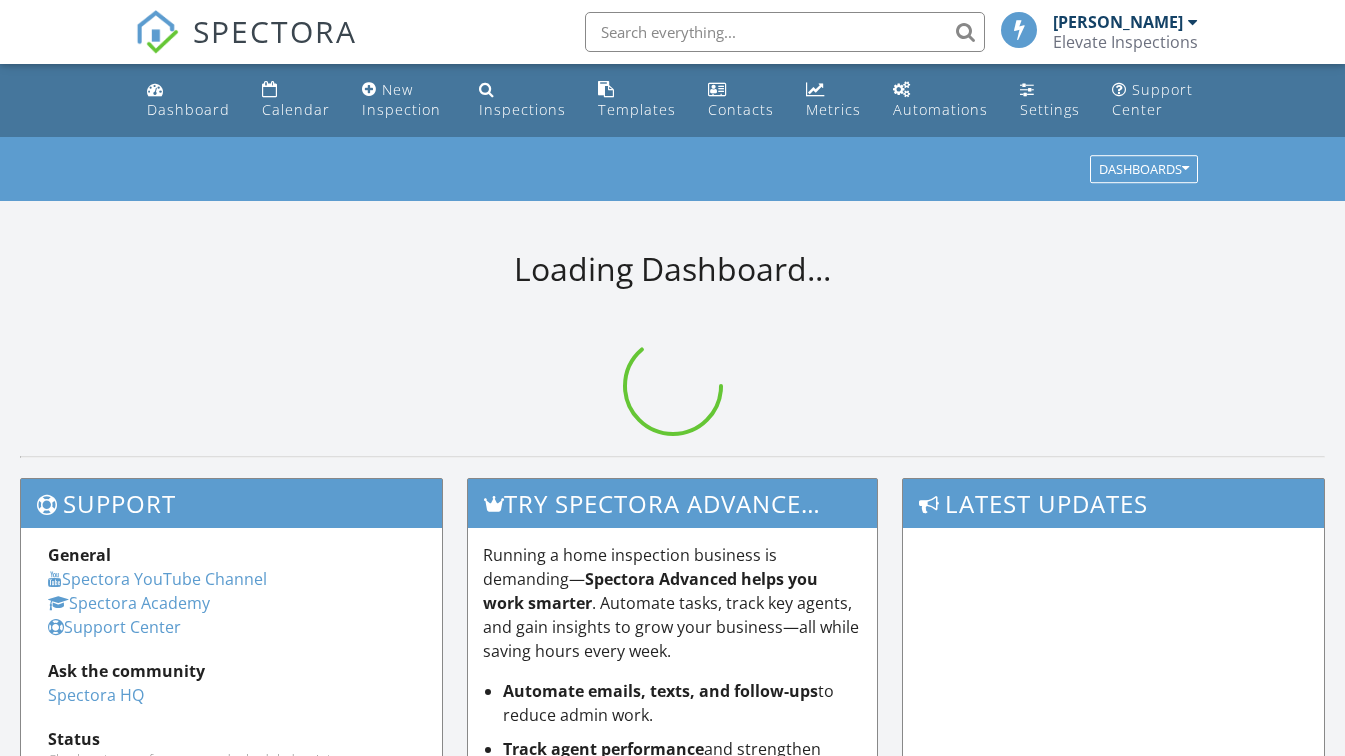 scroll, scrollTop: 0, scrollLeft: 0, axis: both 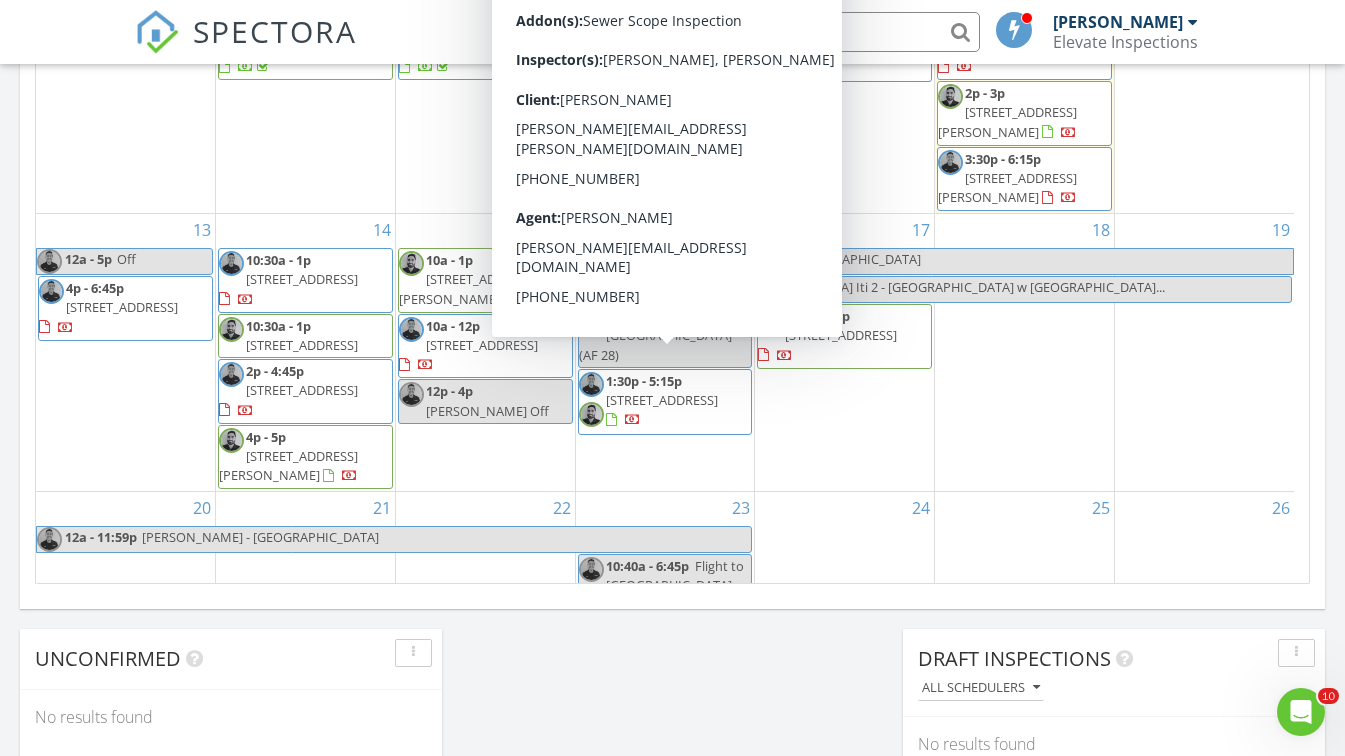 click on "14
10:30a - 1p
207 Pinnacle Dr, Lake Forest 92630
10:30a - 1p
4332 Albury Ave, Lakewood 90713
2p - 4:45p
5809 Los Alamos St, Buena Park 90620
4p - 5p
22102 Neptune Ave, Carson 90745" at bounding box center (305, 352) 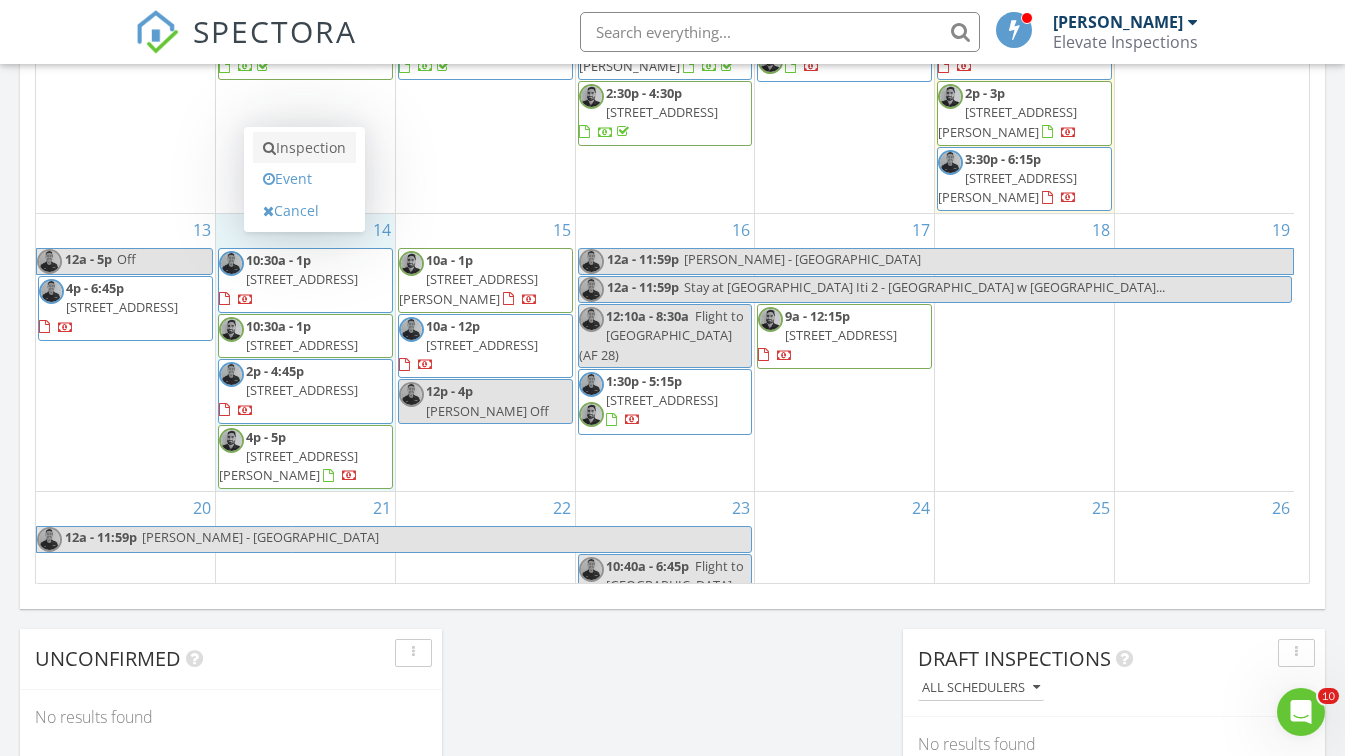 click on "Inspection" at bounding box center (304, 148) 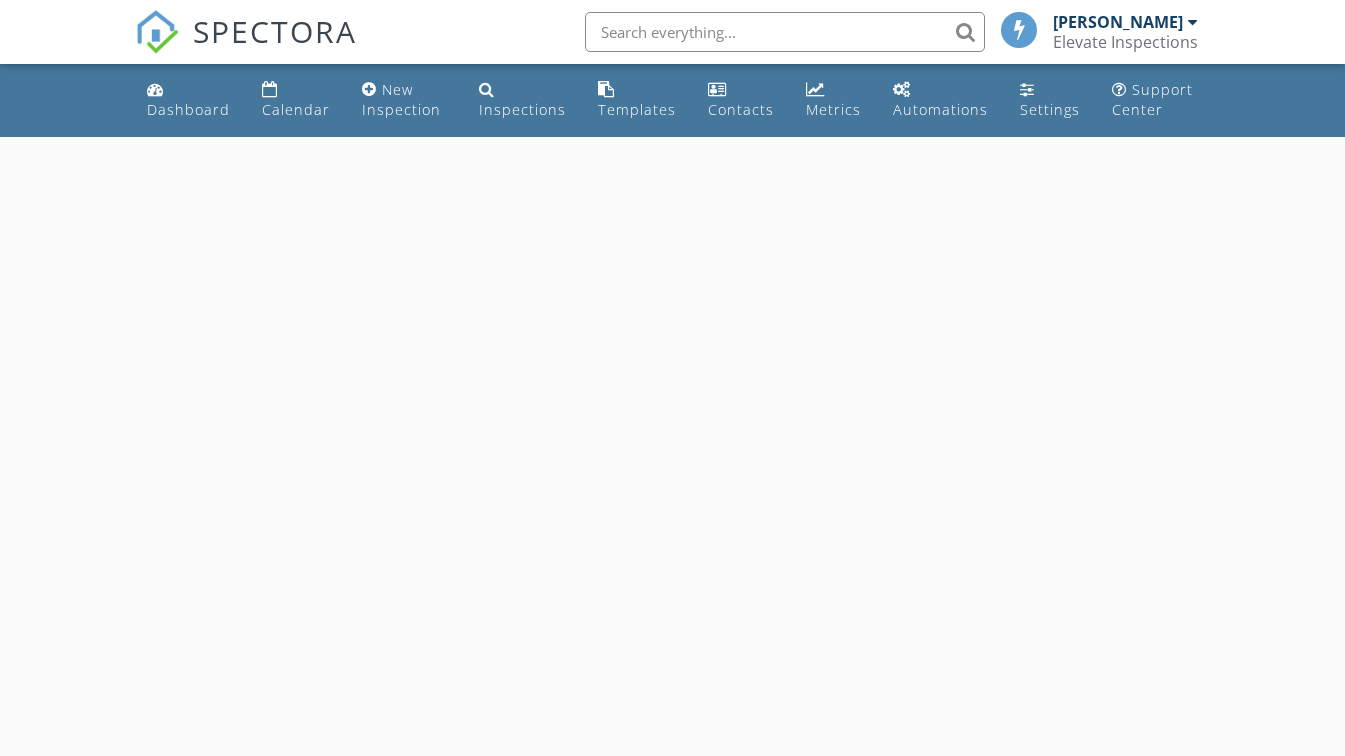 scroll, scrollTop: 0, scrollLeft: 0, axis: both 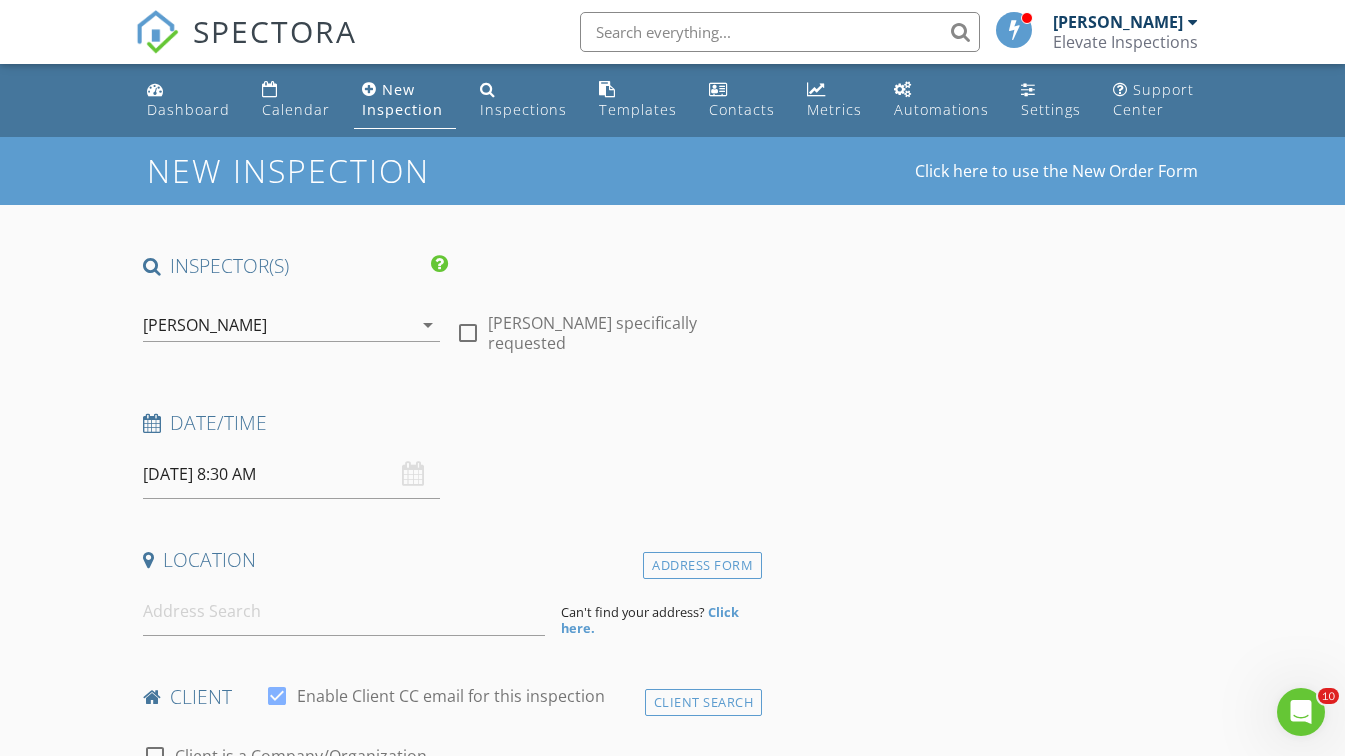 click on "07/14/2025 8:30 AM" at bounding box center (292, 474) 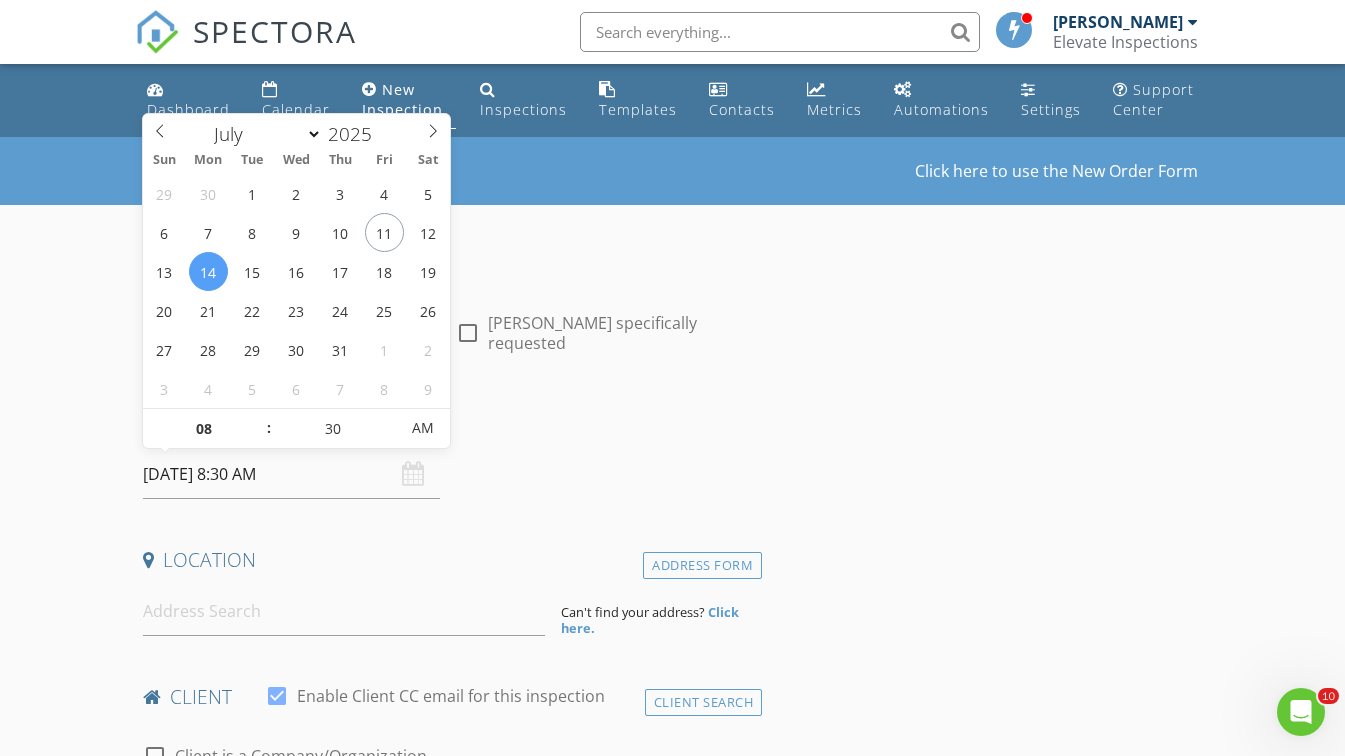 click on "07/14/2025 8:30 AM" at bounding box center (292, 474) 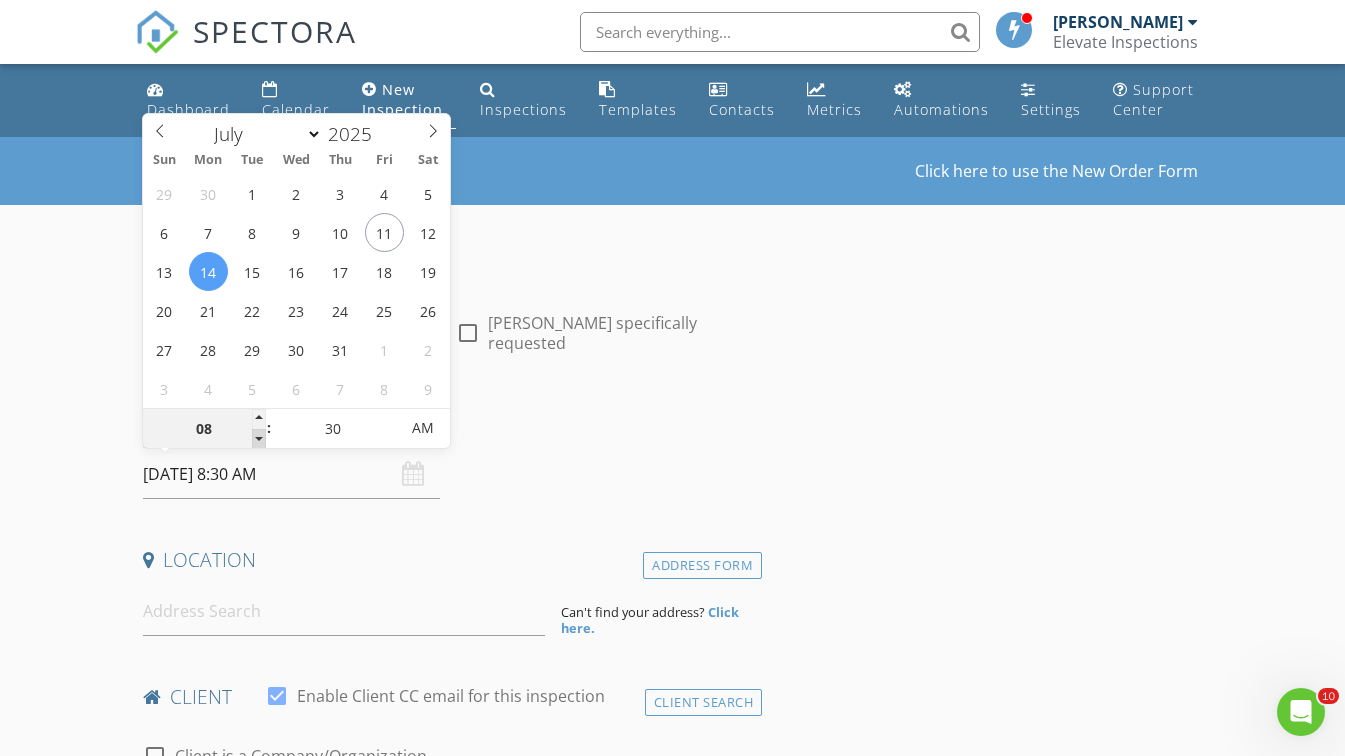 type on "07" 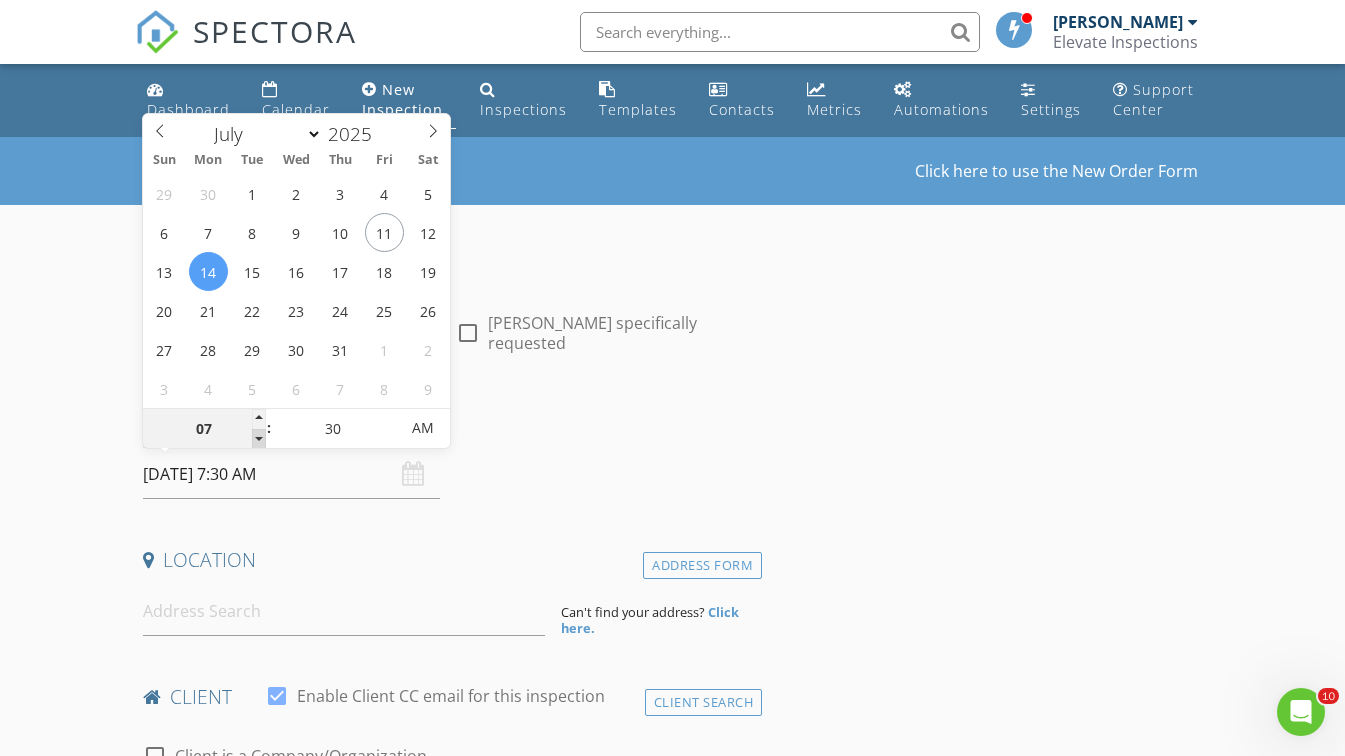click at bounding box center [259, 439] 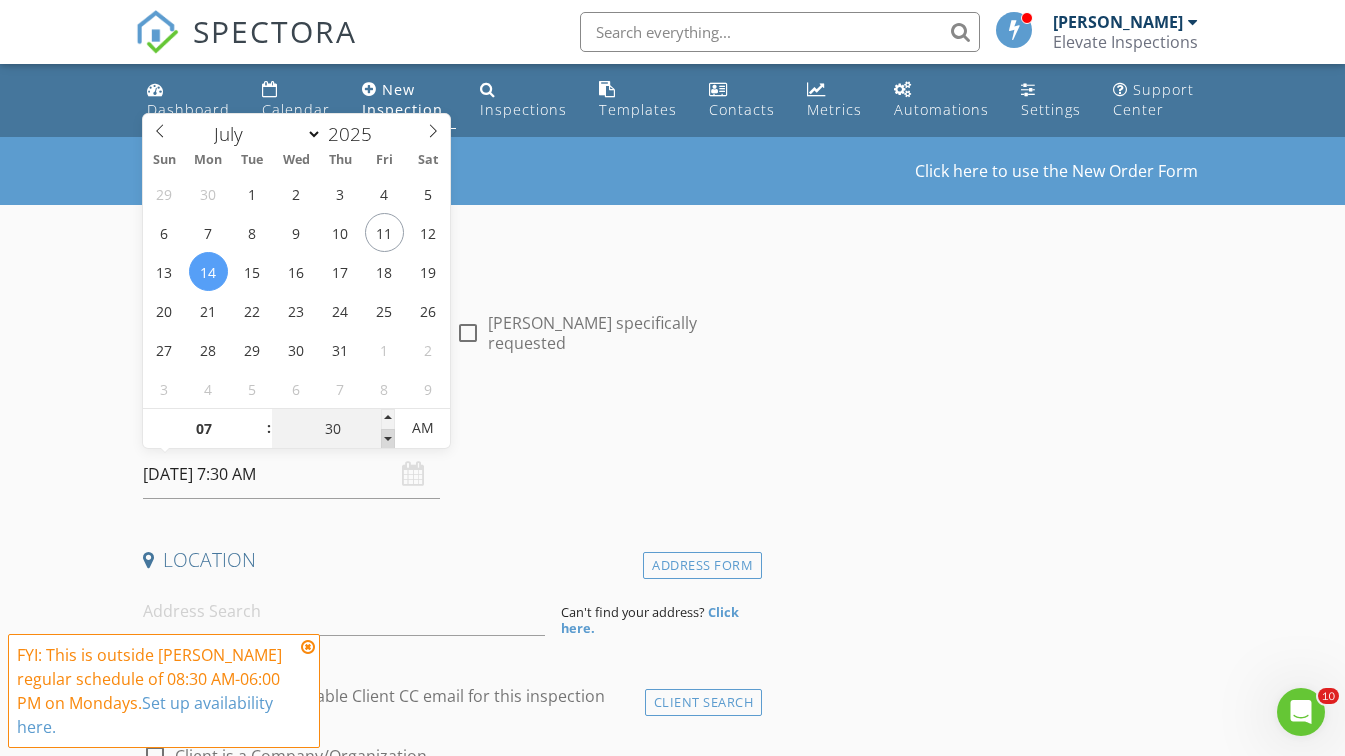 type on "25" 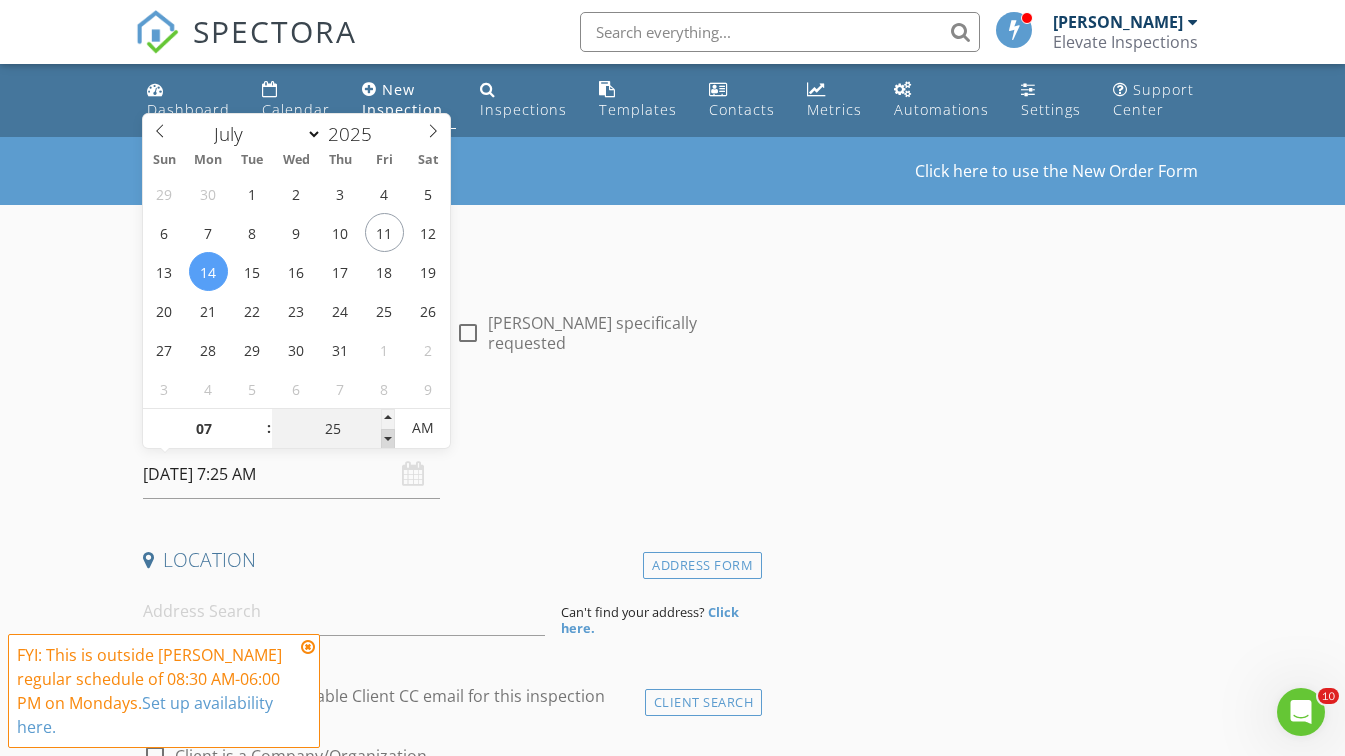 click at bounding box center (388, 439) 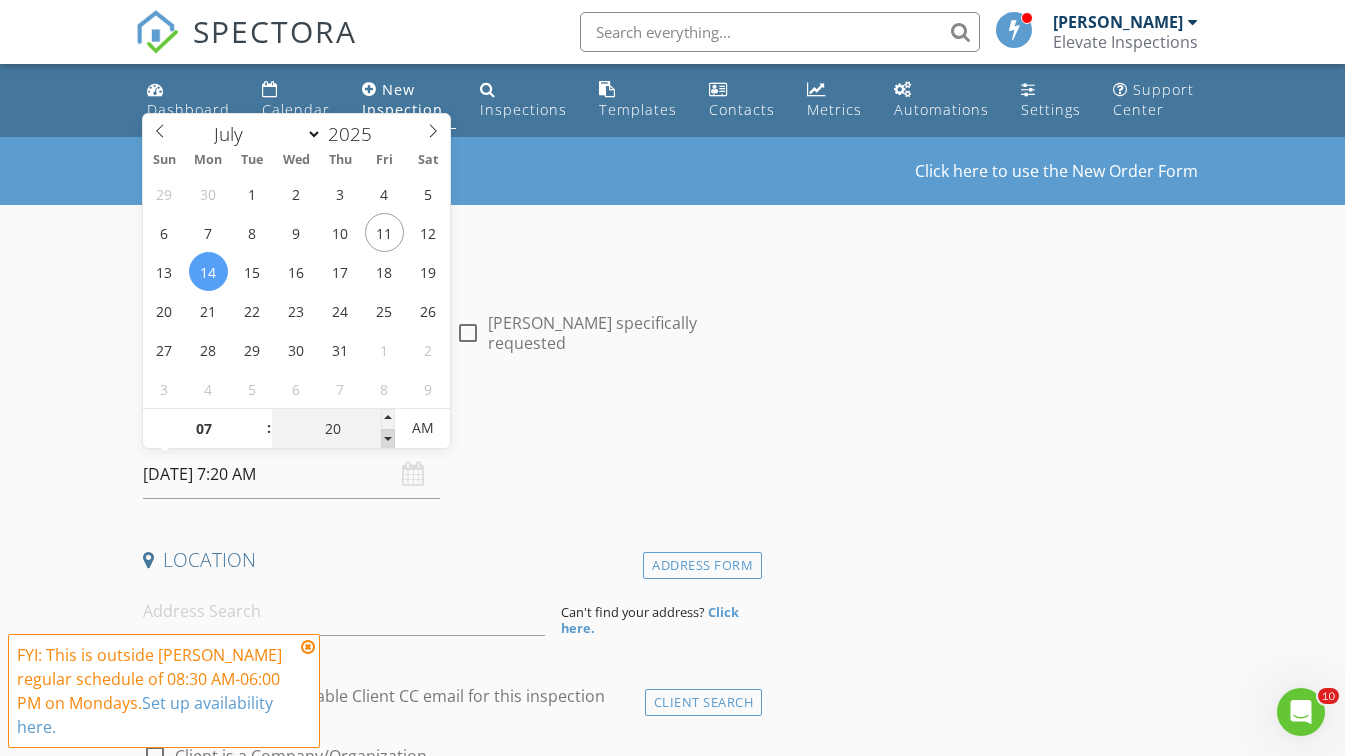 click at bounding box center (388, 439) 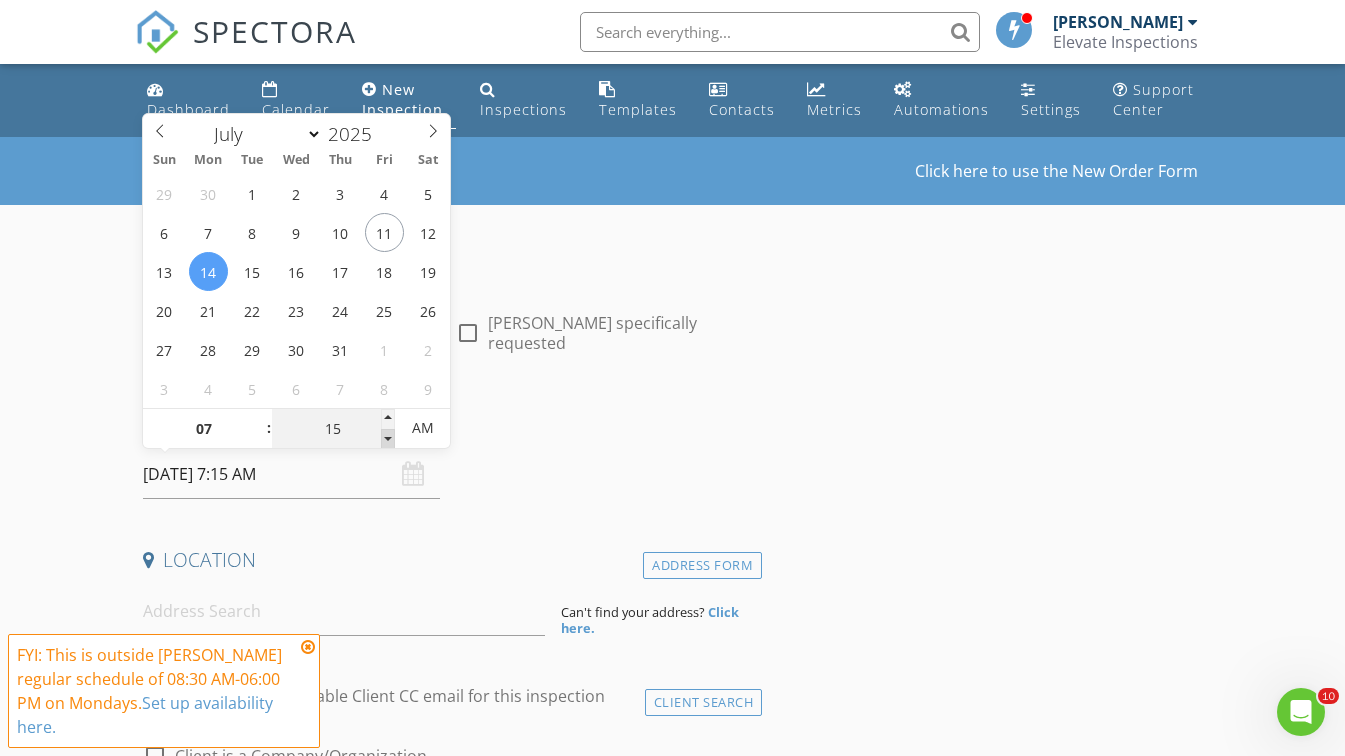 click at bounding box center [388, 439] 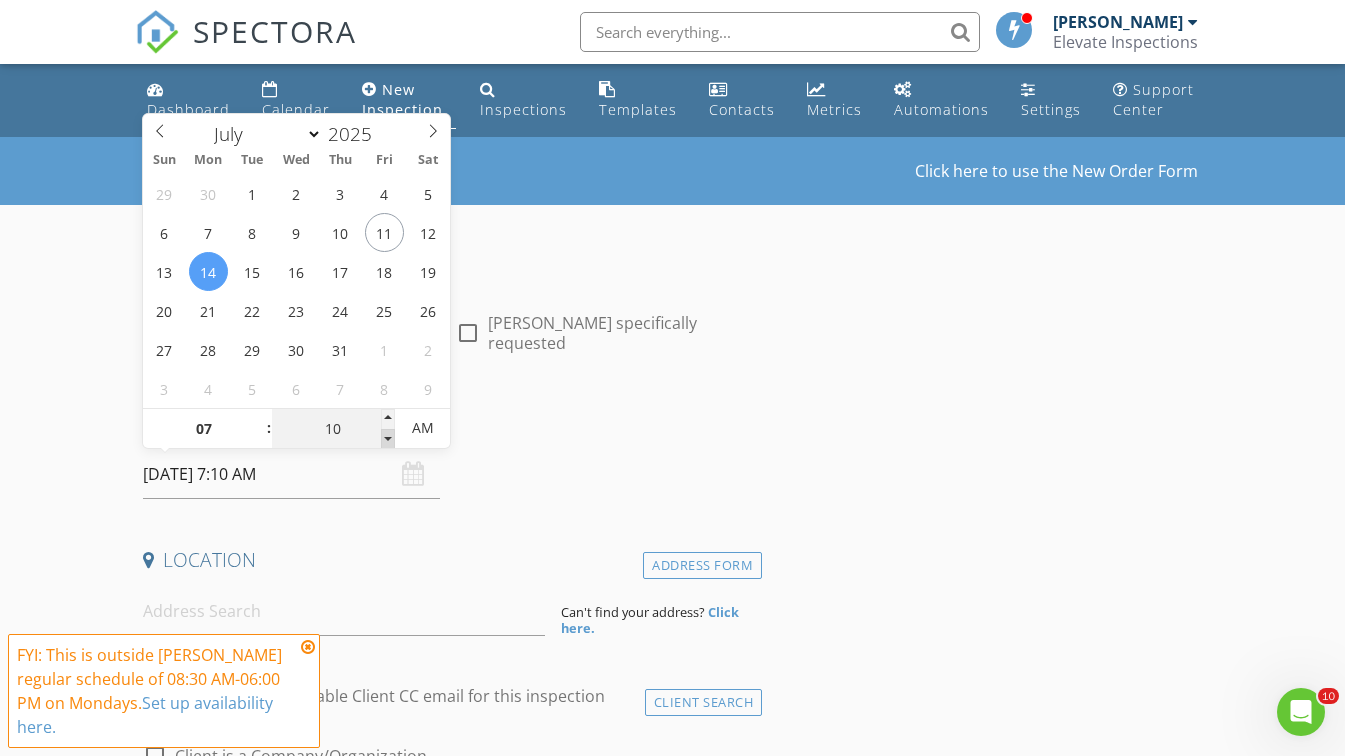 click at bounding box center [388, 439] 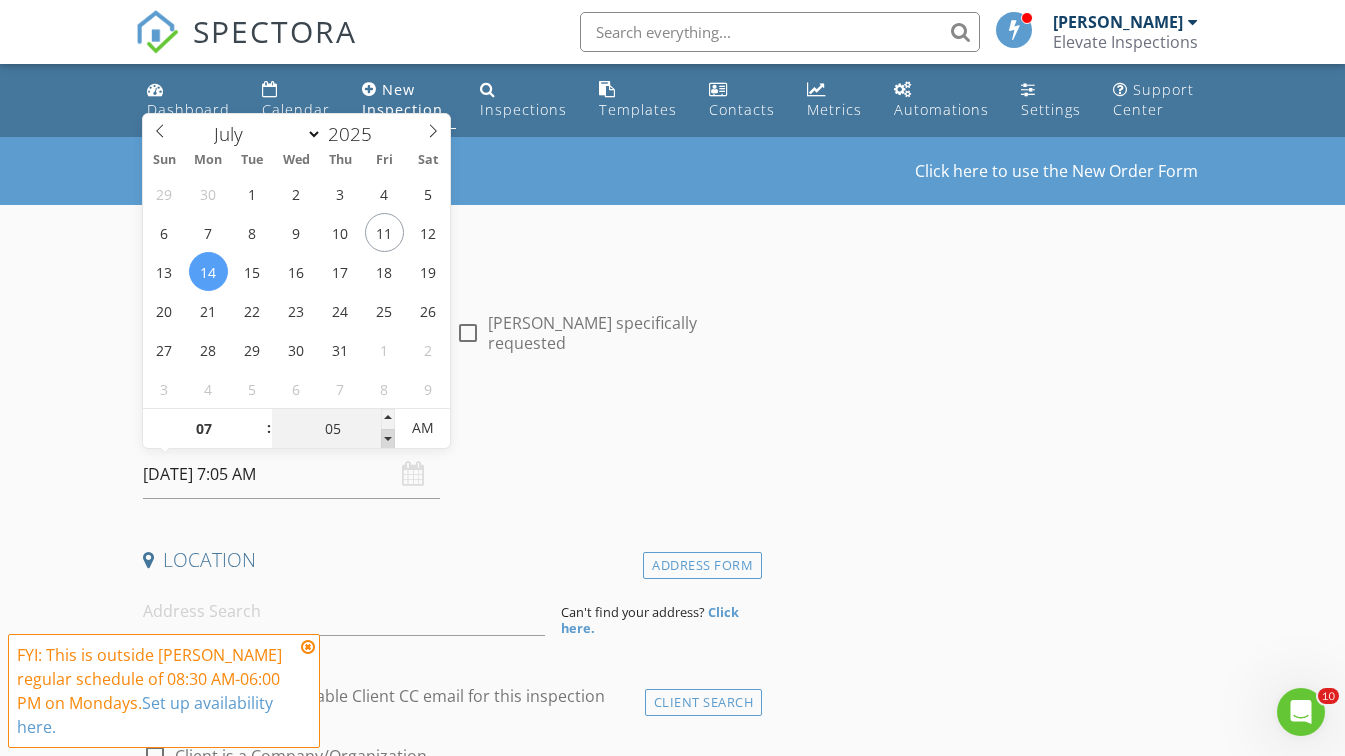 click at bounding box center (388, 439) 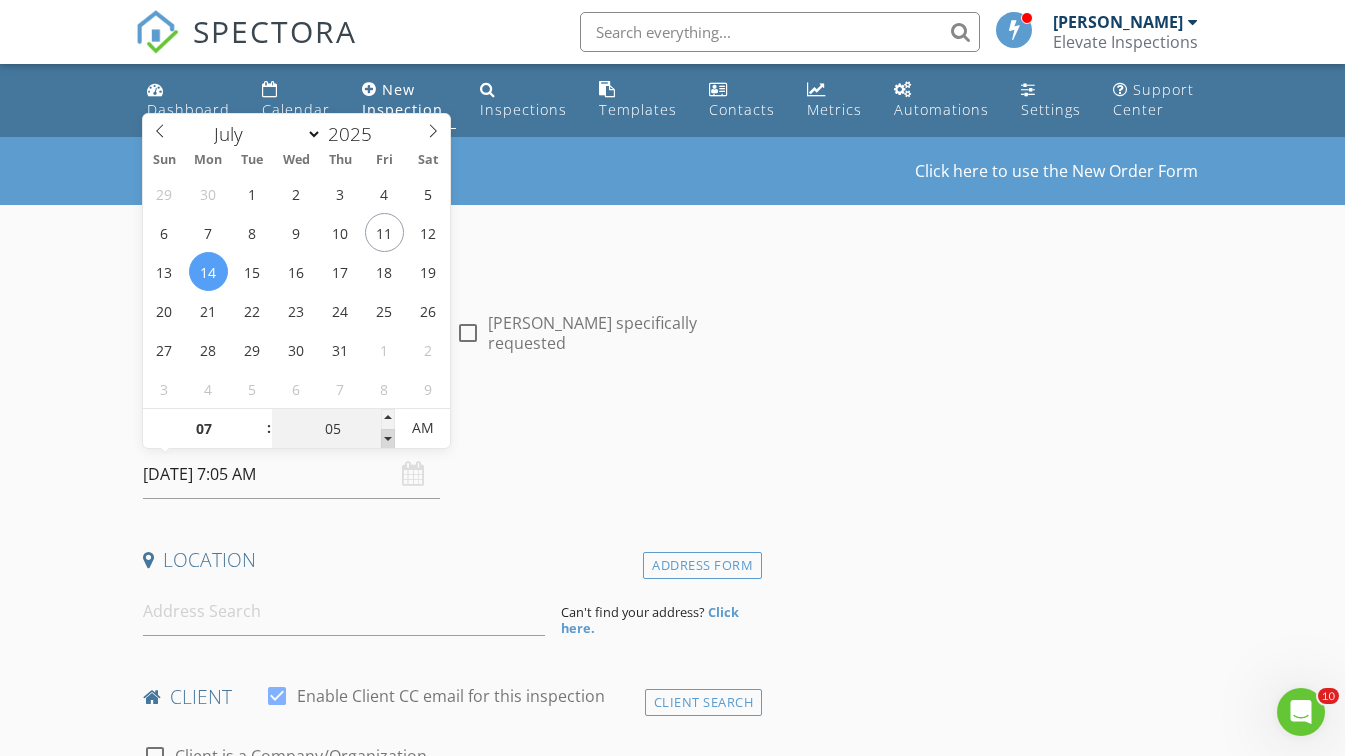 type on "00" 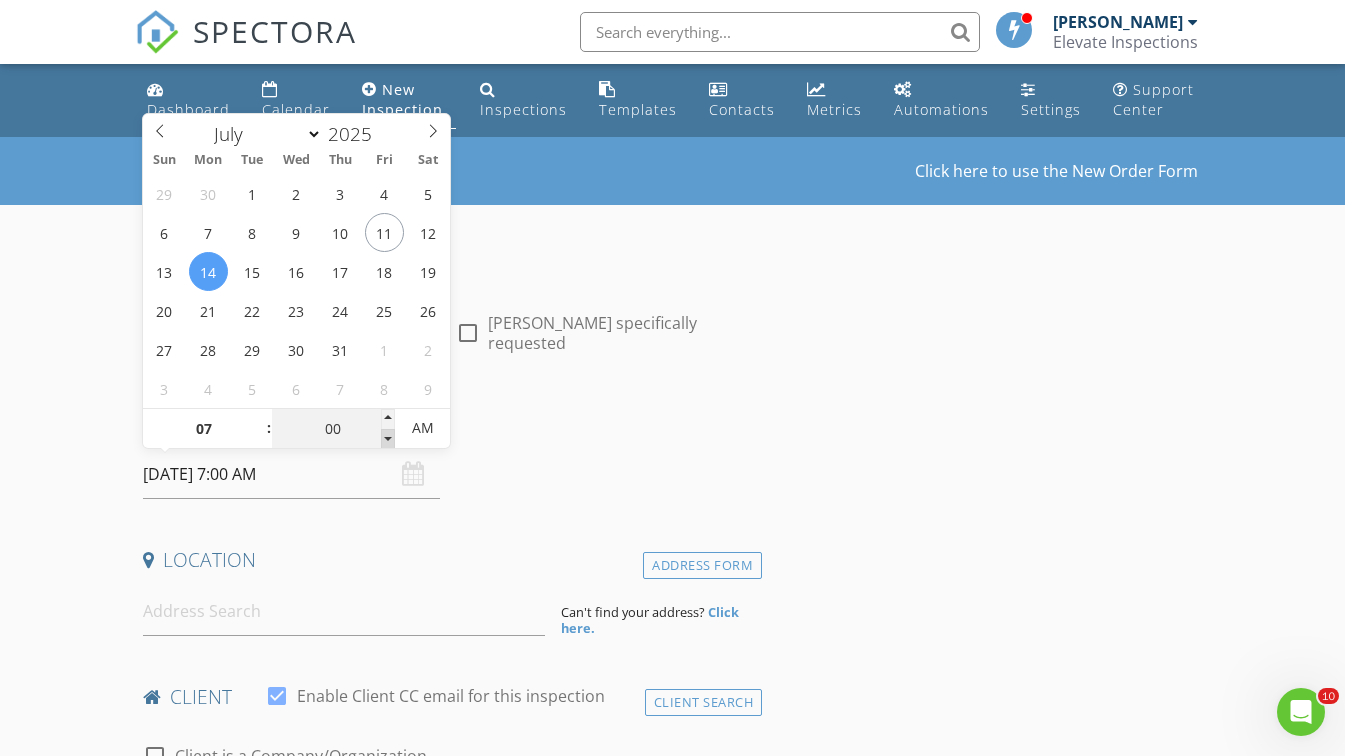 click at bounding box center [388, 439] 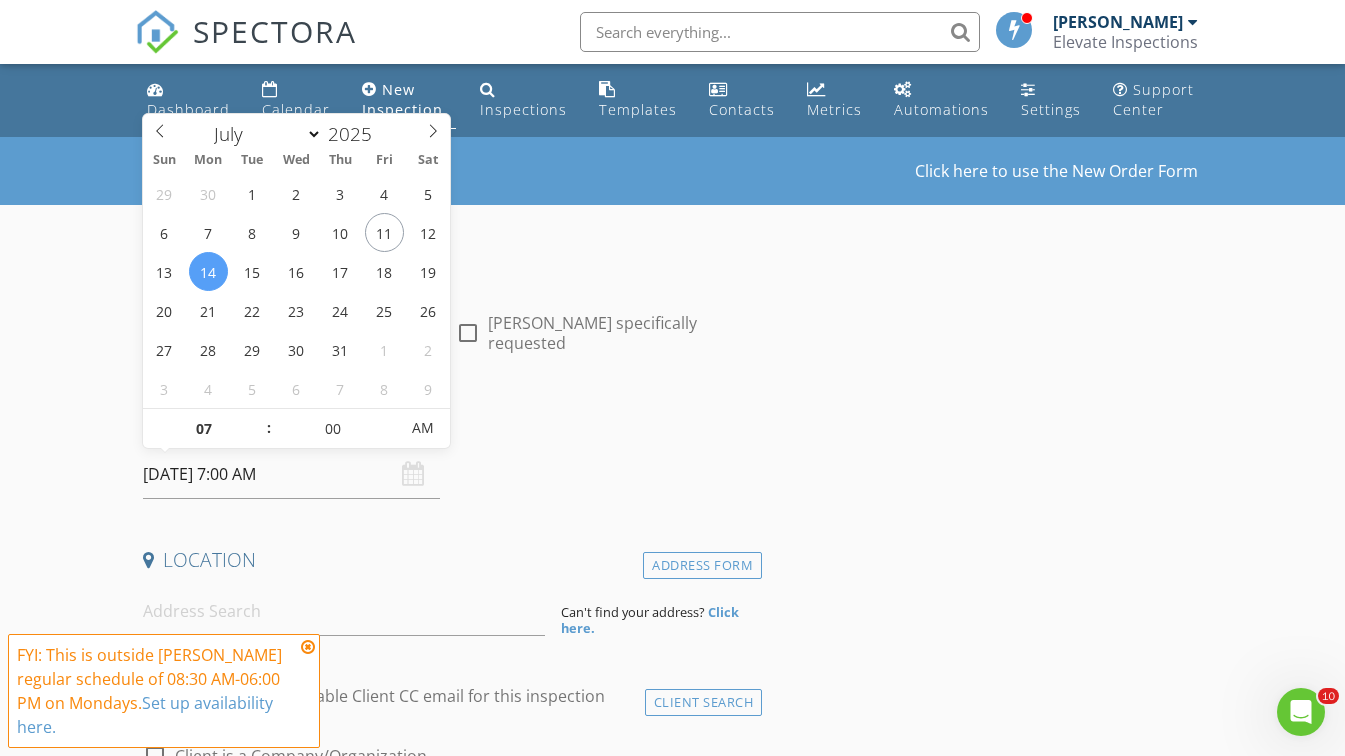 click on "New Inspection
Click here to use the New Order Form
INSPECTOR(S)
check_box   David Nguyen   PRIMARY   check_box_outline_blank   Walter Jimenez     David Nguyen arrow_drop_down   check_box_outline_blank David Nguyen specifically requested
Date/Time
07/14/2025 7:00 AM
Location
Address Form       Can't find your address?   Click here.
client
check_box Enable Client CC email for this inspection   Client Search     check_box_outline_blank Client is a Company/Organization     First Name   Last Name   Email   CC Email   Phone           Notes   Private Notes
ADD ADDITIONAL client
SERVICES
check_box_outline_blank   Single Family Residence Inspection   check_box_outline_blank   Condo/Townhome/PUD Inspection   check_box_outline_blank   Commercial Inspection" at bounding box center [672, 1653] 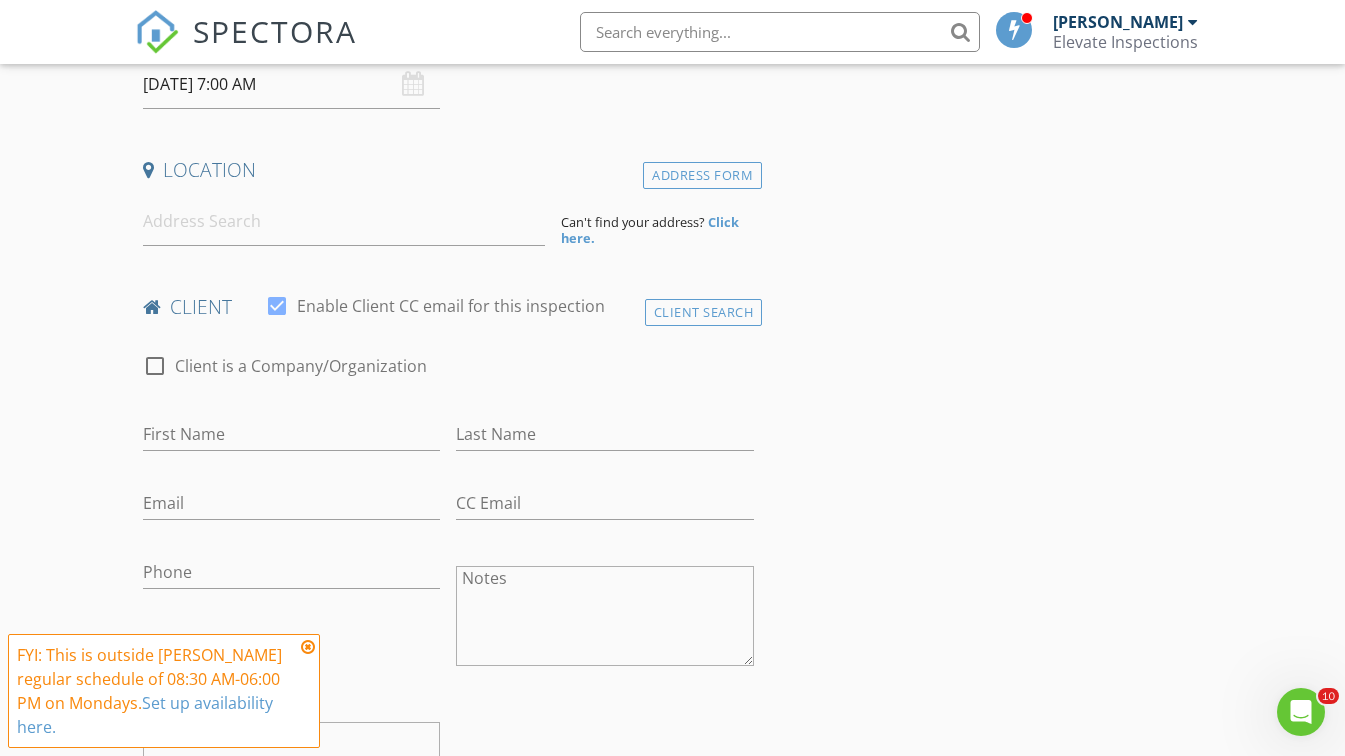 scroll, scrollTop: 243, scrollLeft: 0, axis: vertical 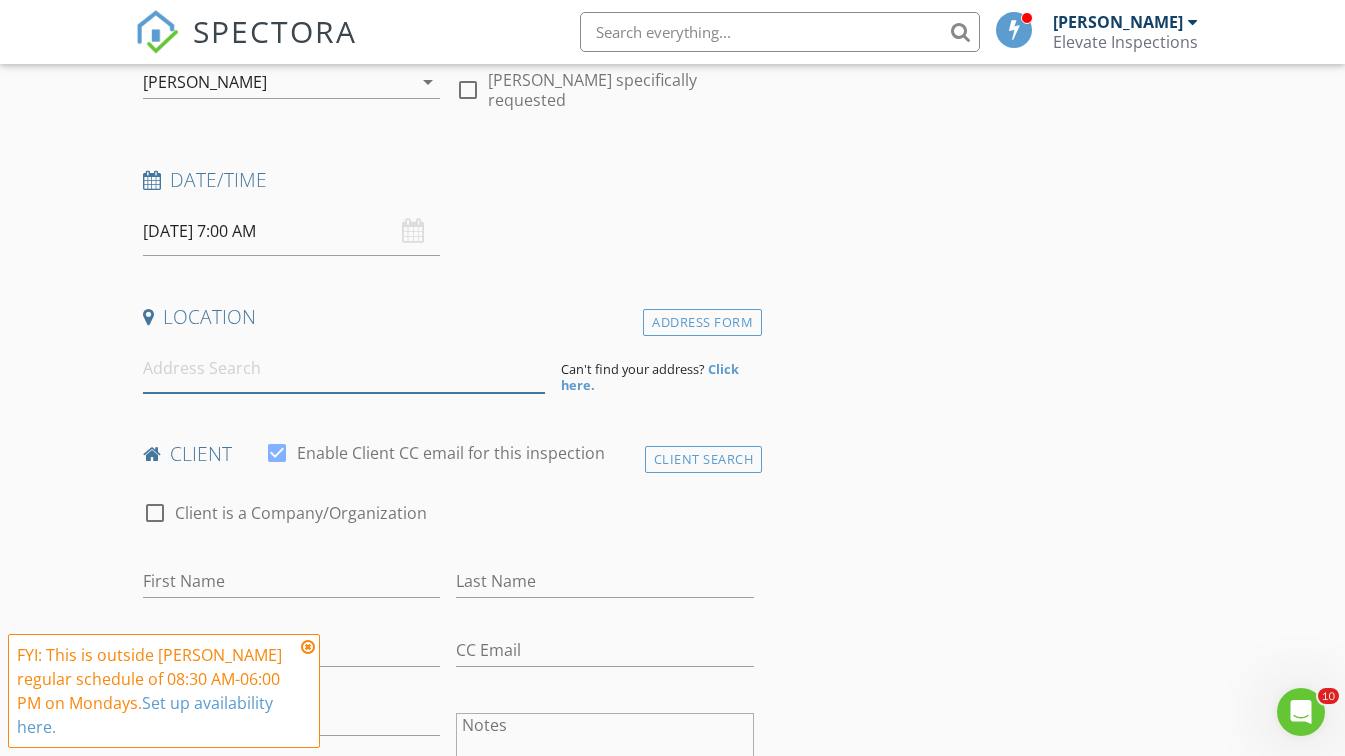 click at bounding box center (344, 368) 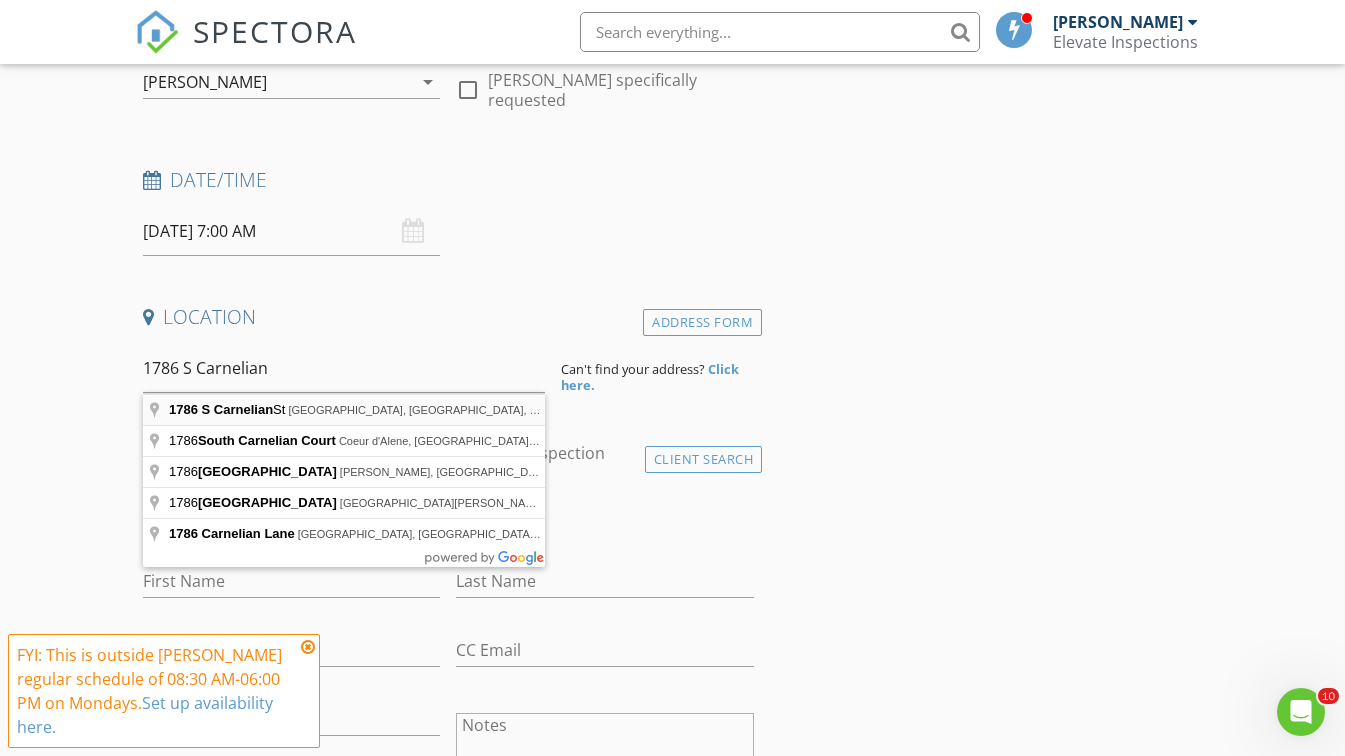 type on "1786 S Carnelian St, Anaheim, CA, USA" 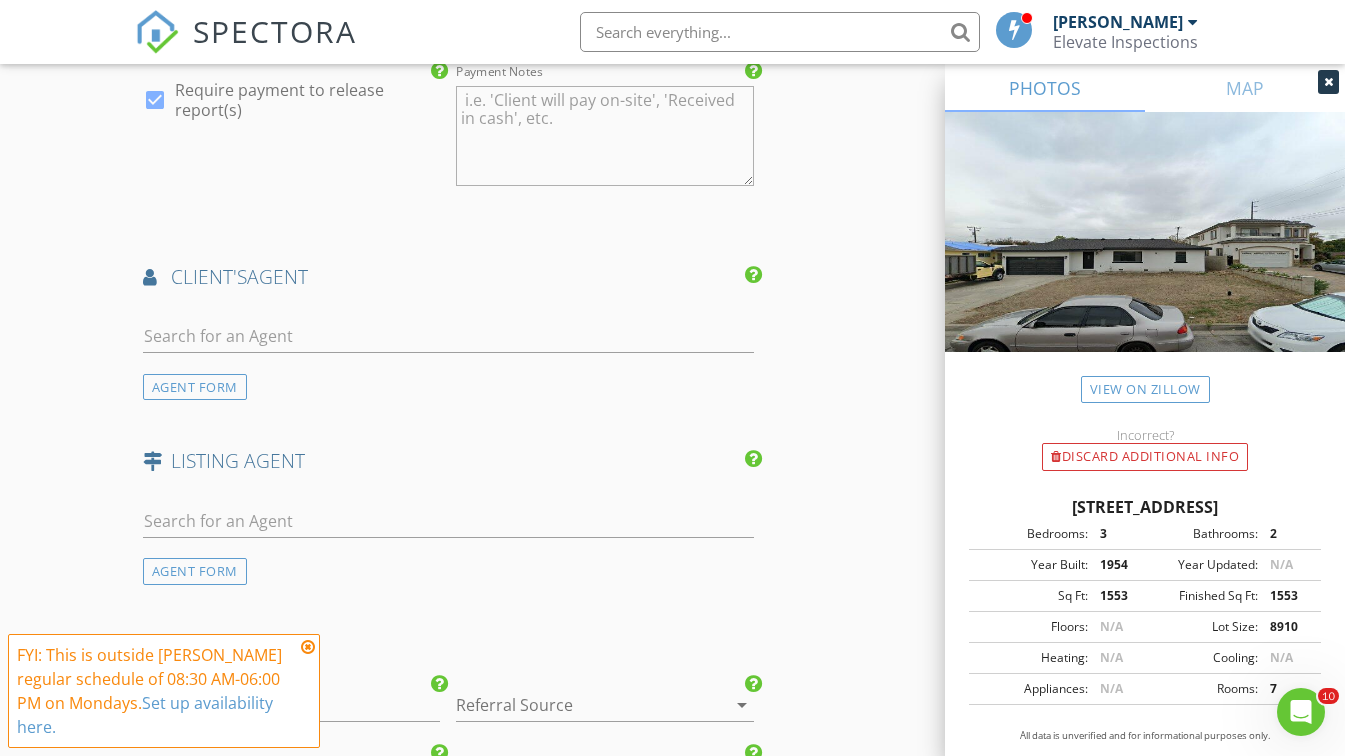 scroll, scrollTop: 2322, scrollLeft: 0, axis: vertical 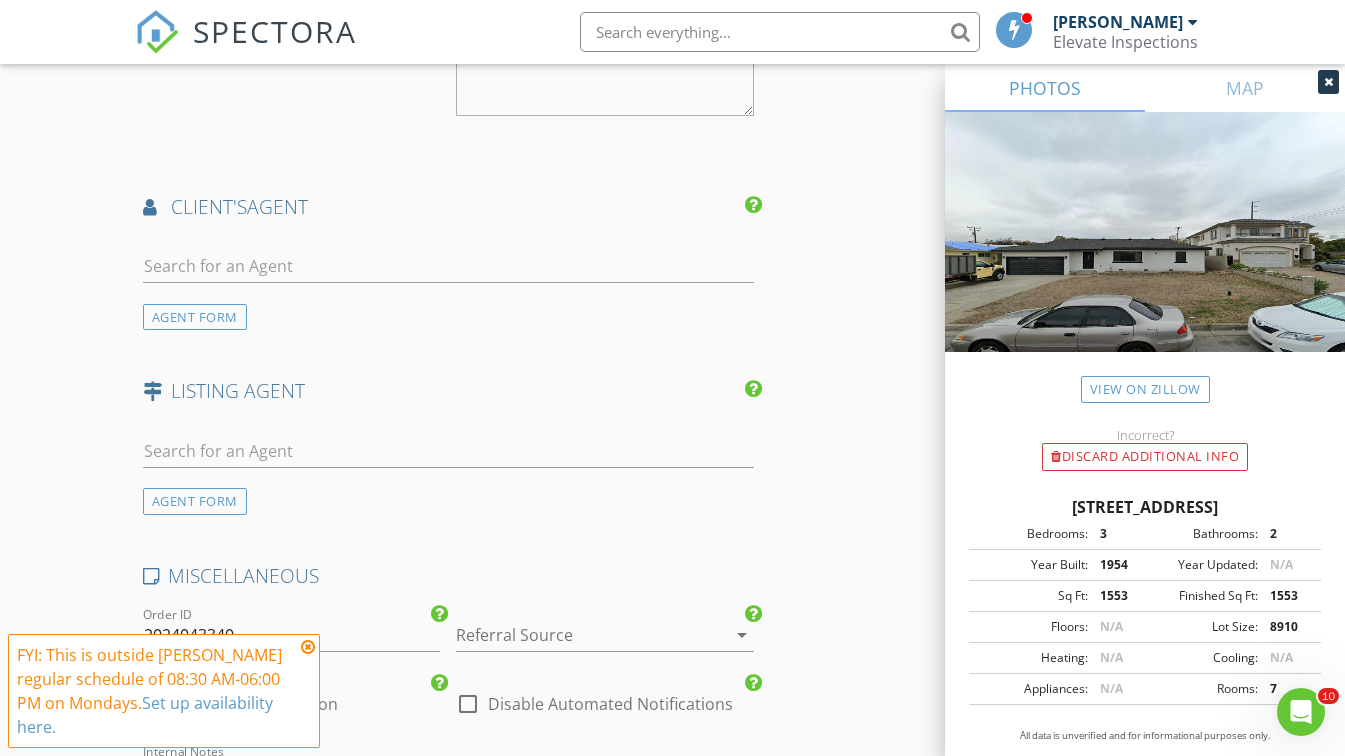 click at bounding box center (449, 270) 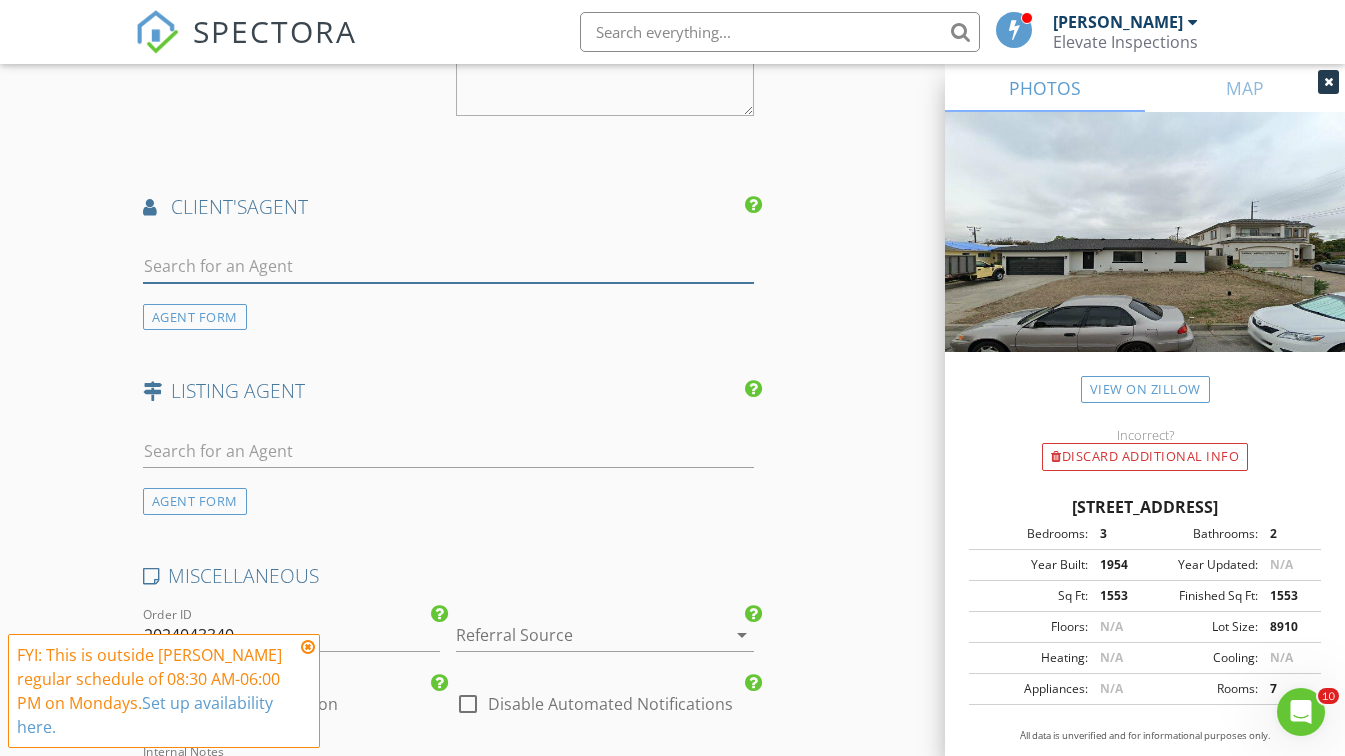 click at bounding box center [449, 266] 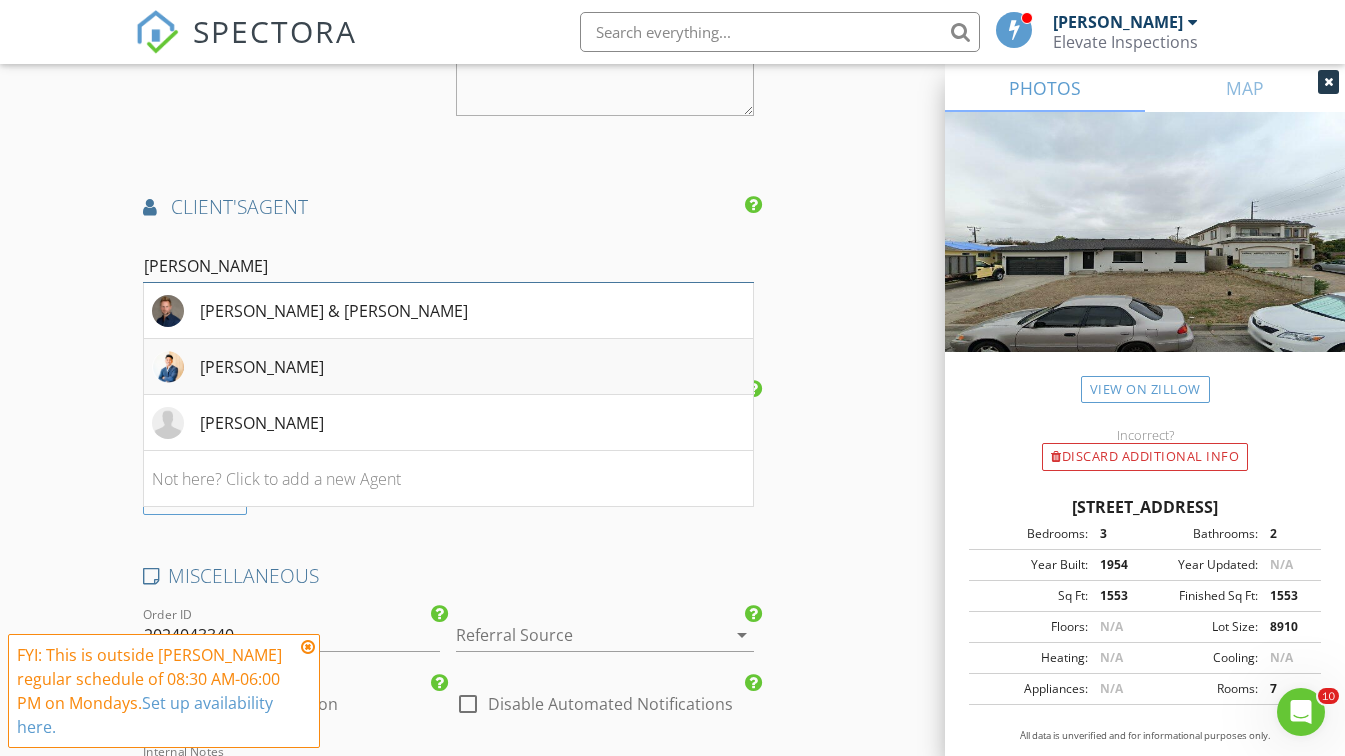 type on "ryan" 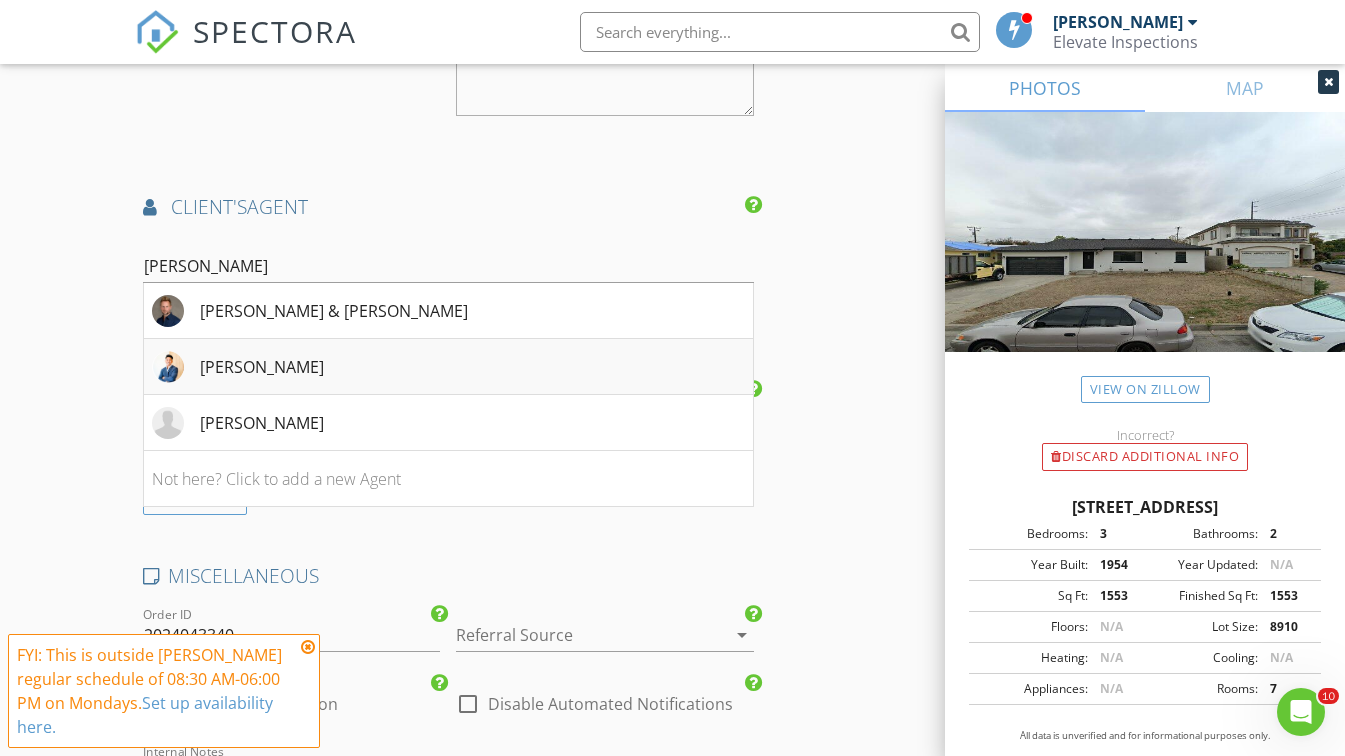 click on "Ryan Tan" at bounding box center [262, 367] 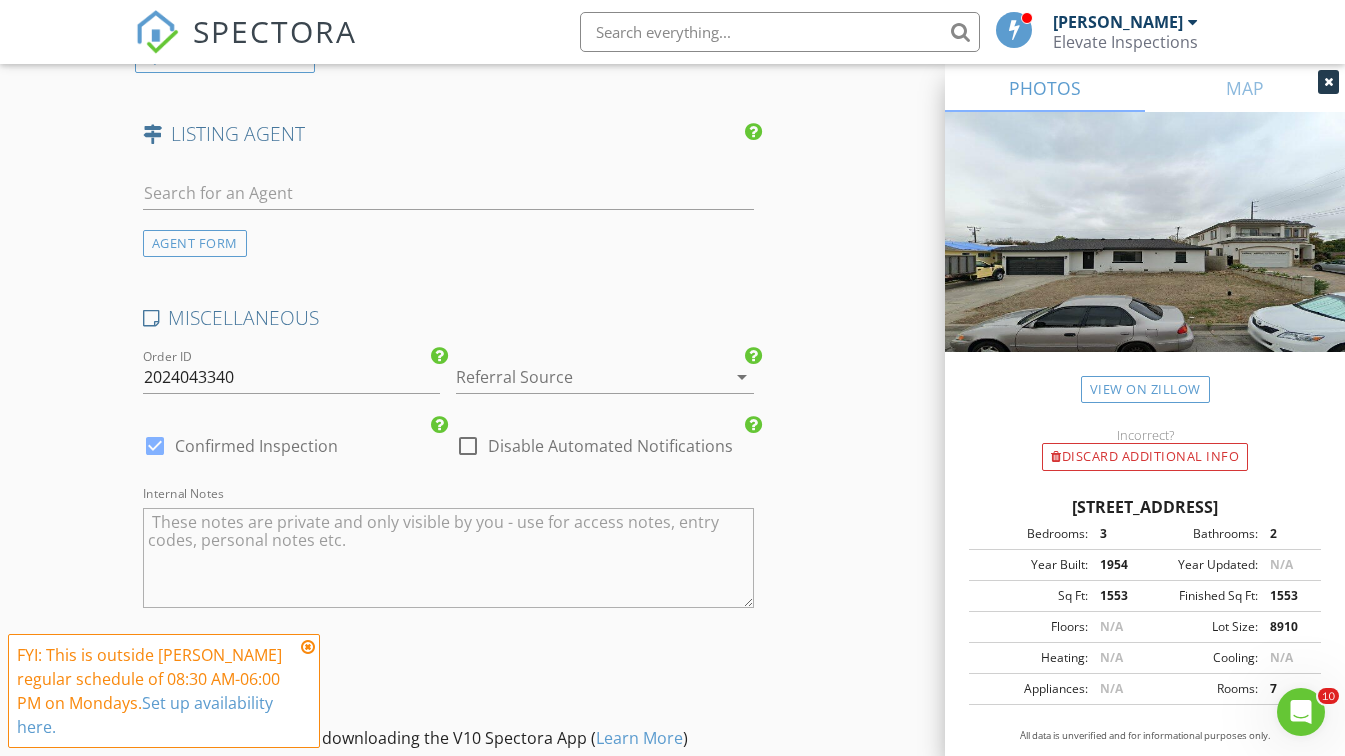 scroll, scrollTop: 3277, scrollLeft: 0, axis: vertical 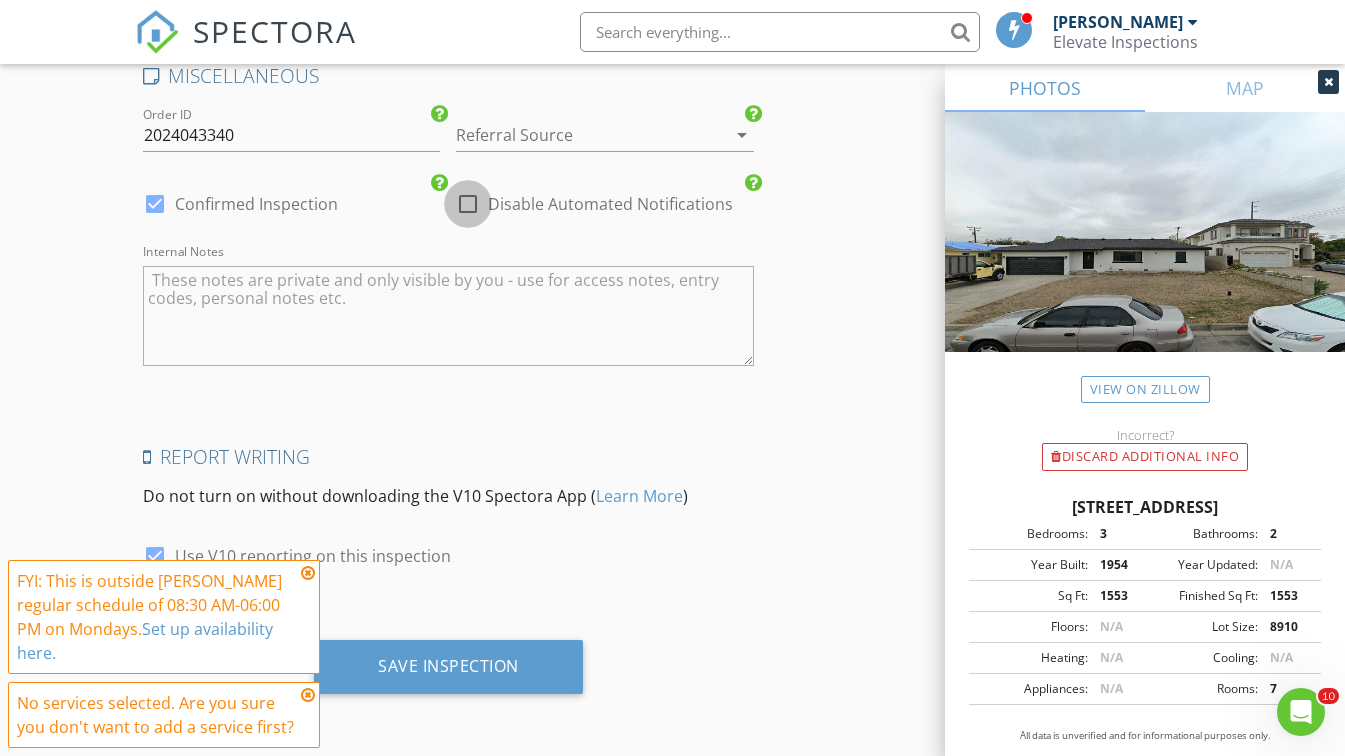 click at bounding box center (468, 204) 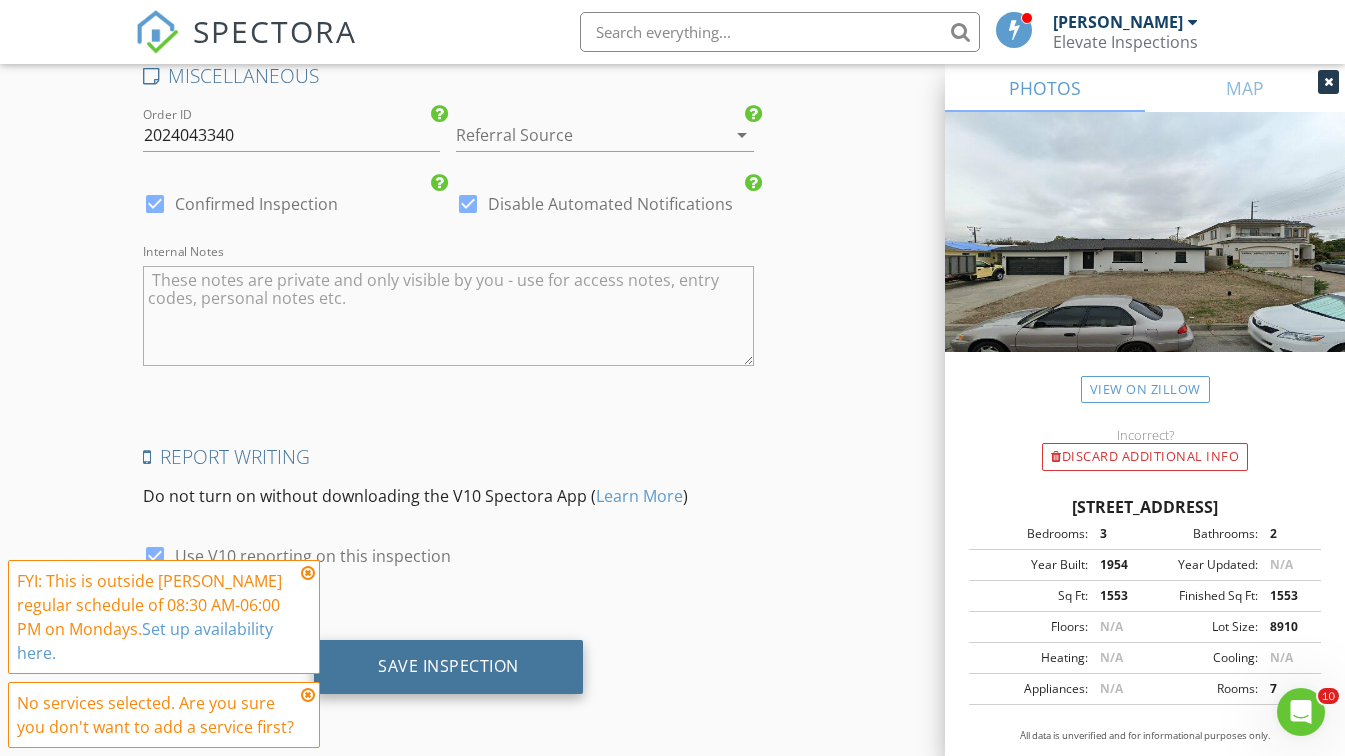 click on "Save Inspection" at bounding box center (448, 667) 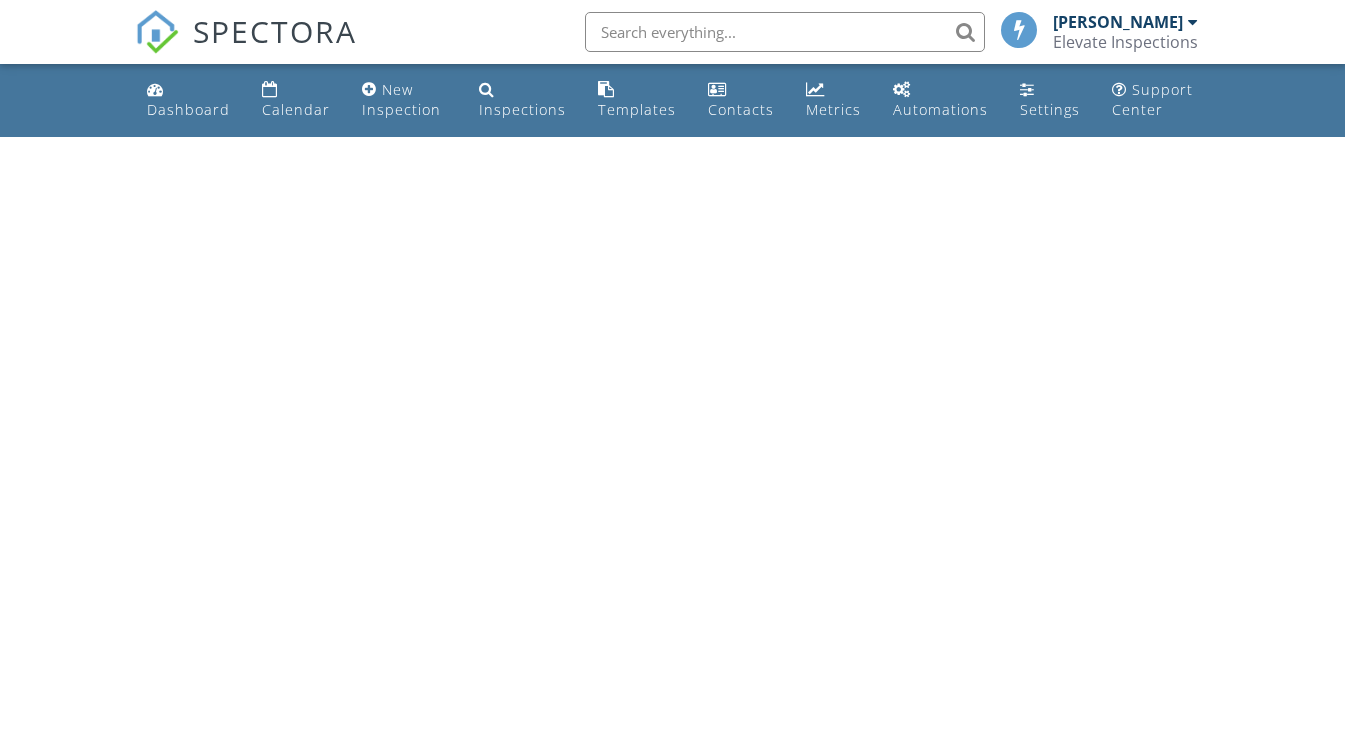 scroll, scrollTop: 0, scrollLeft: 0, axis: both 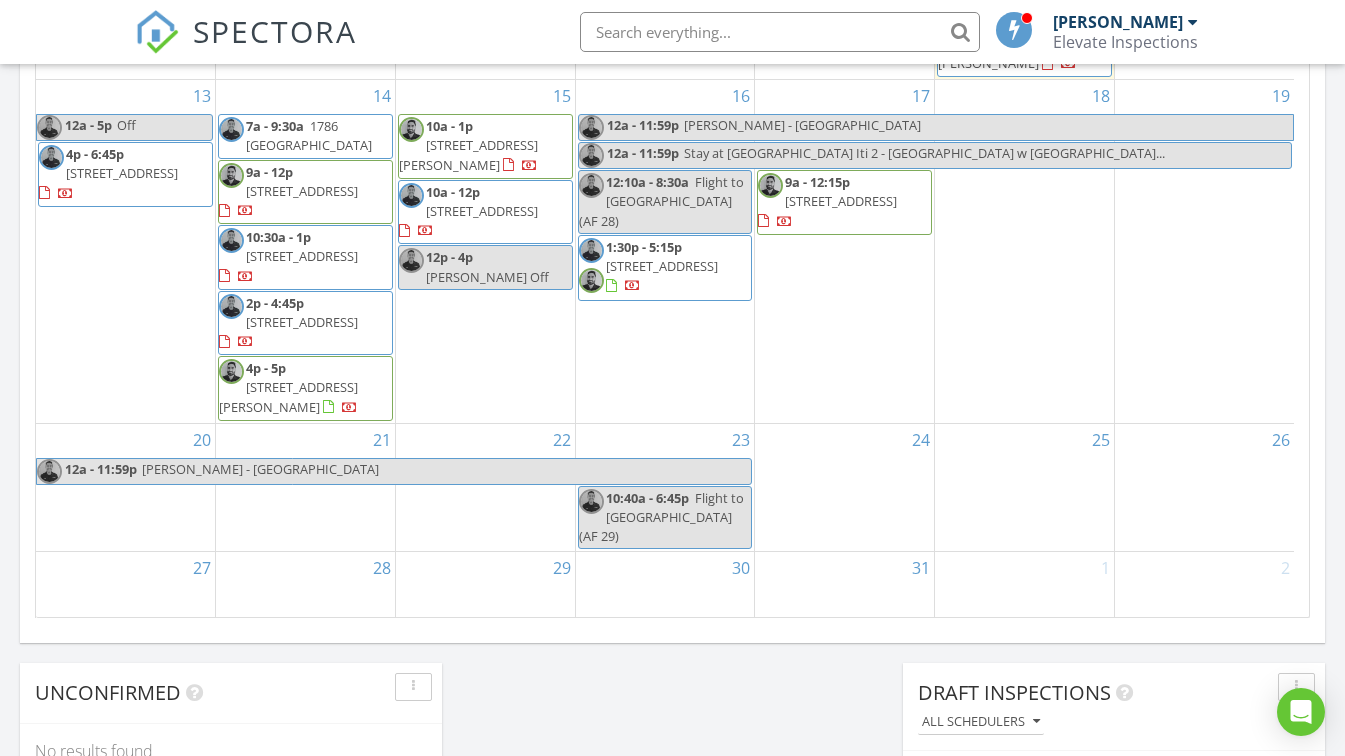 click on "1786 Carnelian St, Anaheim 92802" at bounding box center [309, 135] 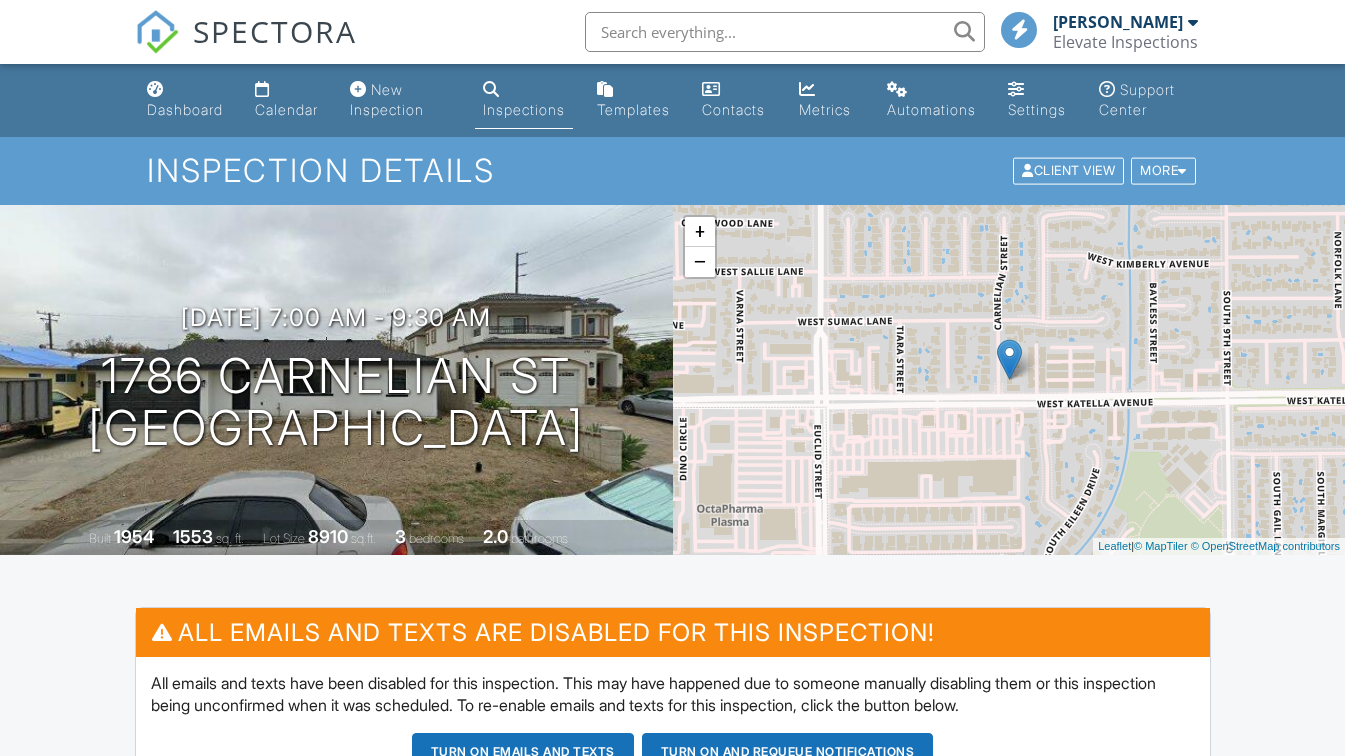 scroll, scrollTop: 0, scrollLeft: 0, axis: both 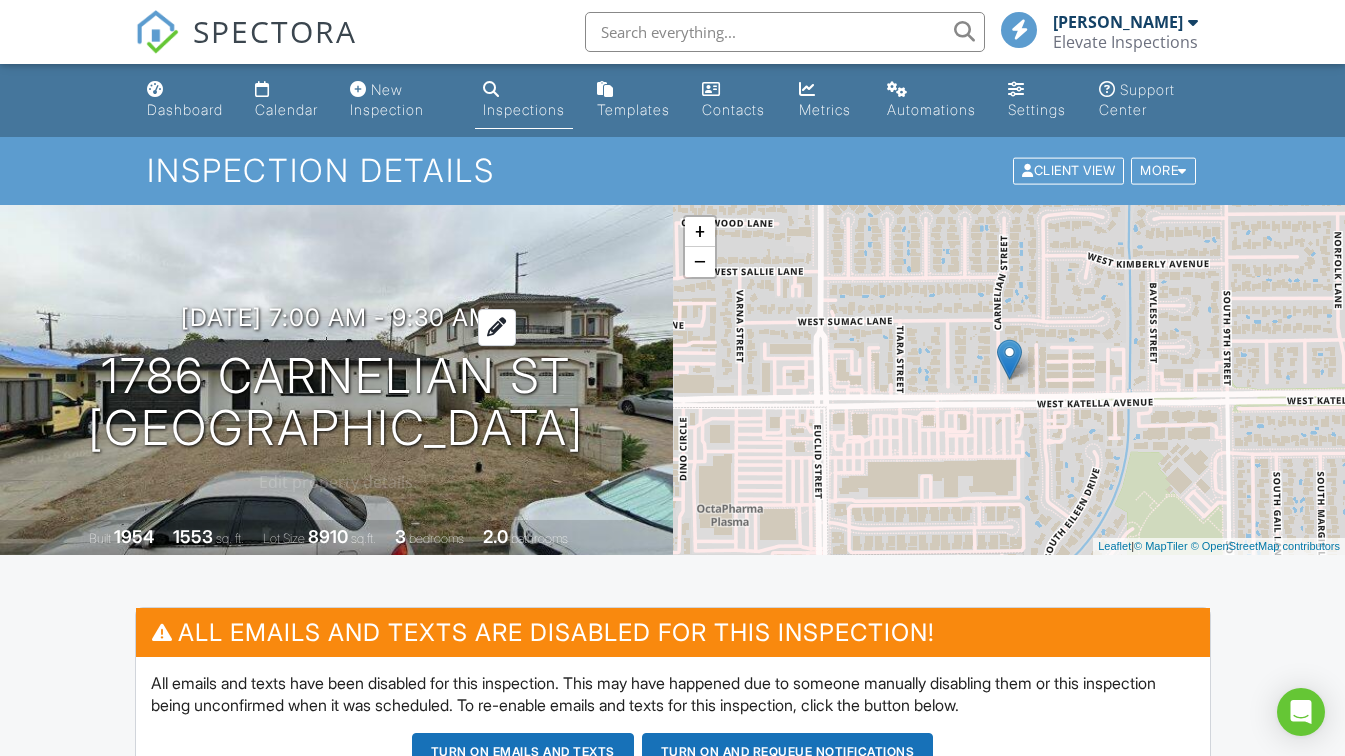 click on "[DATE]  7:00 am
- 9:30 am" at bounding box center [336, 317] 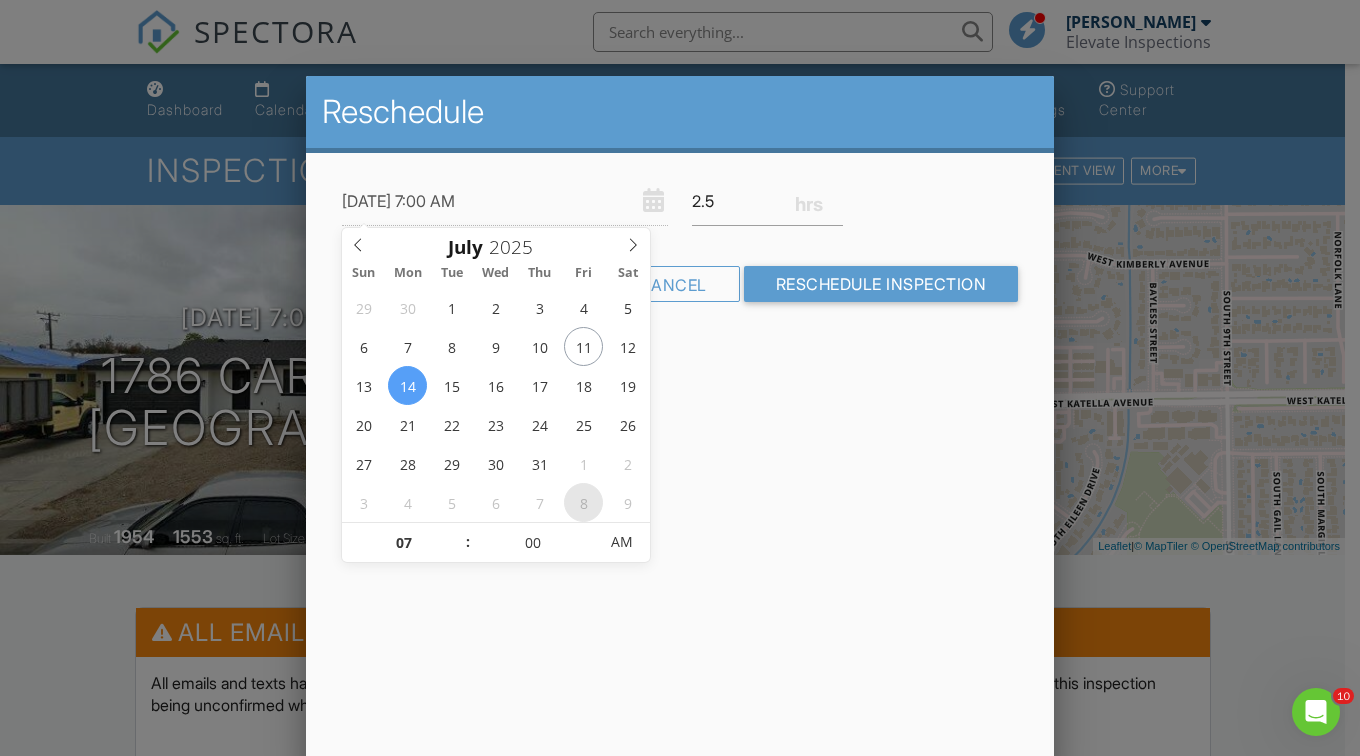 scroll, scrollTop: 0, scrollLeft: 0, axis: both 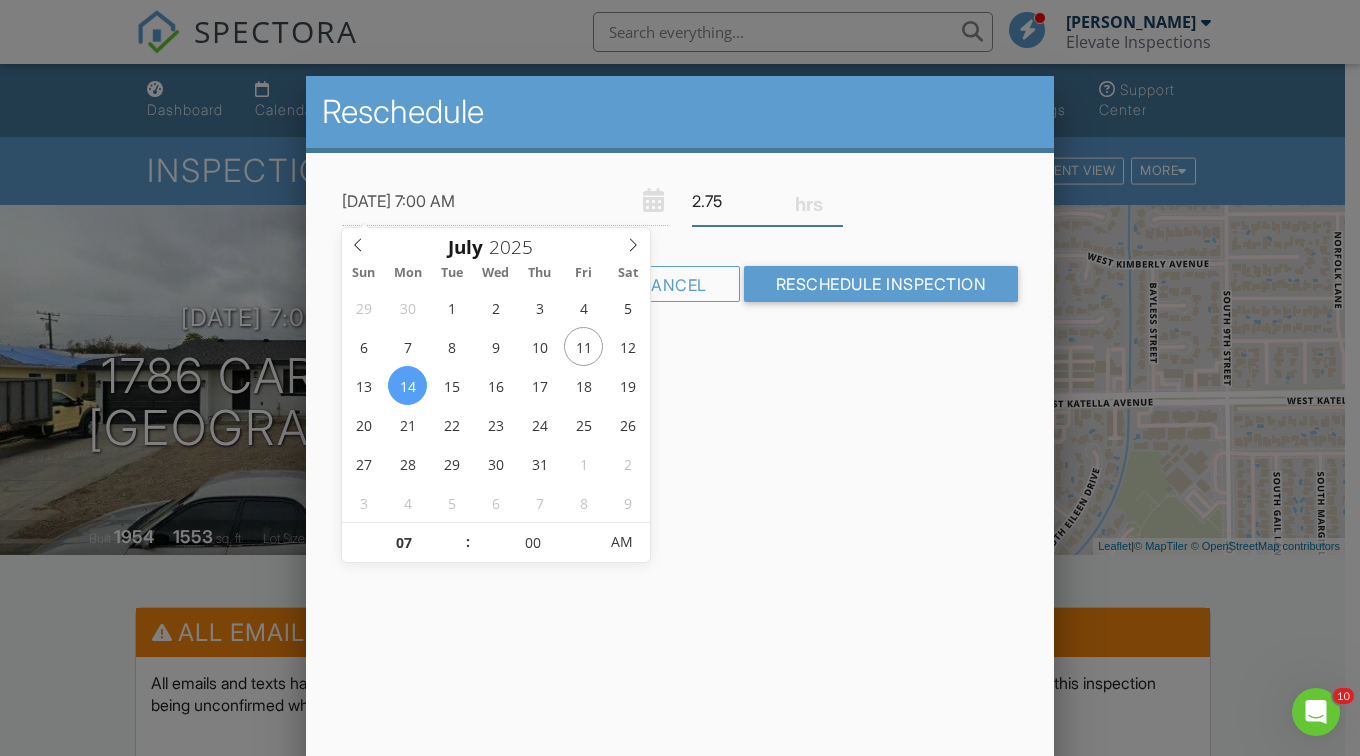 click on "2.75" at bounding box center [767, 201] 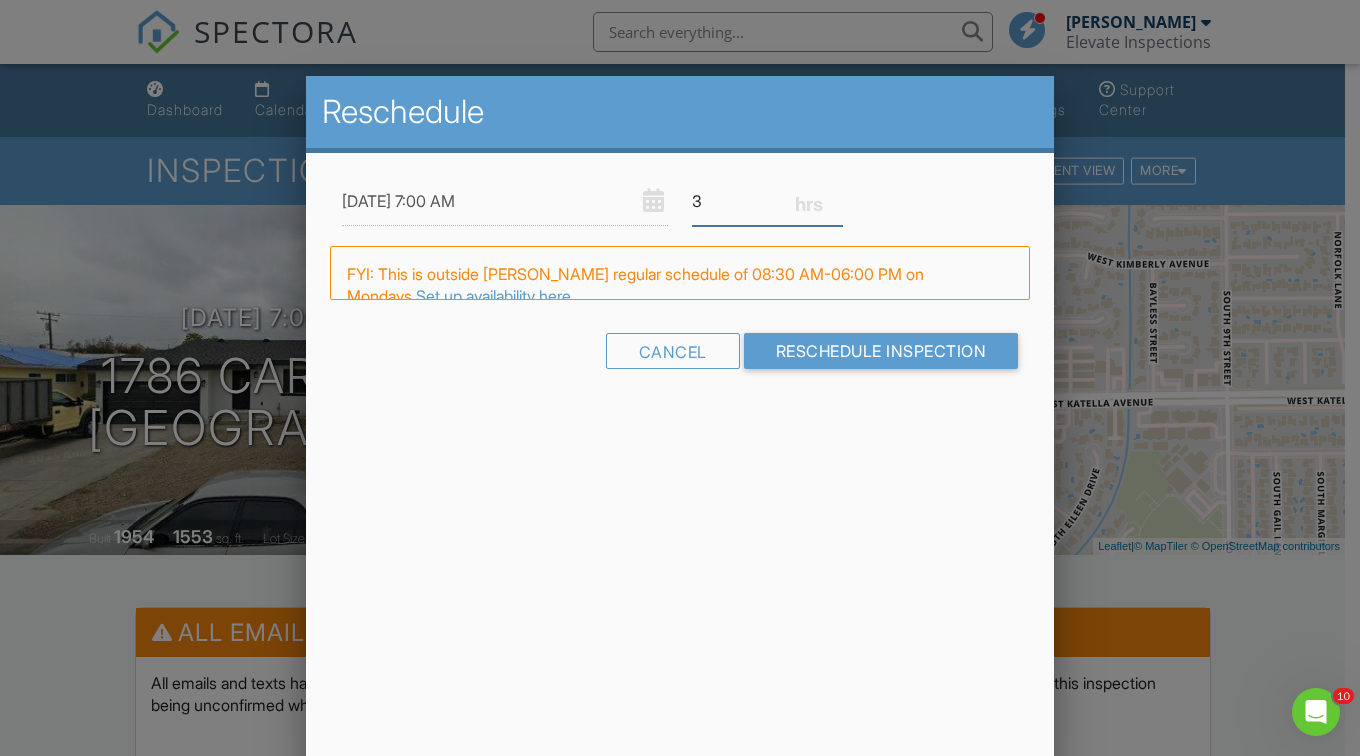 type on "3" 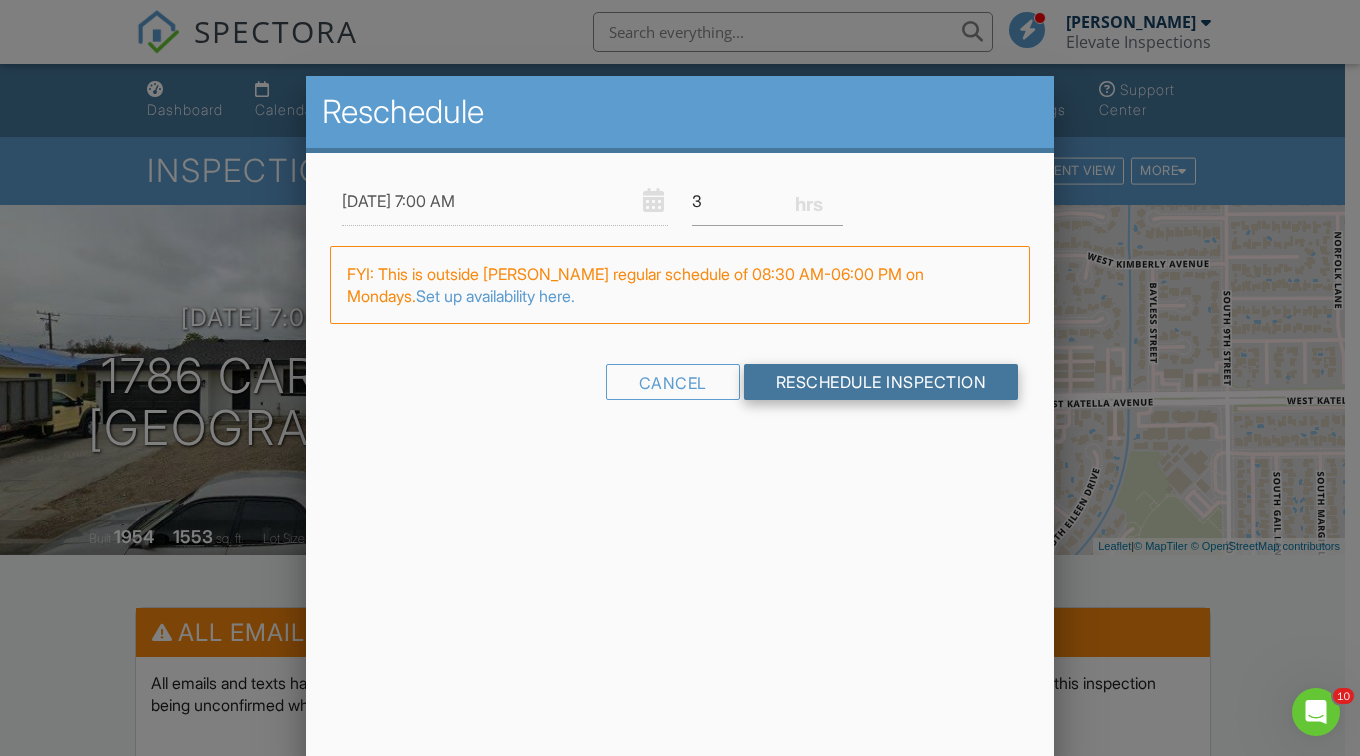 click on "Reschedule Inspection" at bounding box center (881, 382) 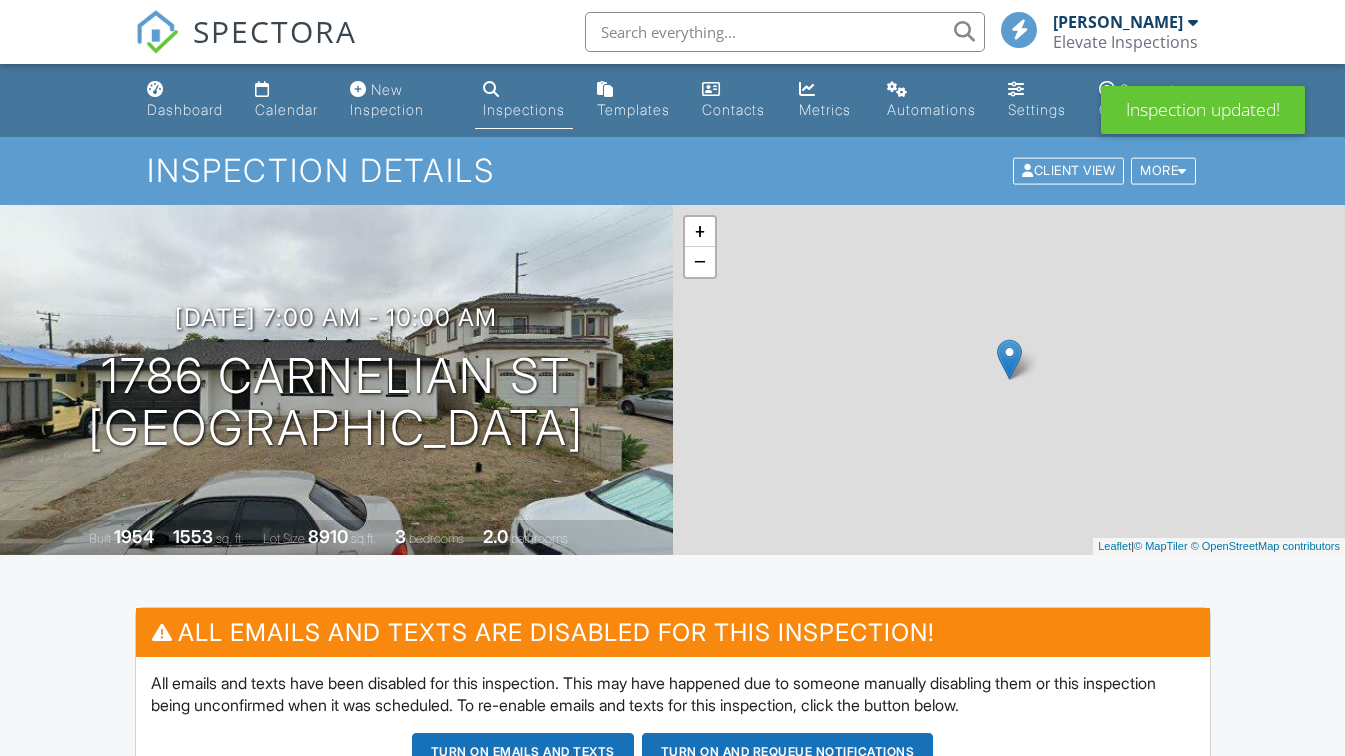 scroll, scrollTop: 0, scrollLeft: 0, axis: both 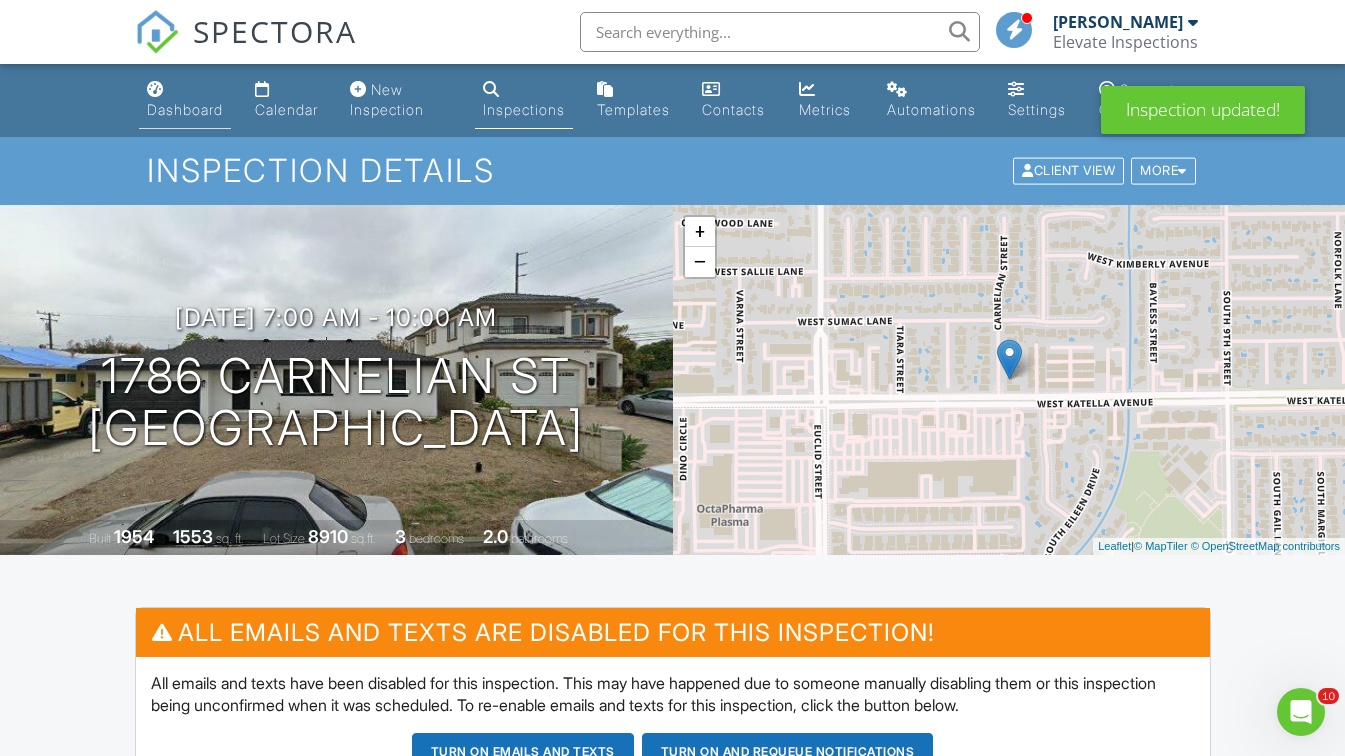 click on "Dashboard" at bounding box center [185, 109] 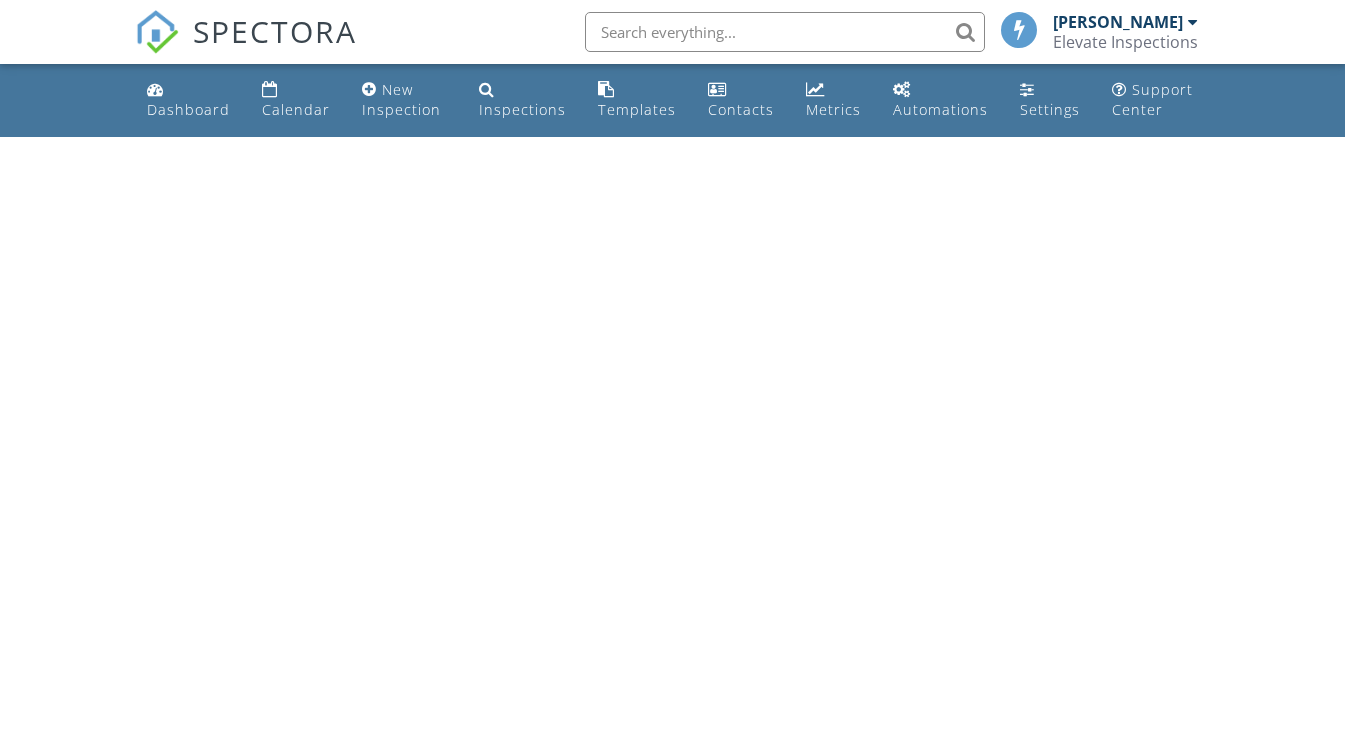 scroll, scrollTop: 0, scrollLeft: 0, axis: both 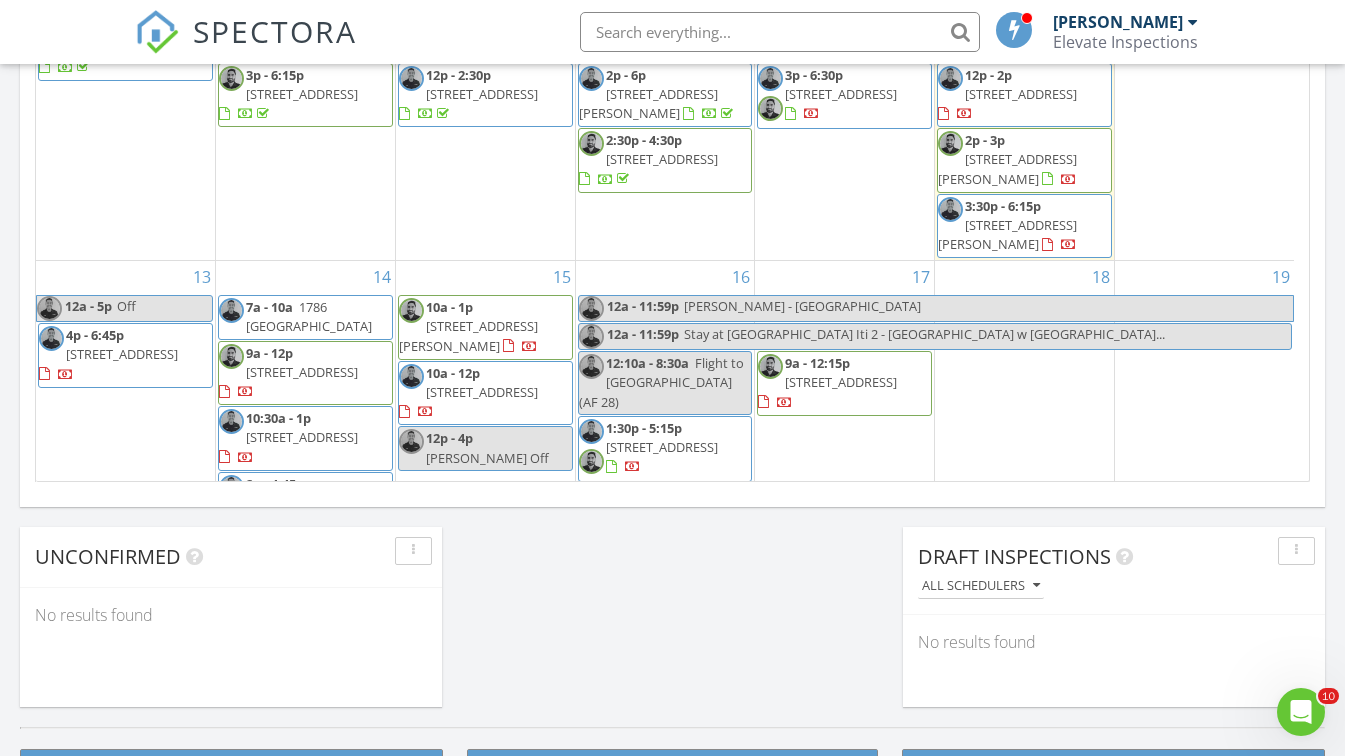 click on "July 2025 today list day week cal wk 4 wk month Sun Mon Tue Wed Thu Fri Sat 29 30
9a - 12p
26525 Calle Lorenzo, San Juan Capistrano 92675
1:30p - 5:30p
8577 San Romolo Way, Buena Park 90620
1
9a - 11:15a
9080 Bloomfield Ave 192, Cypress 90630
1:30p - 3:30p
123 Colombo Ln 78, Tustin 92780
3:30p - 5:30p
5625 Crescent Park W 131, Los Angeles 90094" at bounding box center (672, 42) 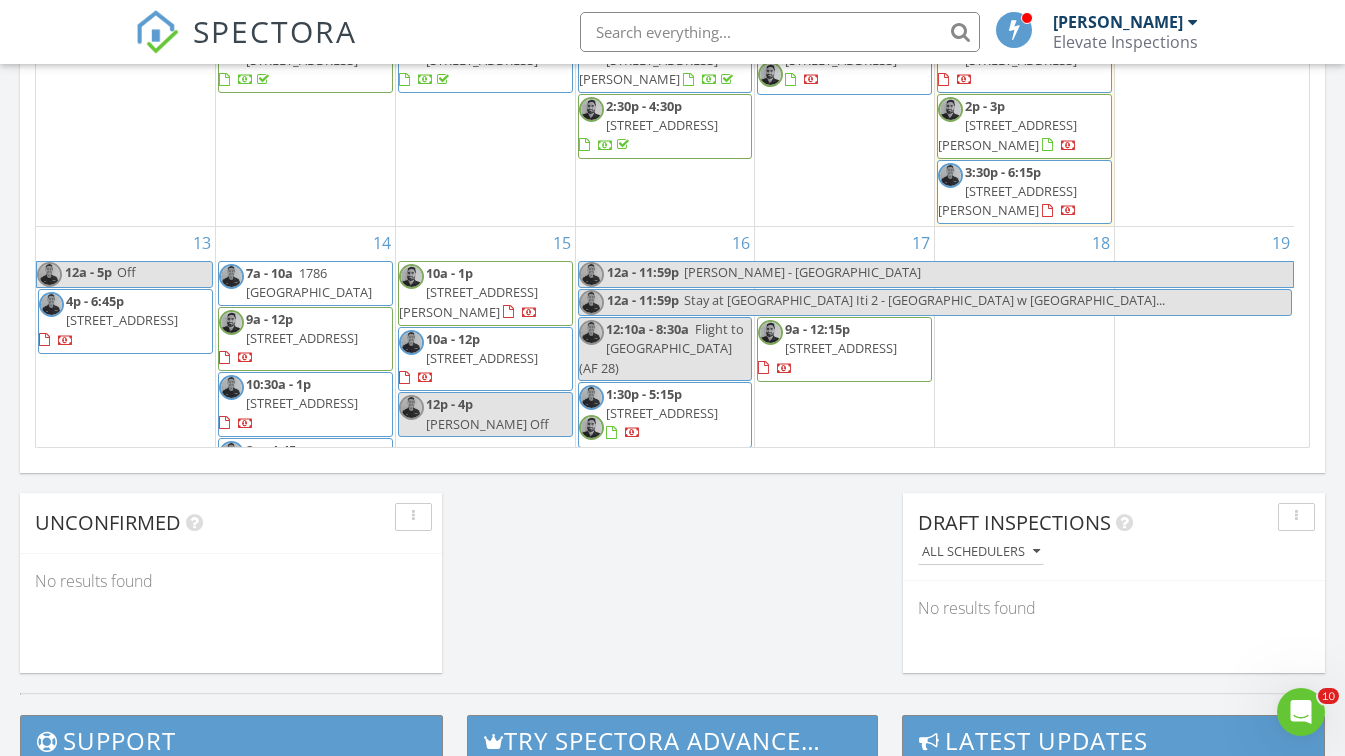 scroll, scrollTop: 1289, scrollLeft: 0, axis: vertical 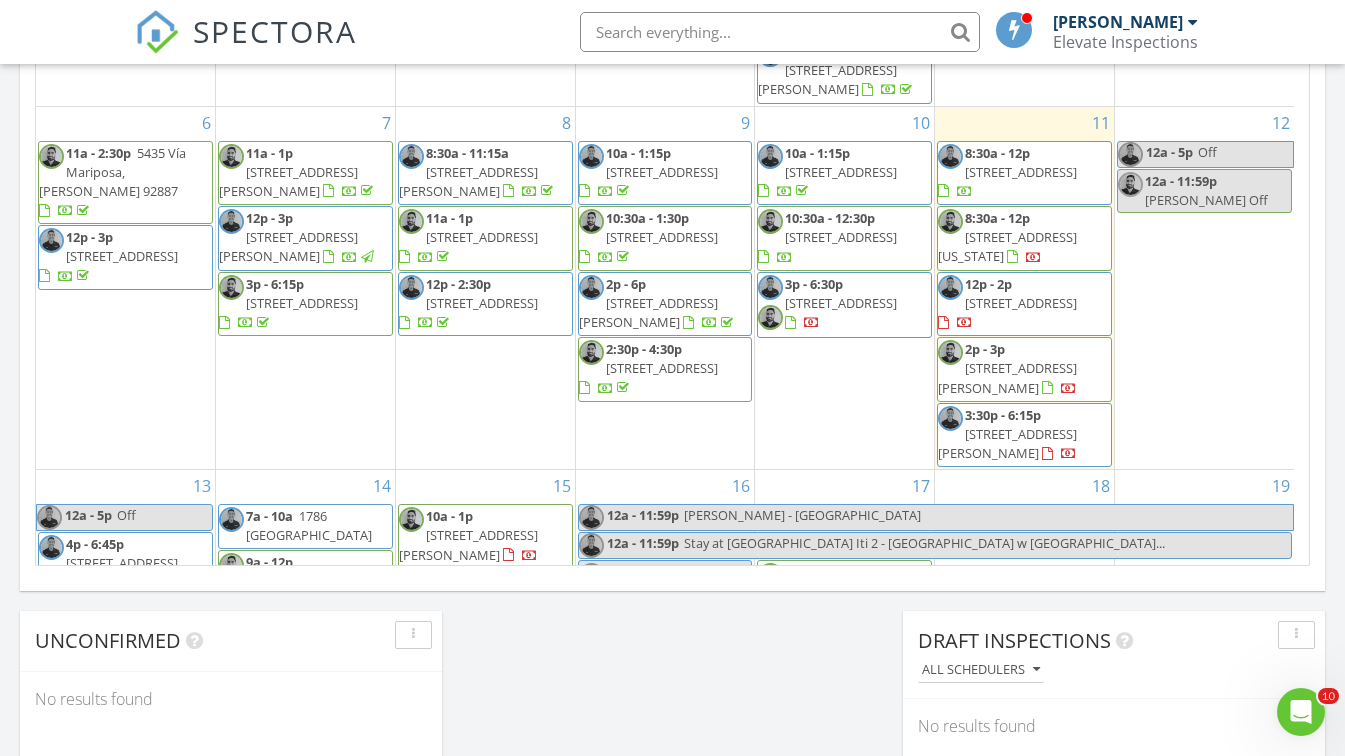 click on "[STREET_ADDRESS]" at bounding box center [841, 237] 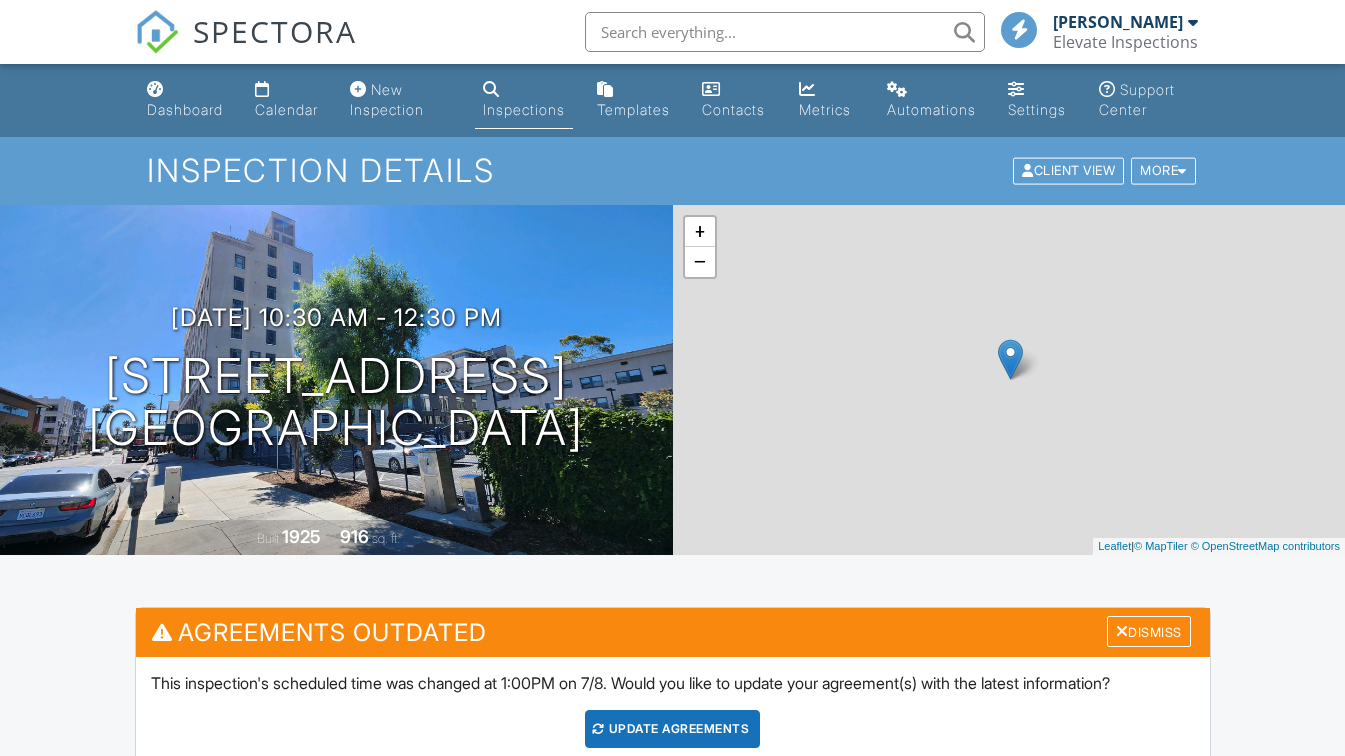 scroll, scrollTop: 0, scrollLeft: 0, axis: both 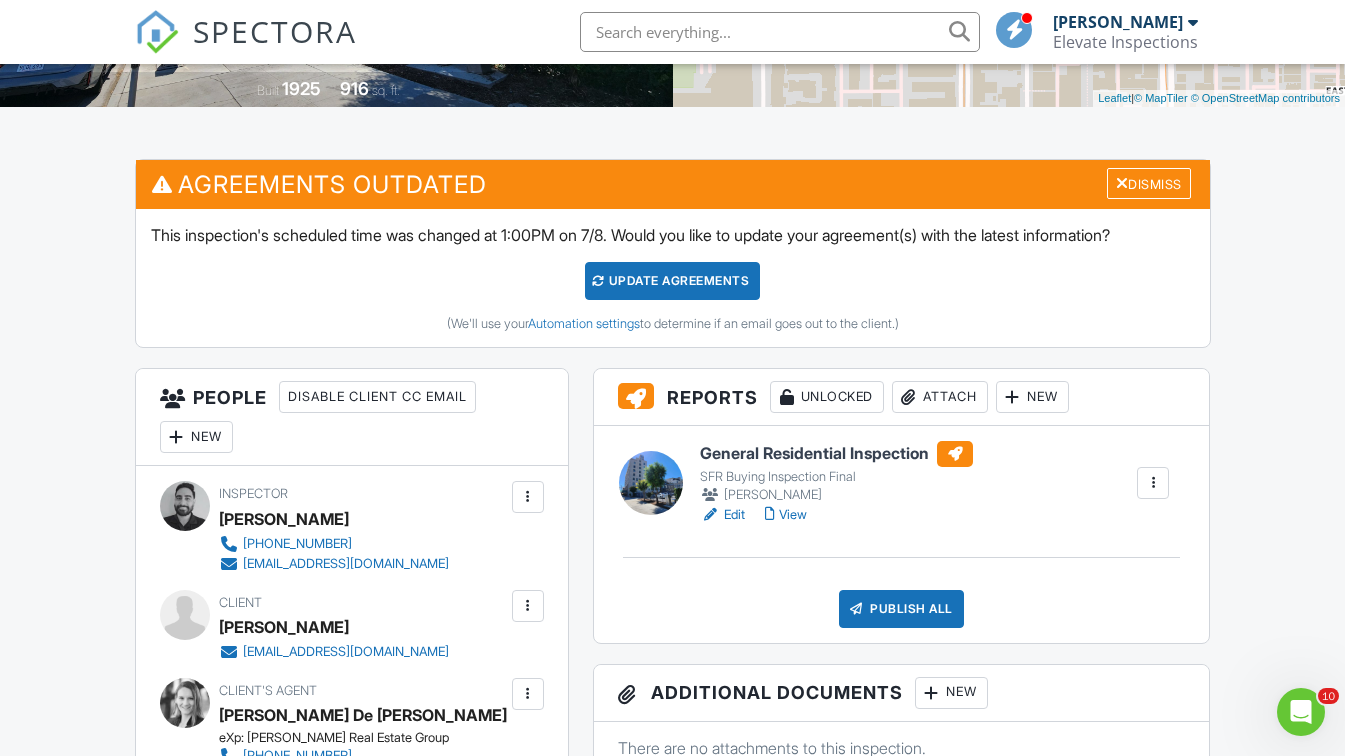 click on "View" at bounding box center (786, 515) 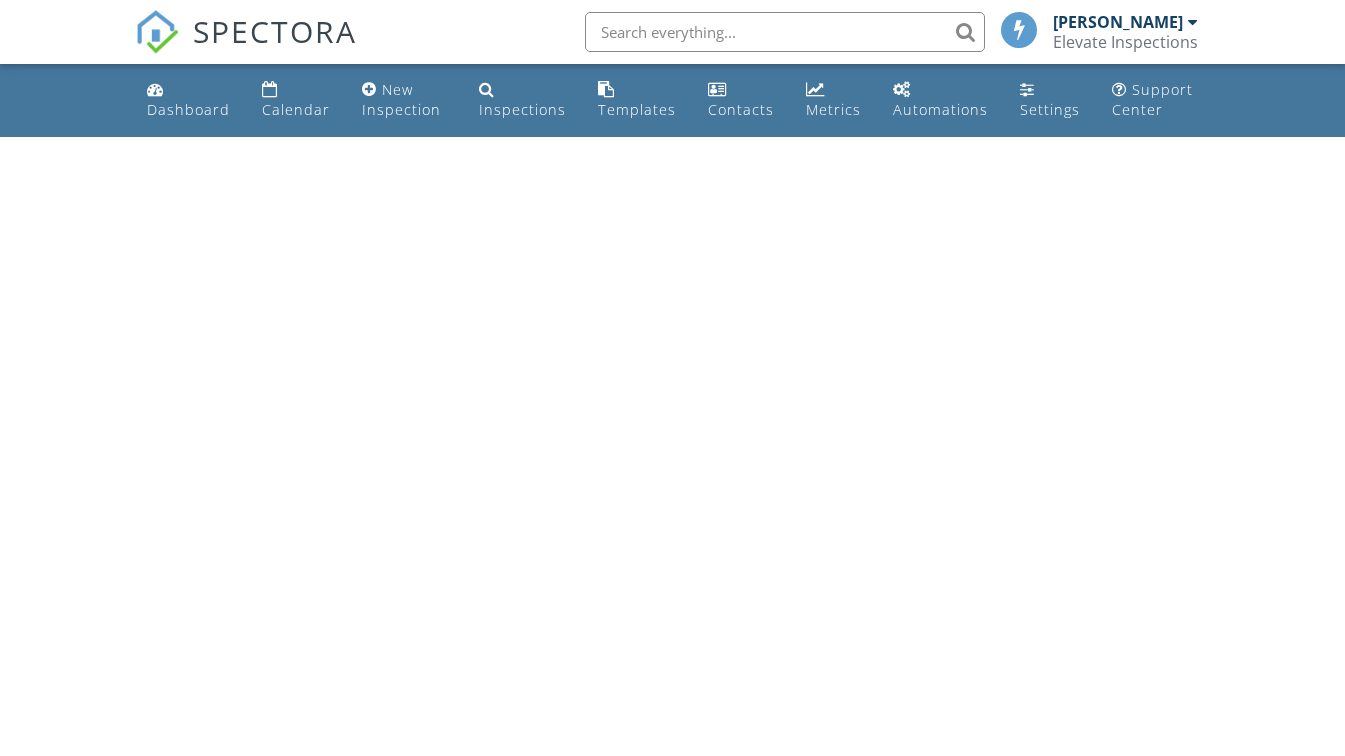 scroll, scrollTop: 0, scrollLeft: 0, axis: both 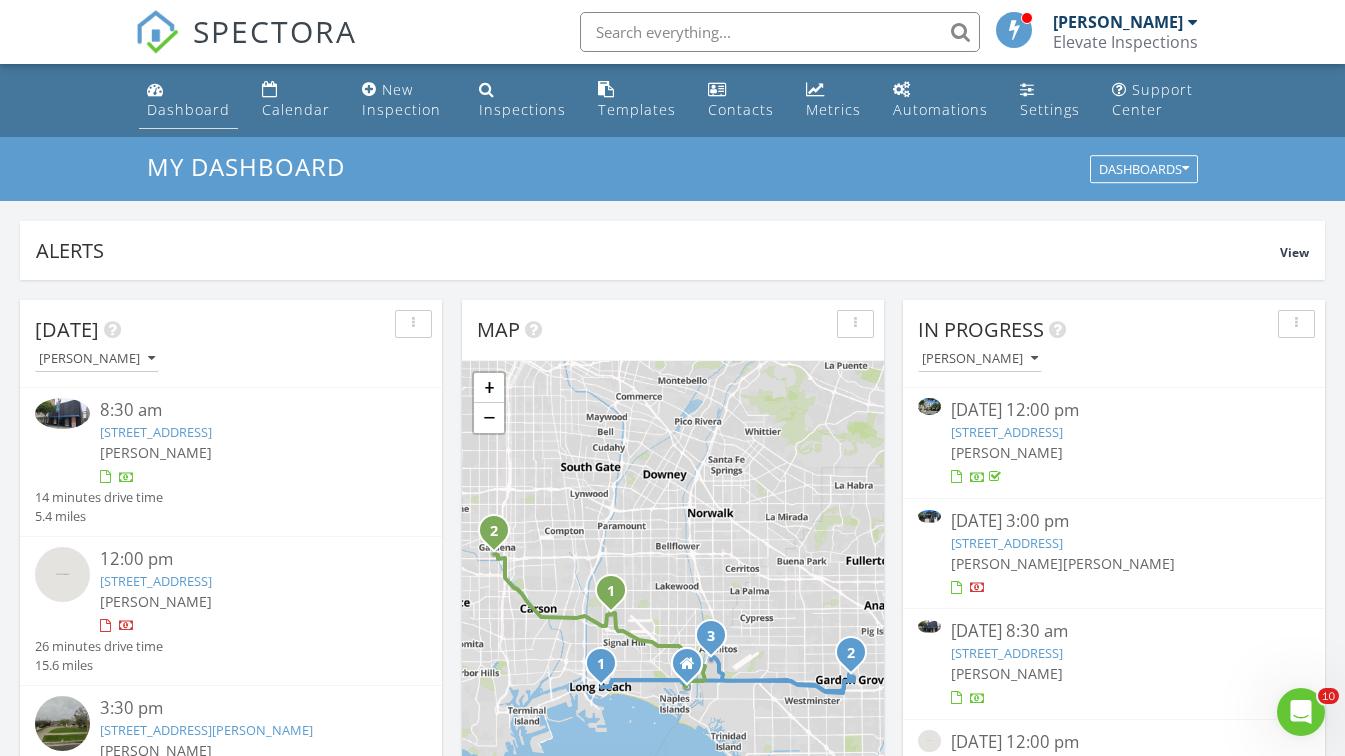 click on "Dashboard" at bounding box center (188, 109) 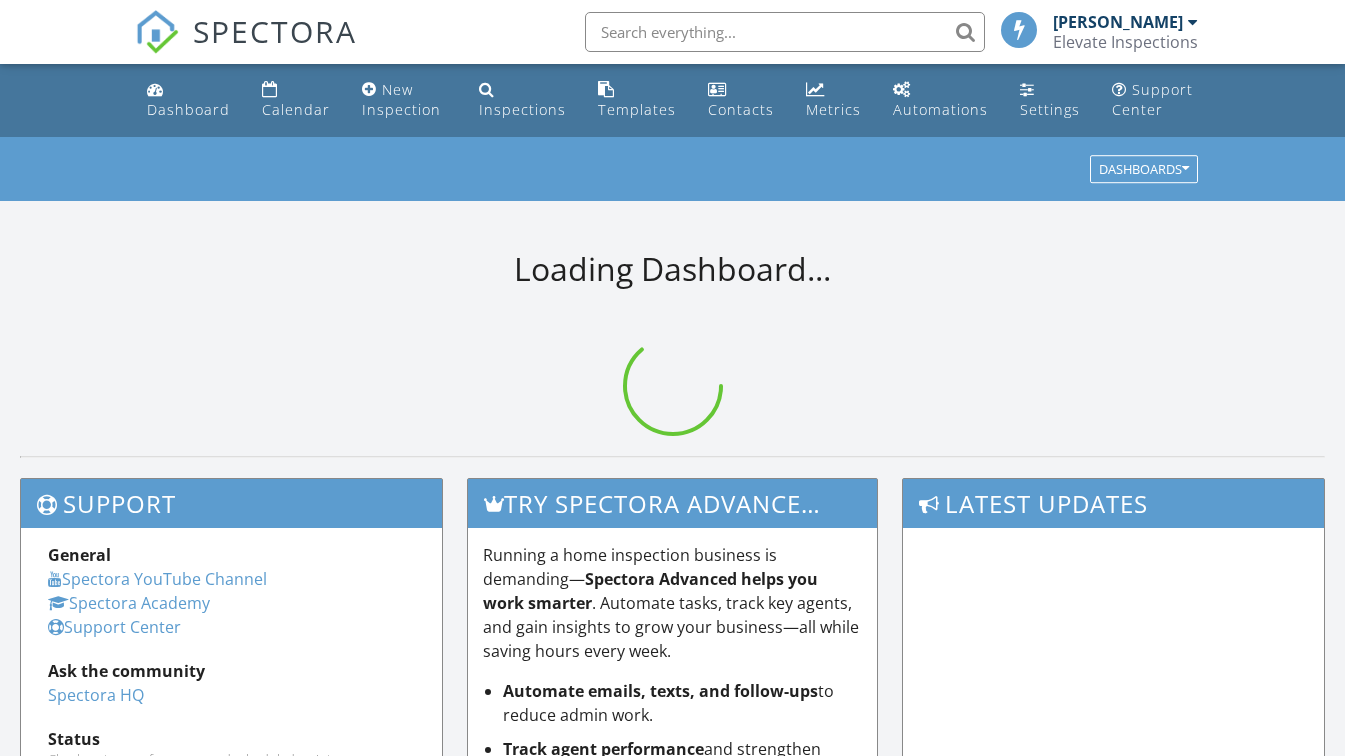 scroll, scrollTop: 0, scrollLeft: 0, axis: both 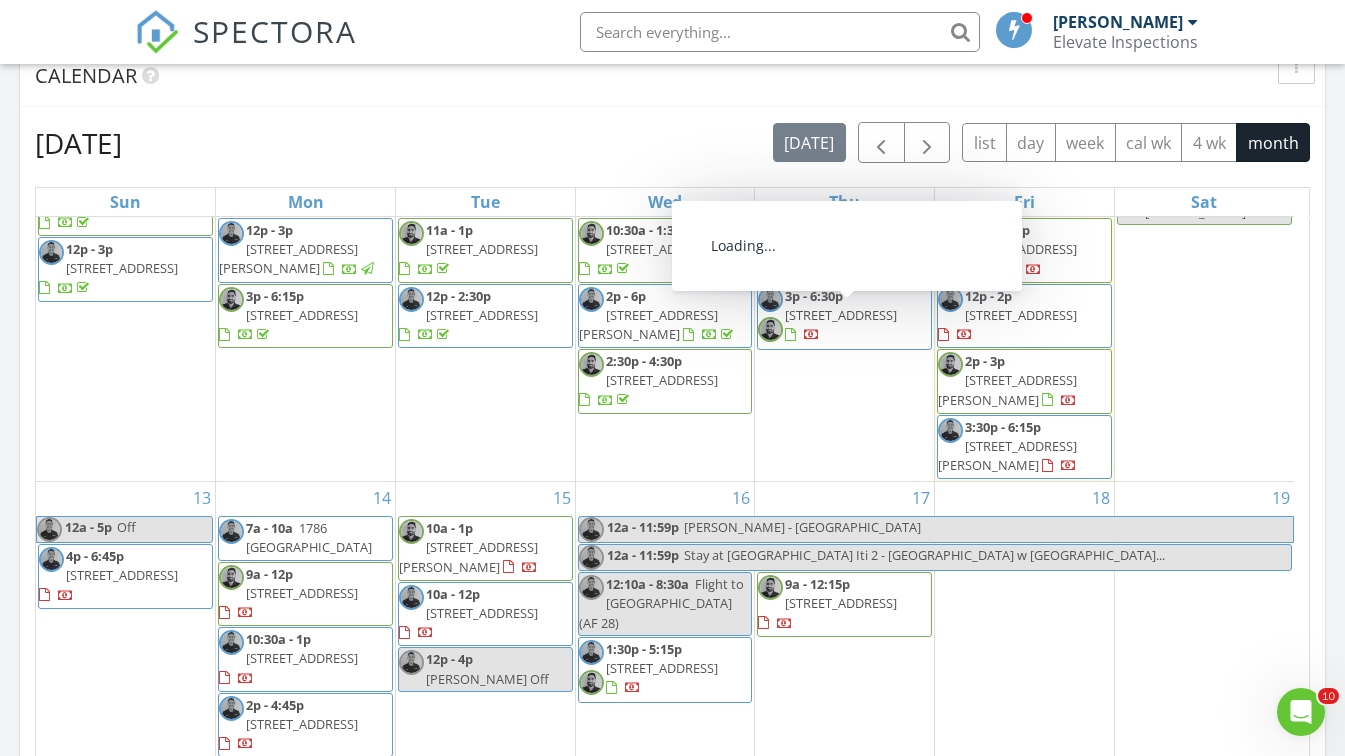 click on "1822 N Vista St , Los Angeles 90046" at bounding box center [841, 315] 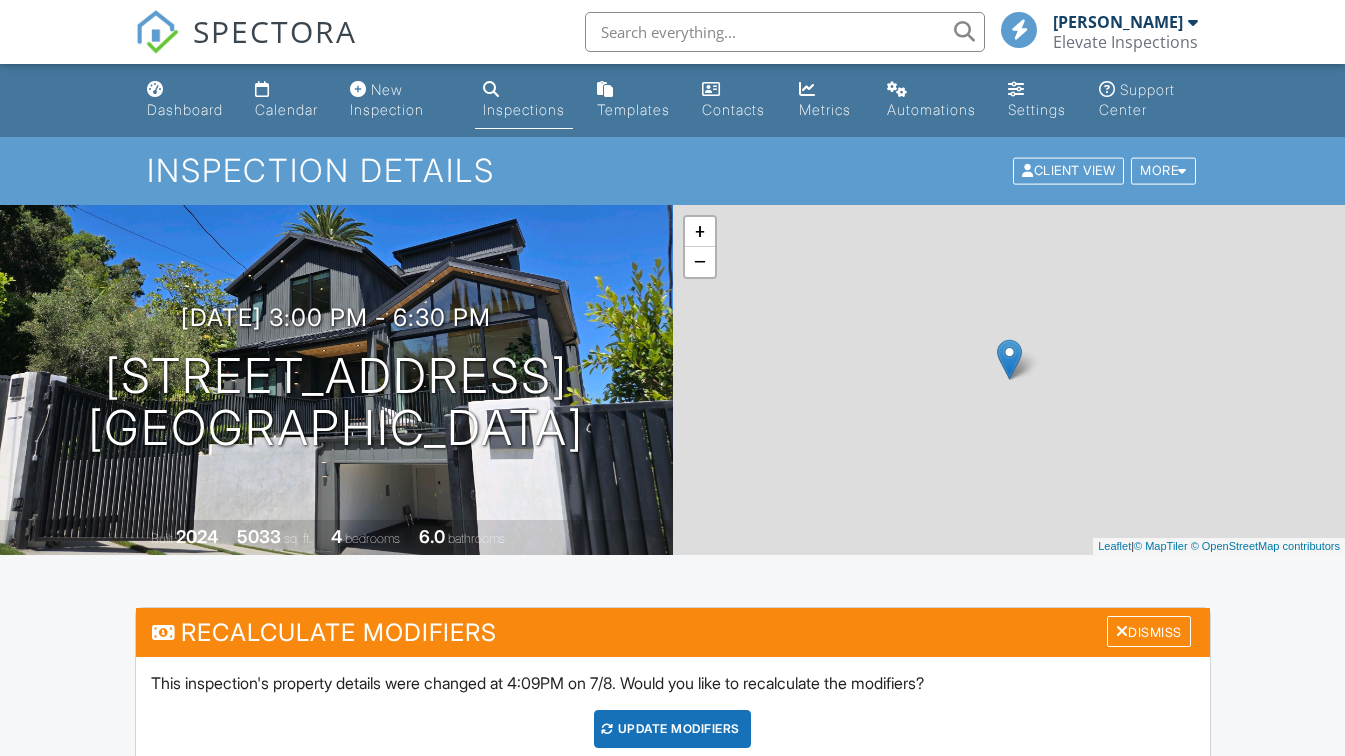 scroll, scrollTop: 0, scrollLeft: 0, axis: both 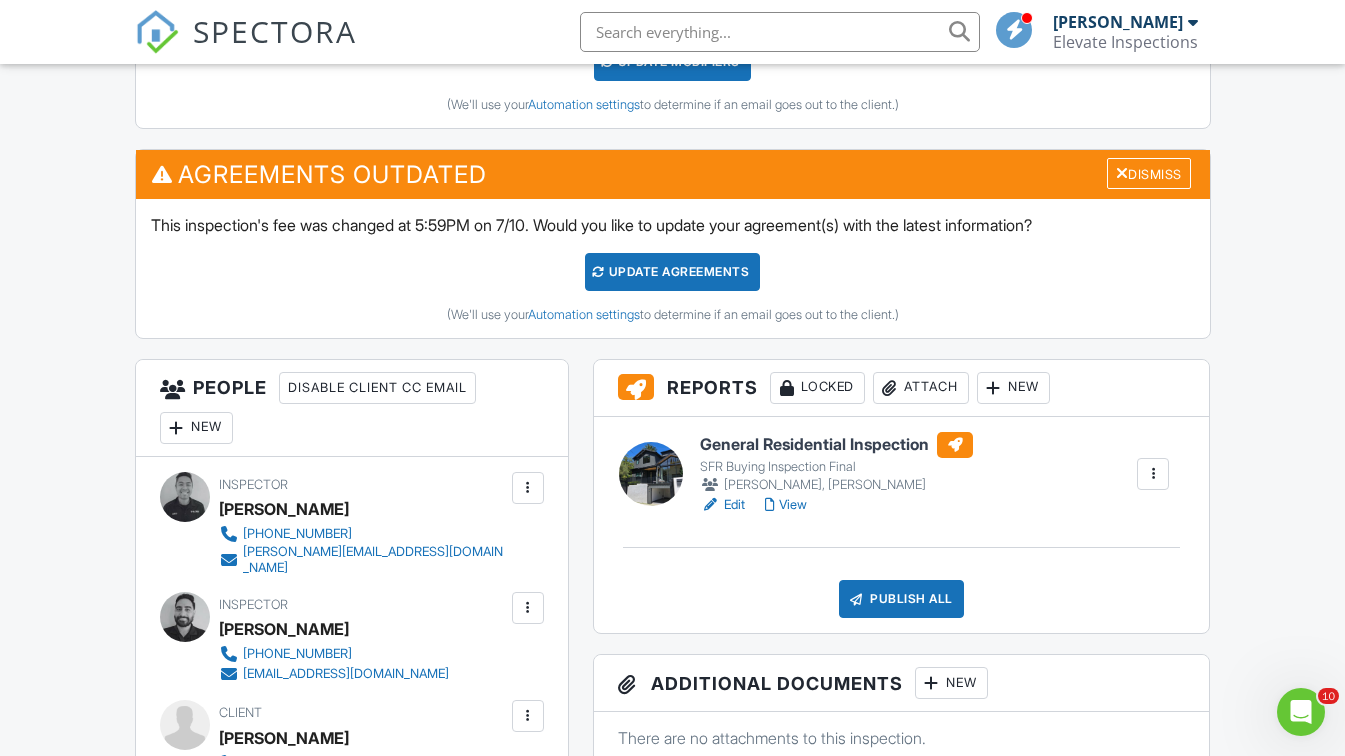 click on "Edit" at bounding box center (722, 505) 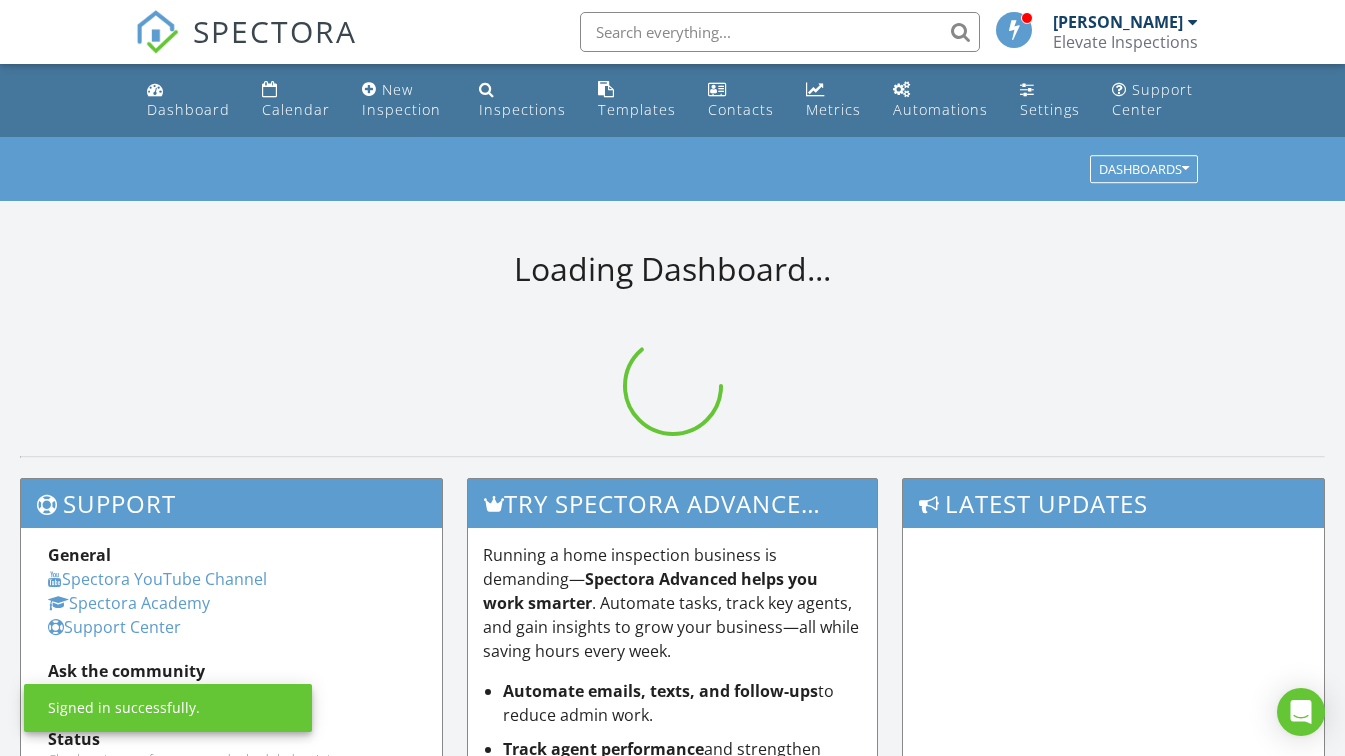 scroll, scrollTop: 0, scrollLeft: 0, axis: both 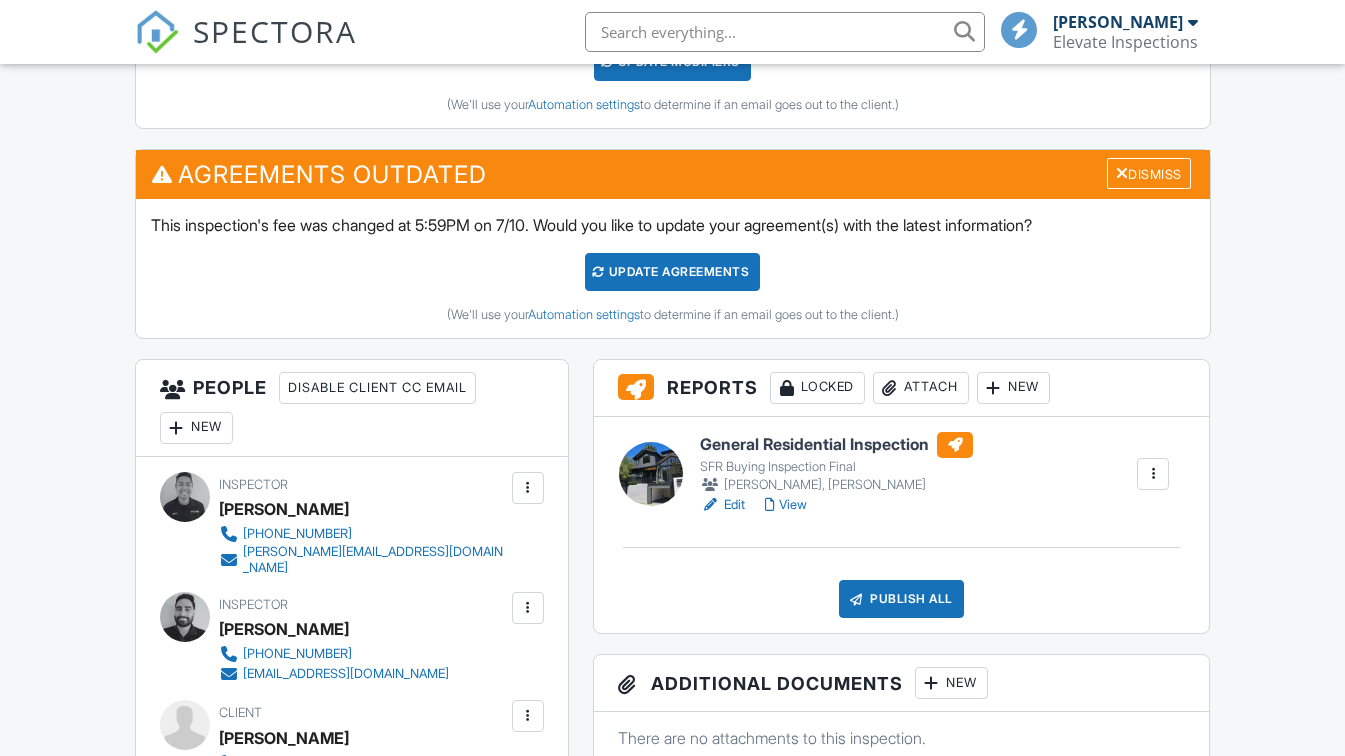 click on "Edit" at bounding box center [722, 505] 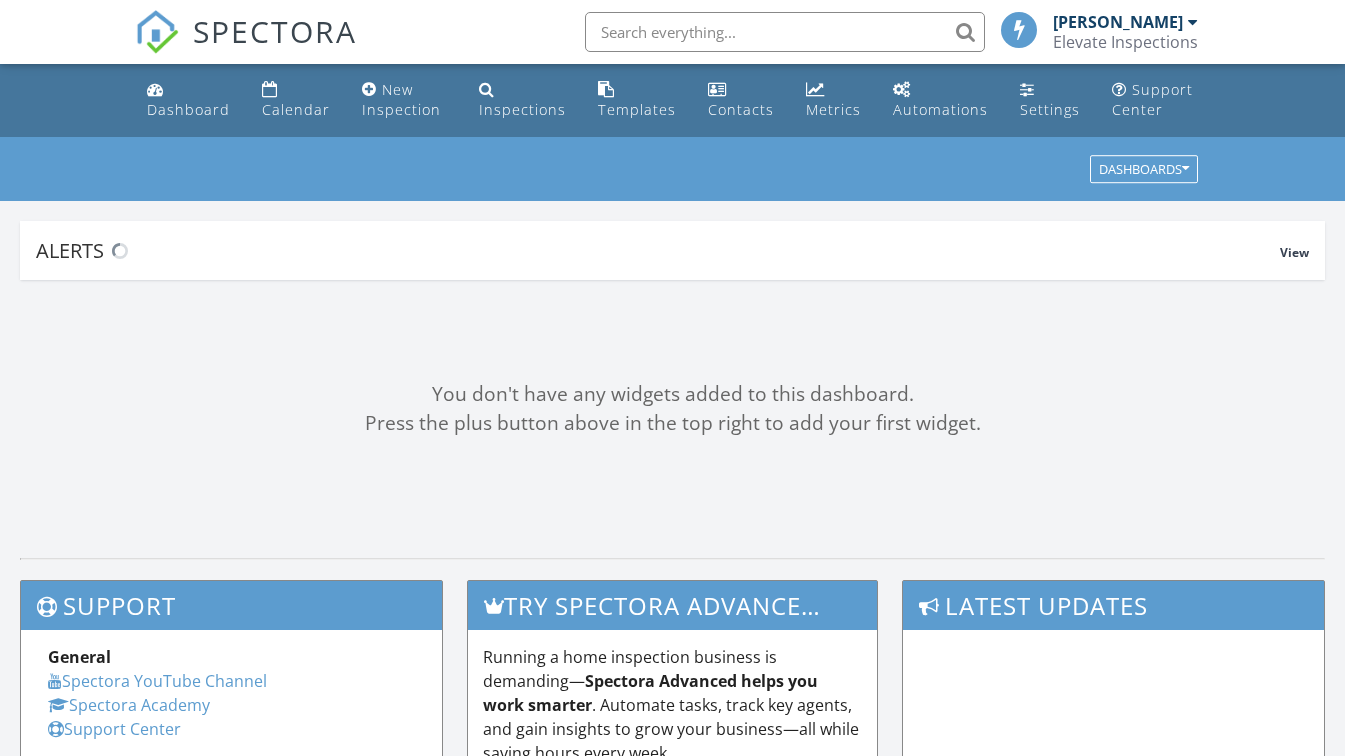 scroll, scrollTop: 0, scrollLeft: 0, axis: both 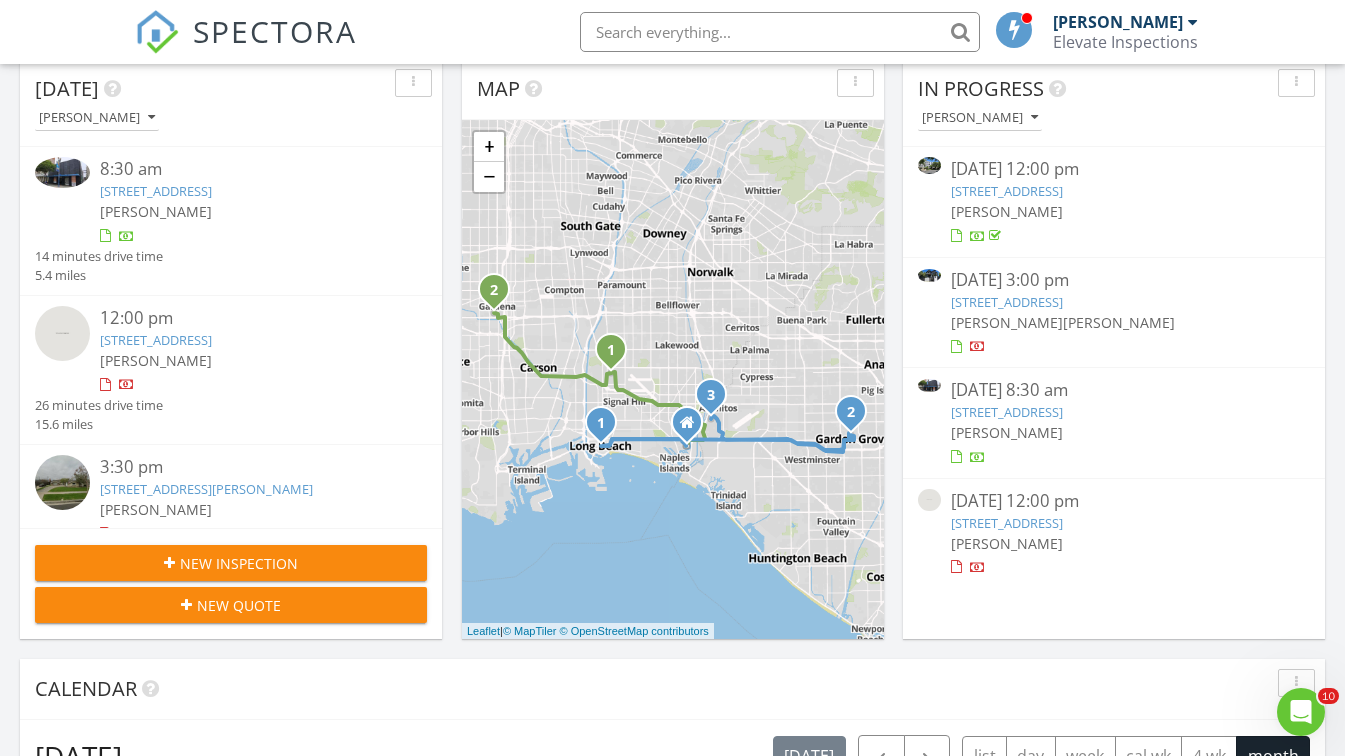 click on "[STREET_ADDRESS]" at bounding box center [1007, 302] 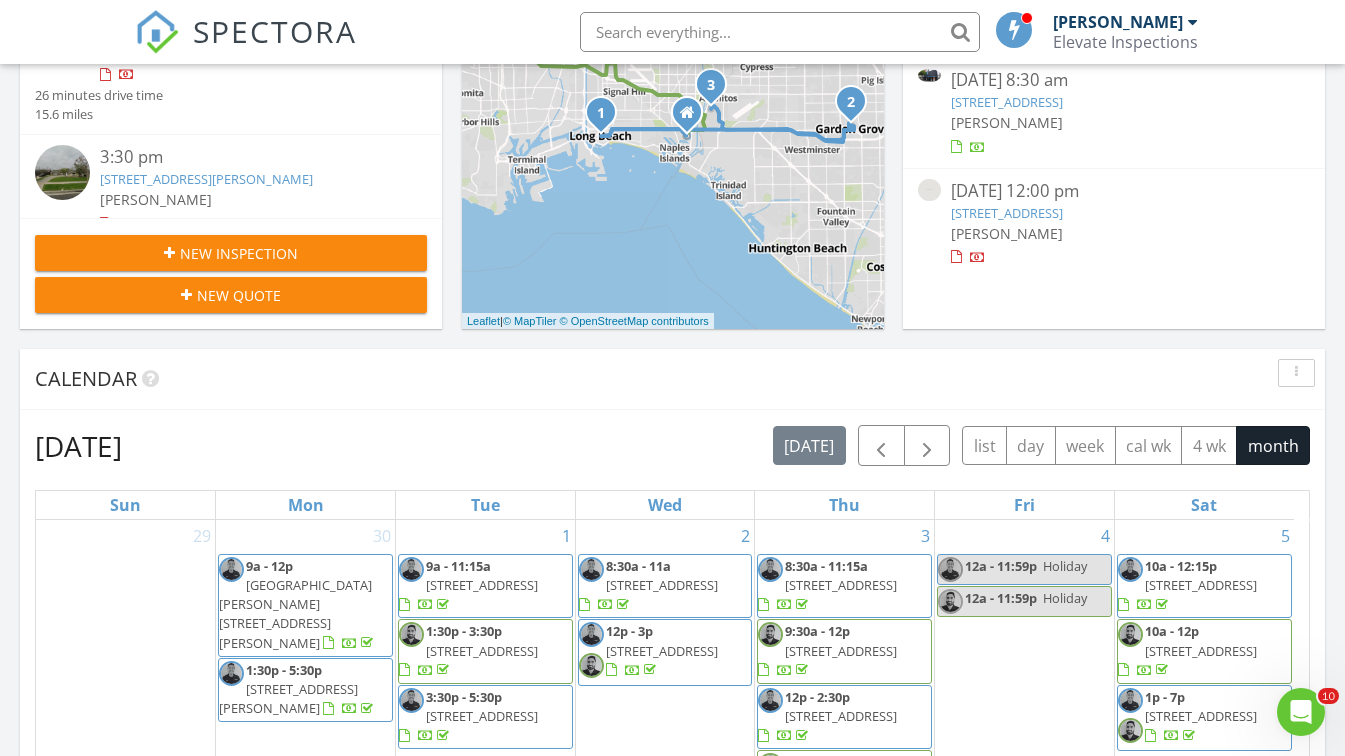scroll, scrollTop: 557, scrollLeft: 0, axis: vertical 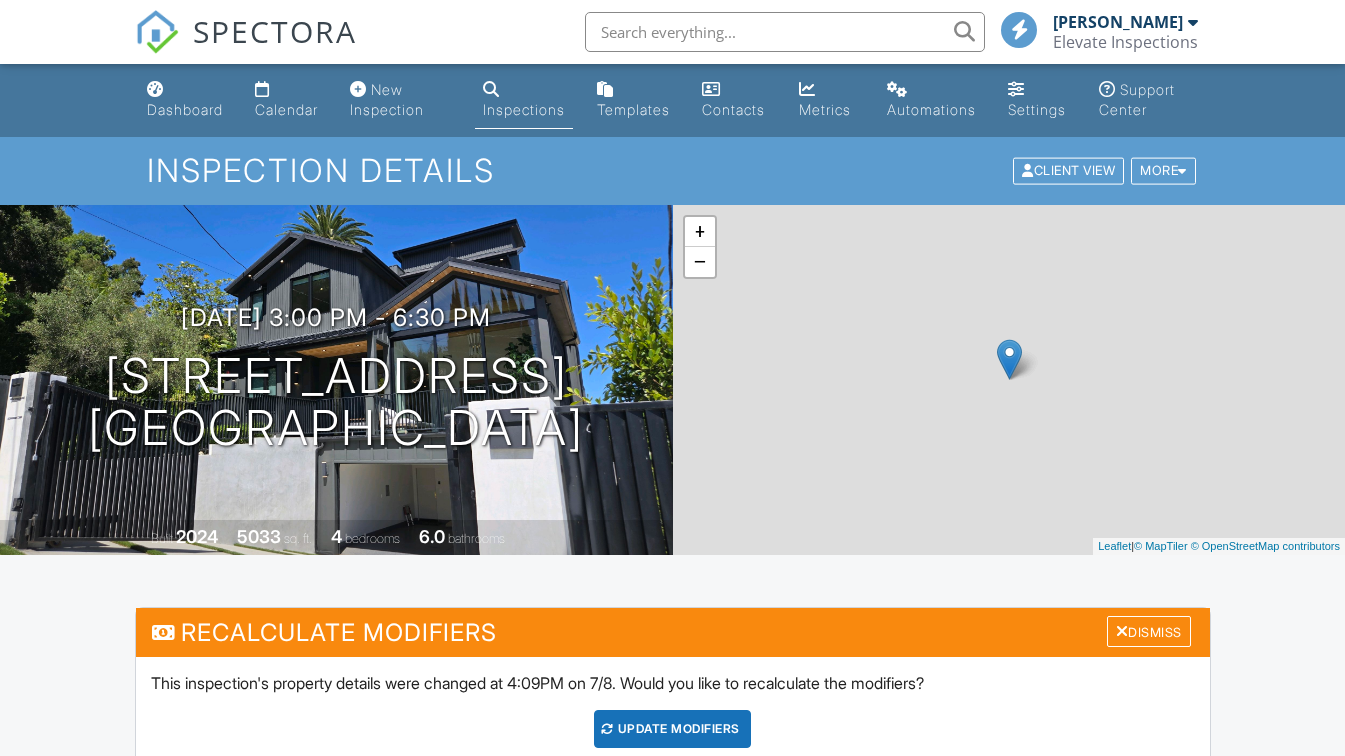 click 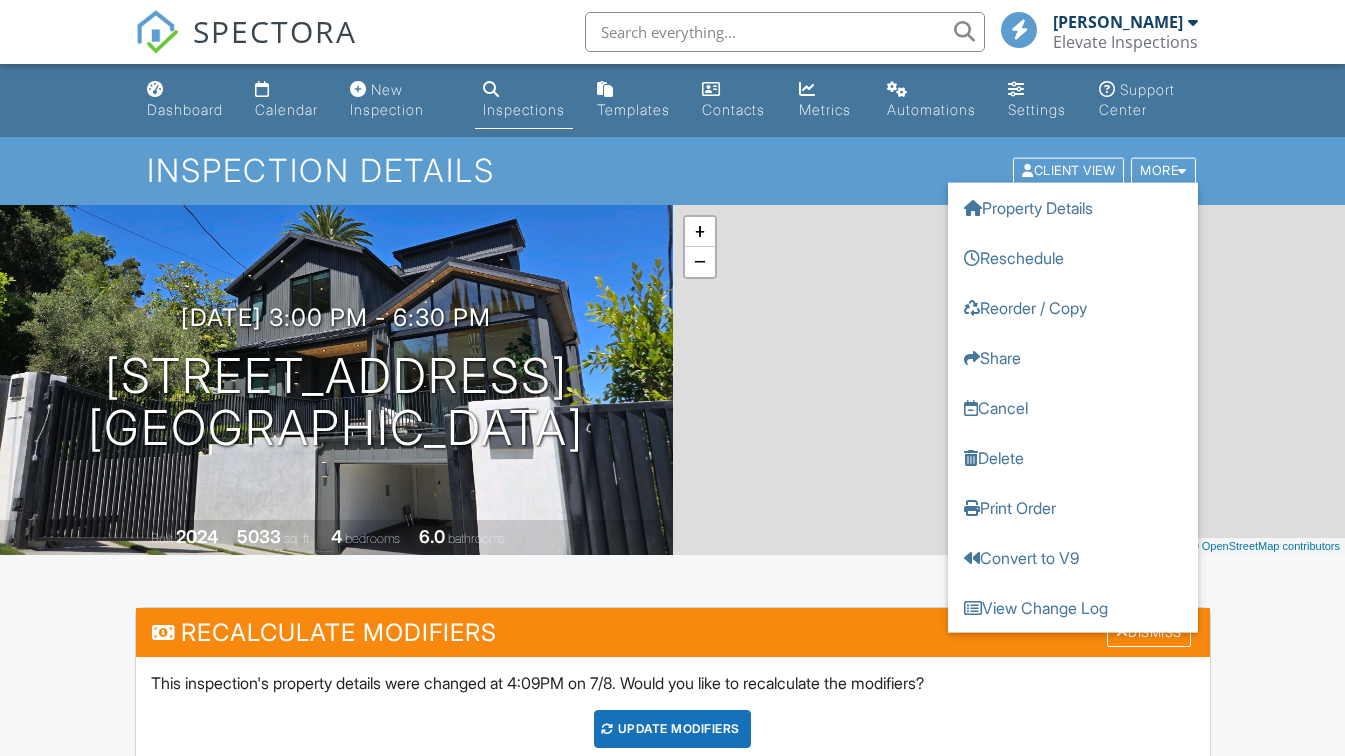 scroll, scrollTop: 804, scrollLeft: 0, axis: vertical 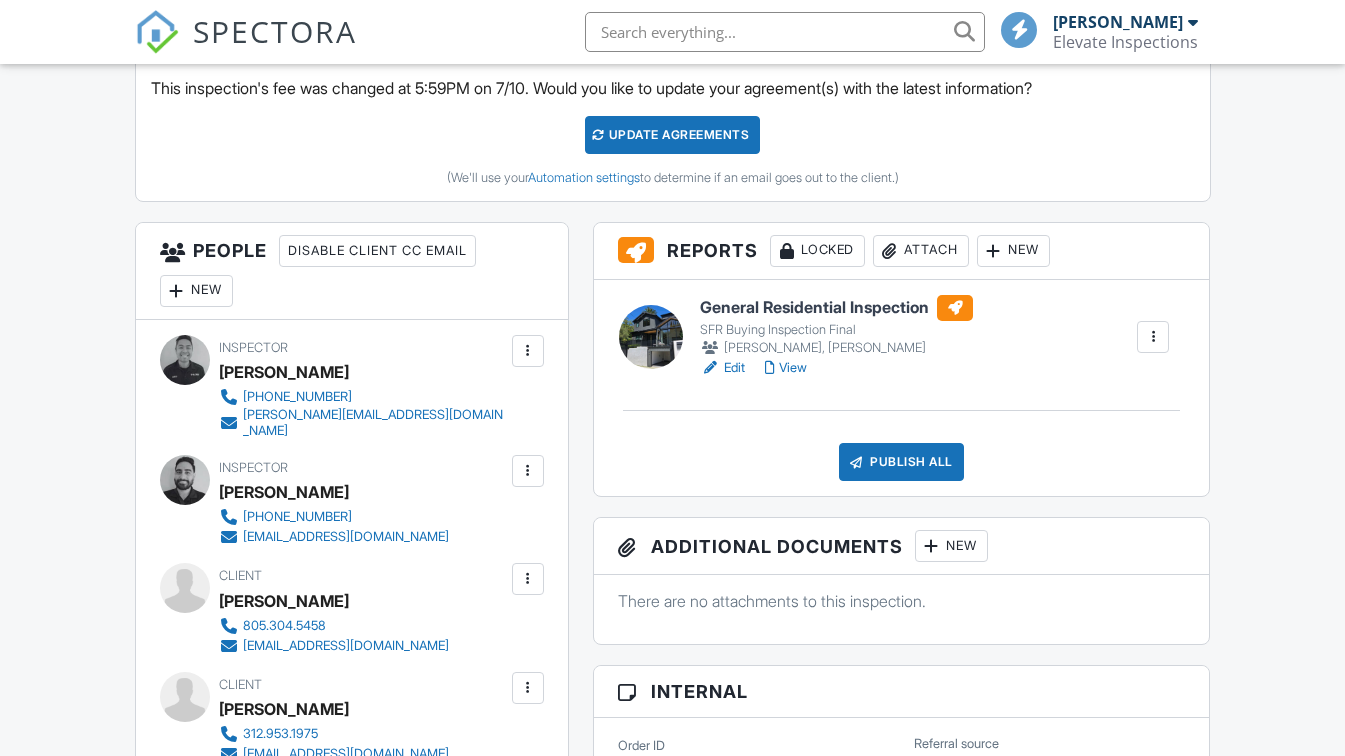 click on "Edit" 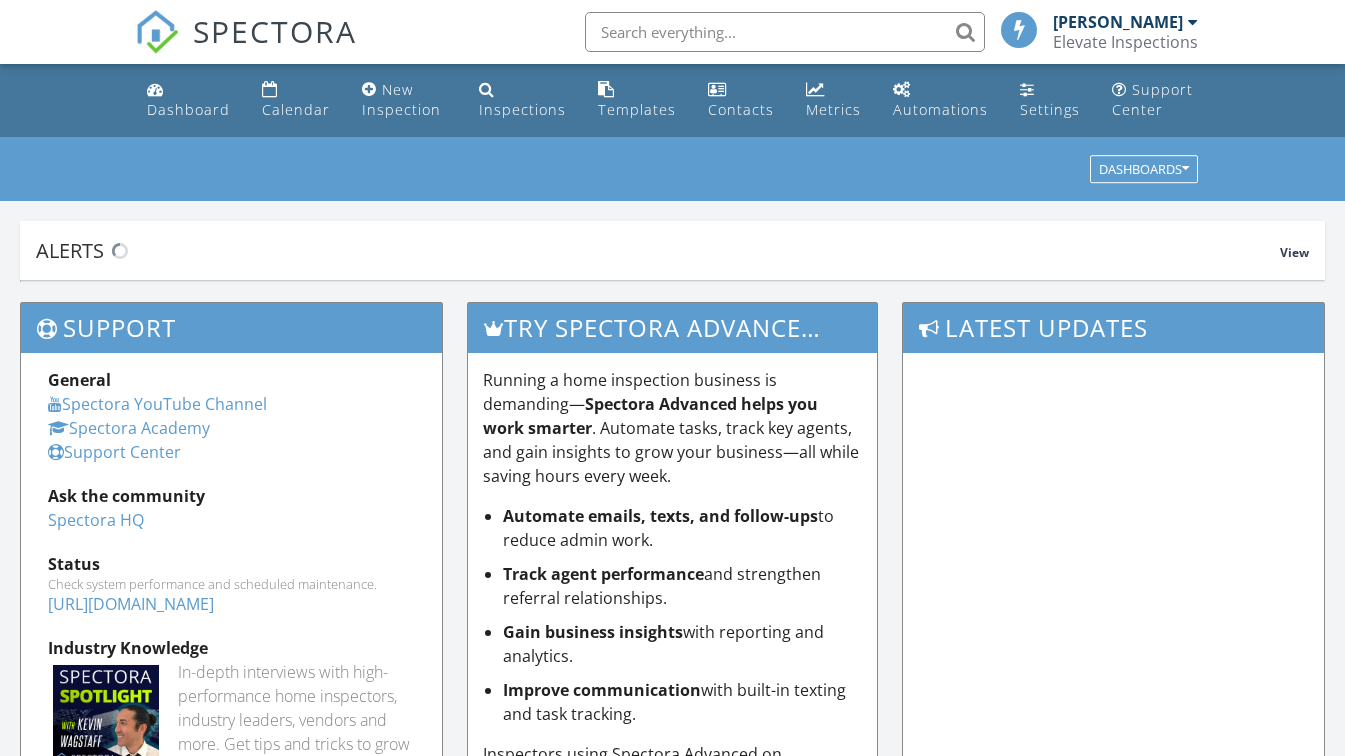scroll, scrollTop: 0, scrollLeft: 0, axis: both 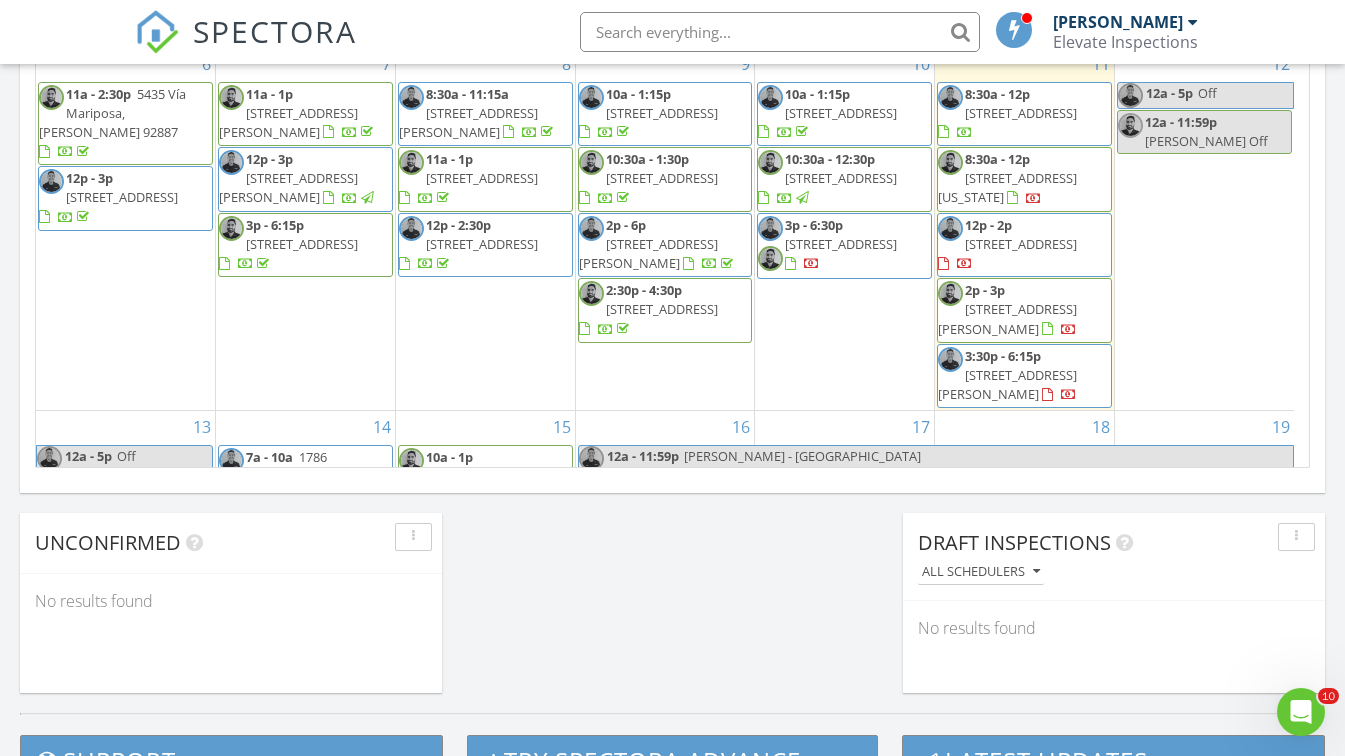 click on "1822 N Vista St , Los Angeles 90046" at bounding box center [841, 244] 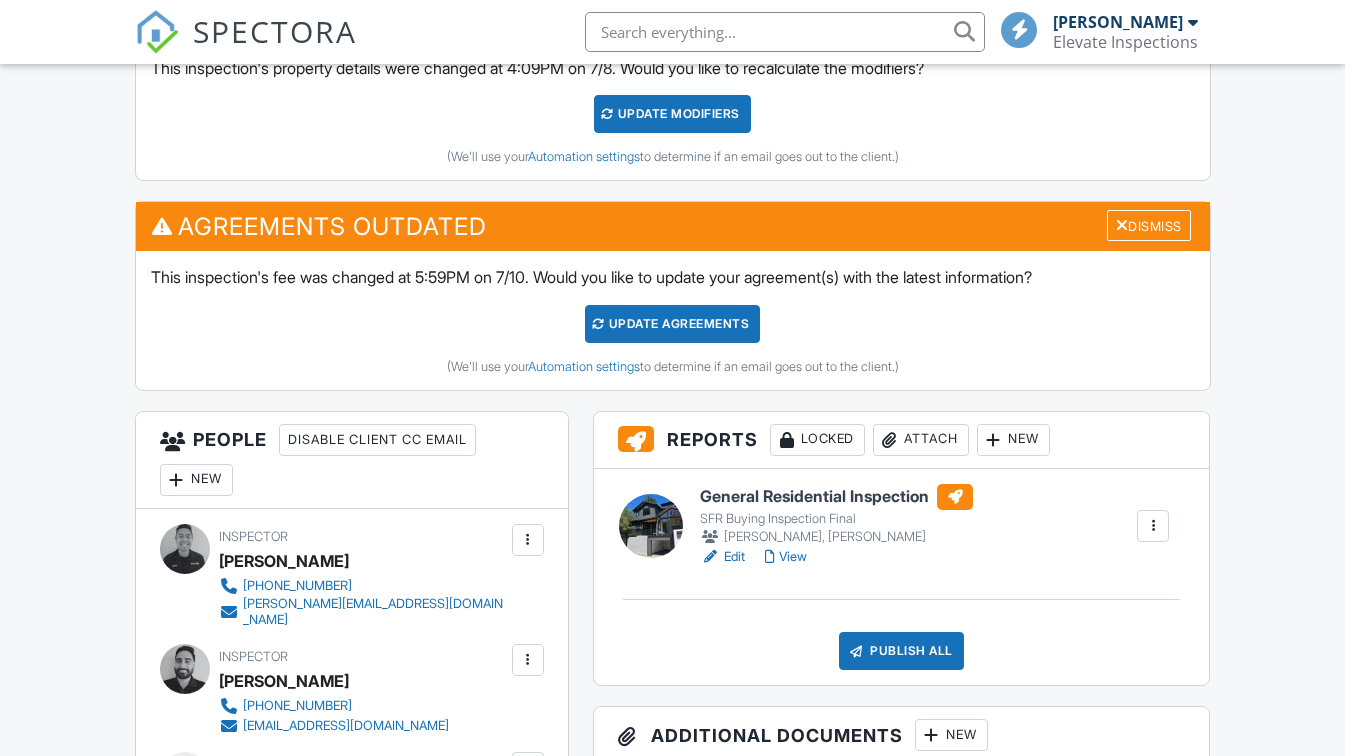 scroll, scrollTop: 614, scrollLeft: 0, axis: vertical 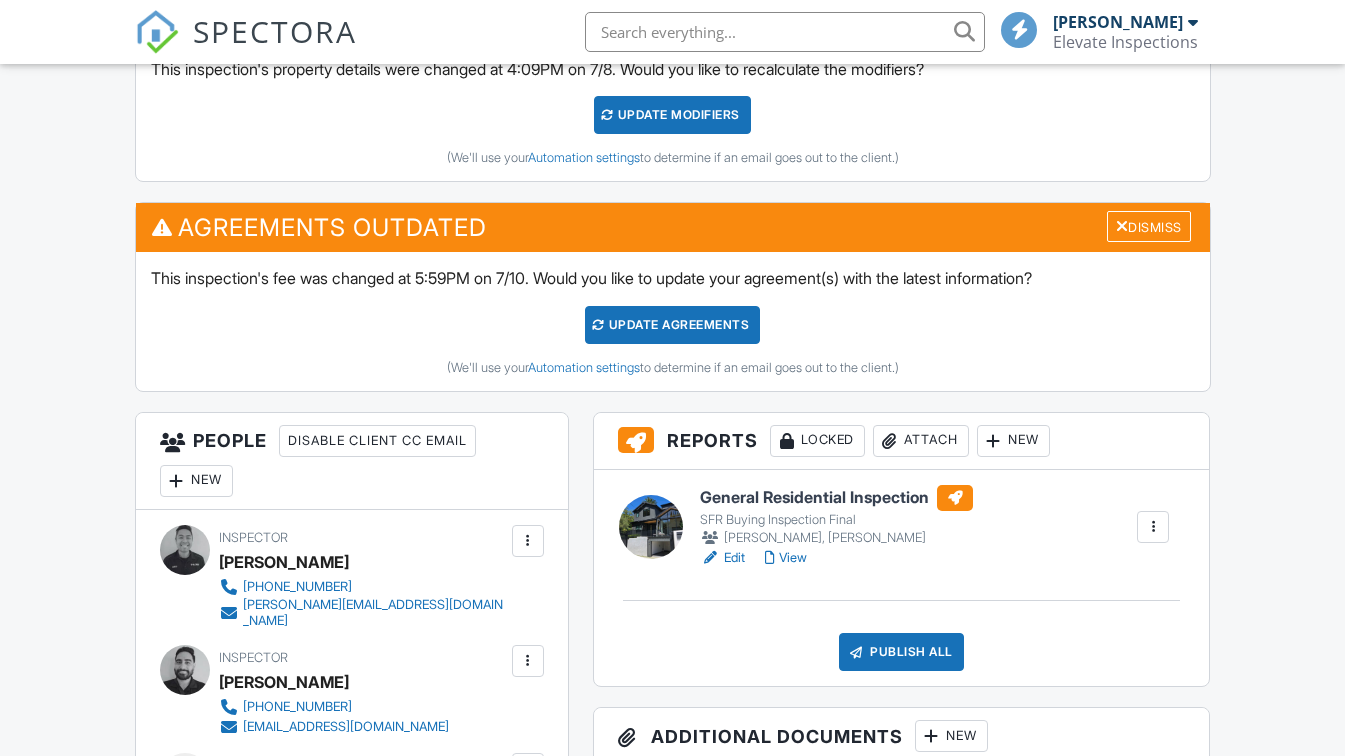 click on "View" 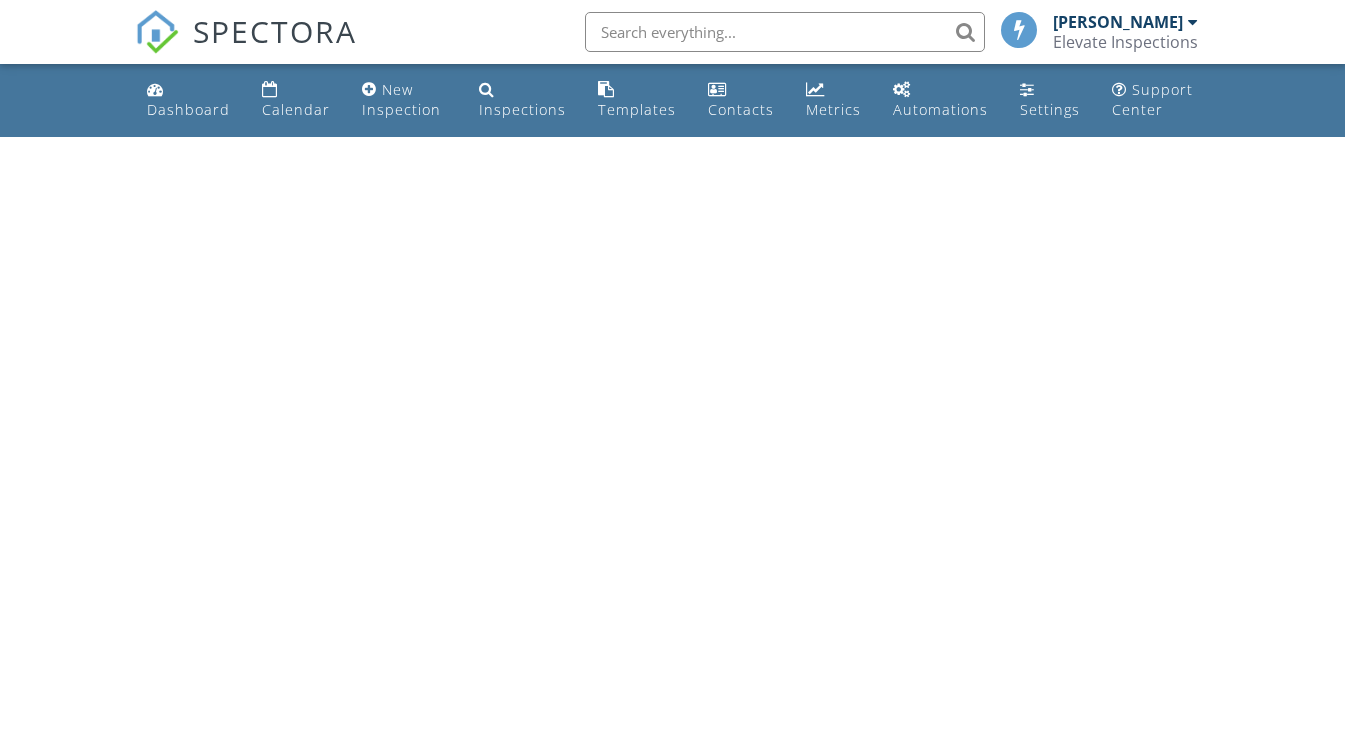 scroll, scrollTop: 0, scrollLeft: 0, axis: both 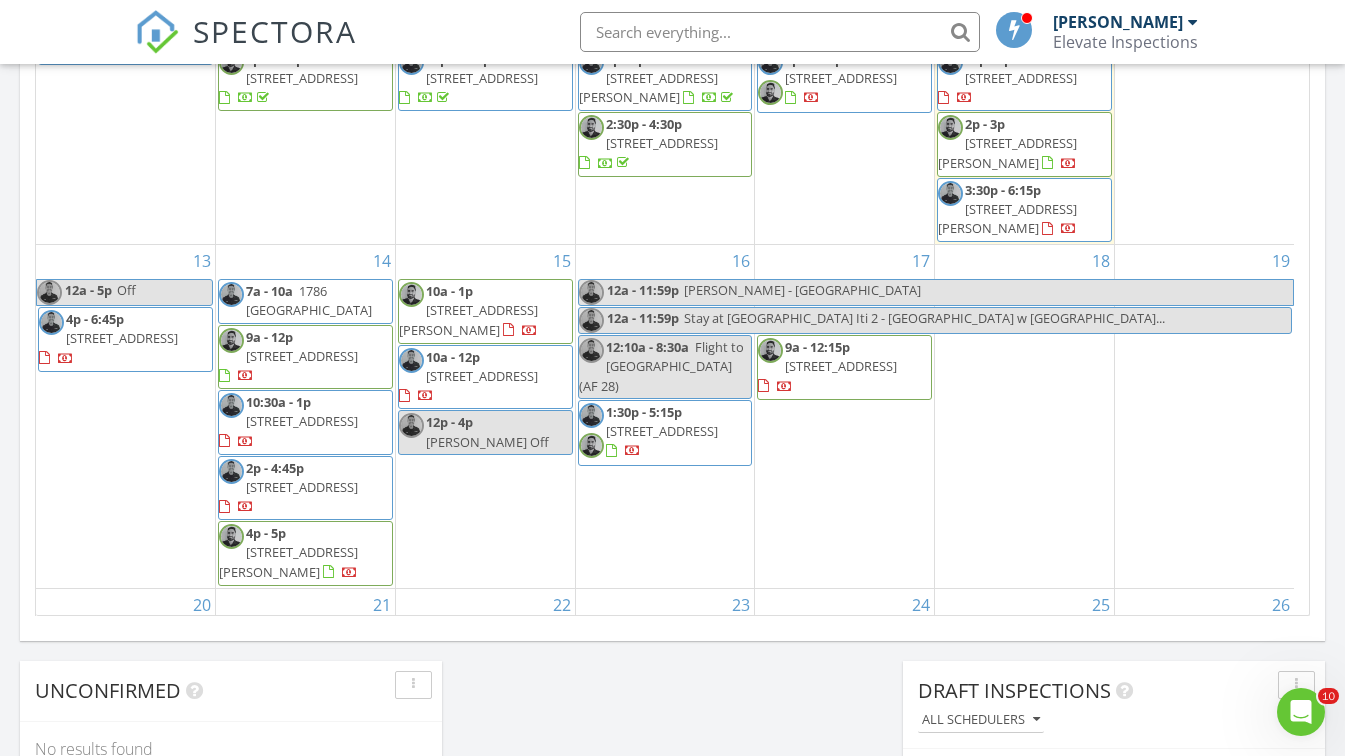 click 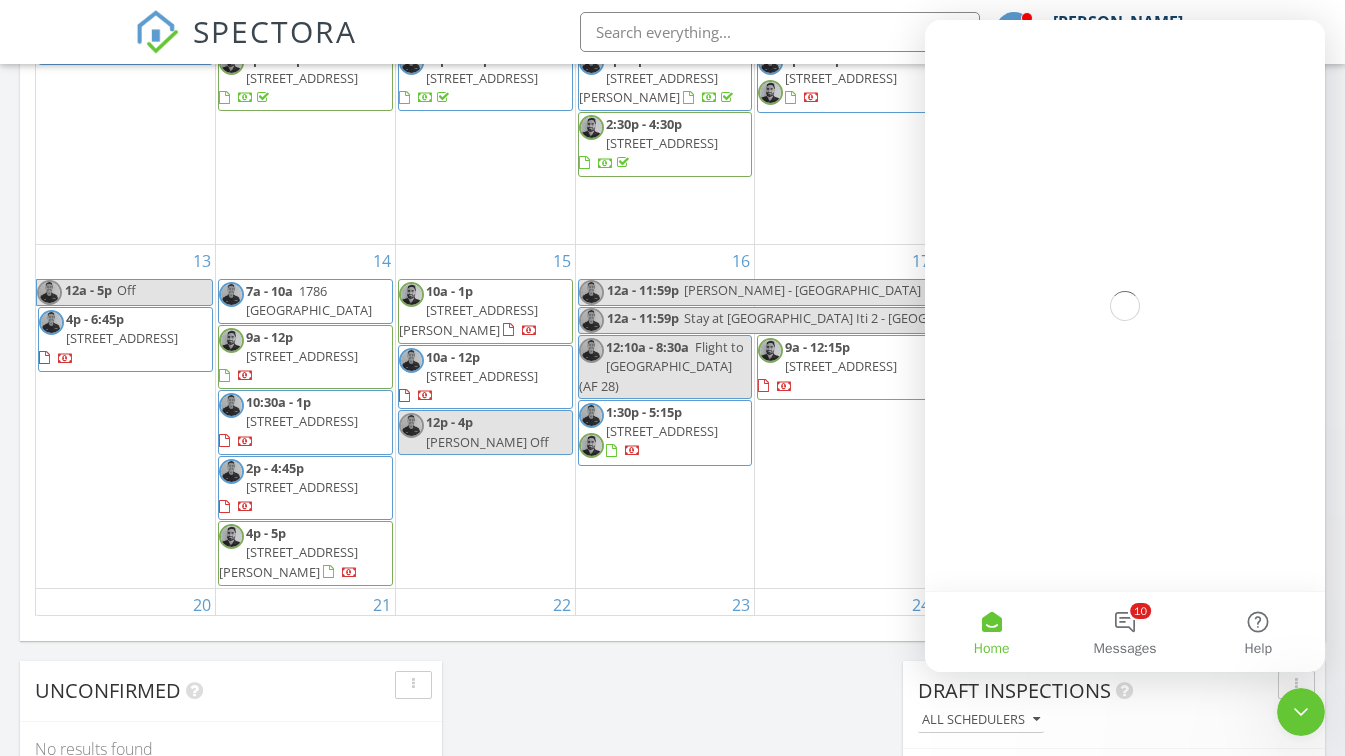 scroll, scrollTop: 0, scrollLeft: 0, axis: both 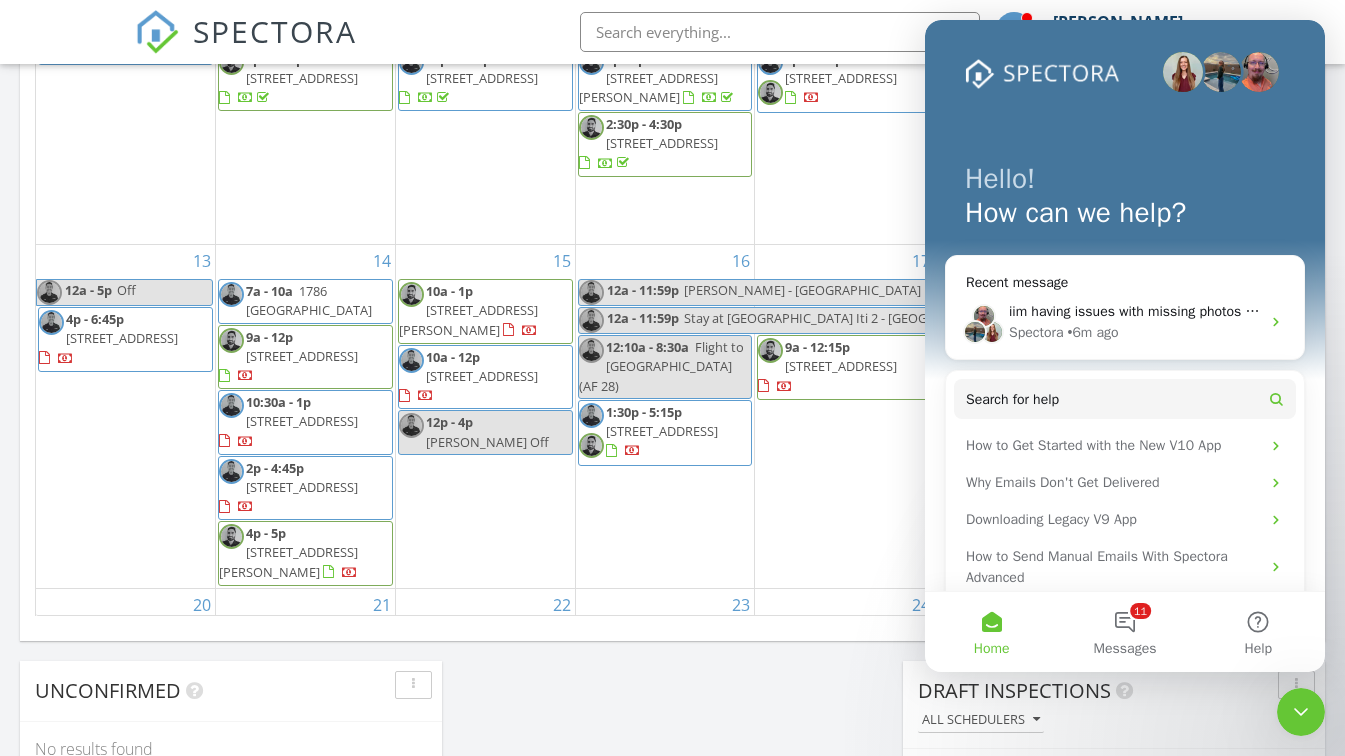 click on "10
10a - 1:15p
26905 Fond Du Lac Rd, Rancho Palos Verdes 90275
10:30a - 12:30p
100 W 5th St #5A, Long Beach 90802
3p - 6:30p
1822 N Vista St , Los Angeles 90046" at bounding box center (844, 63) 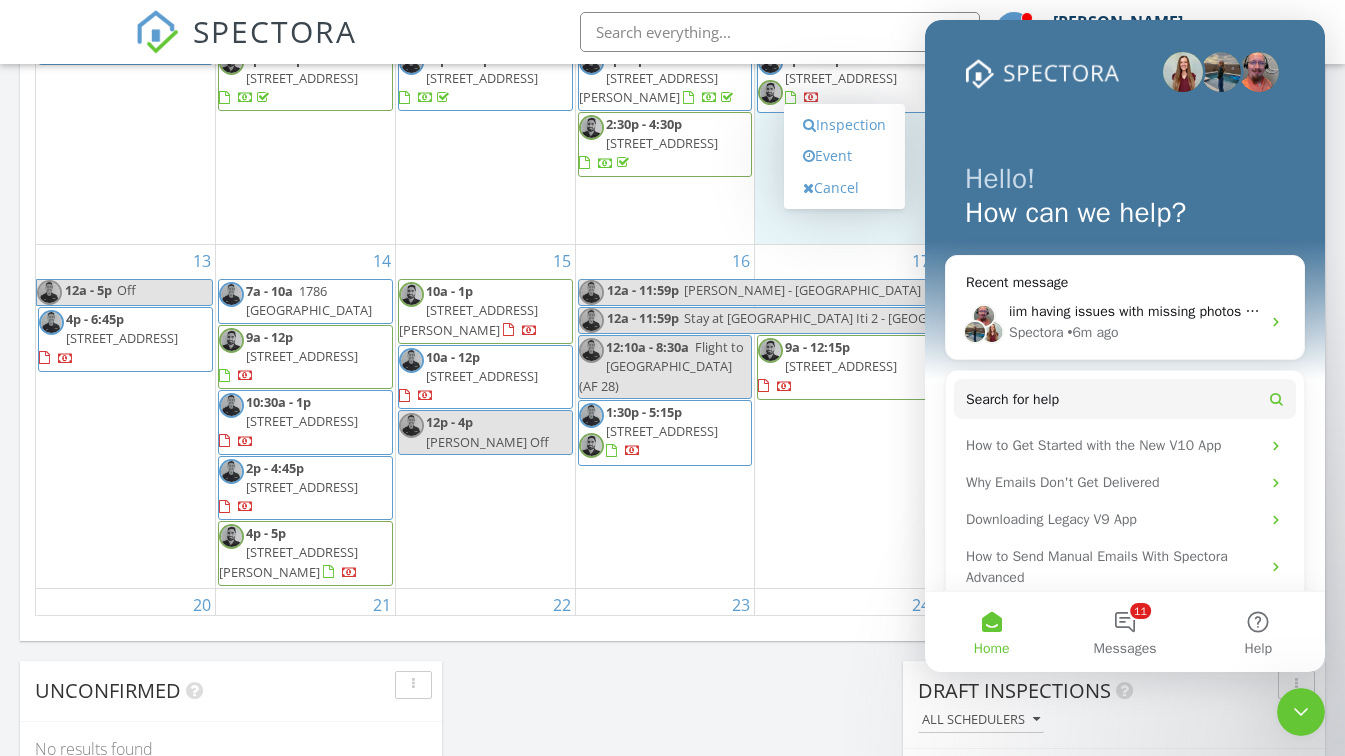 click on "Inspection
Event
Cancel" at bounding box center [844, 156] 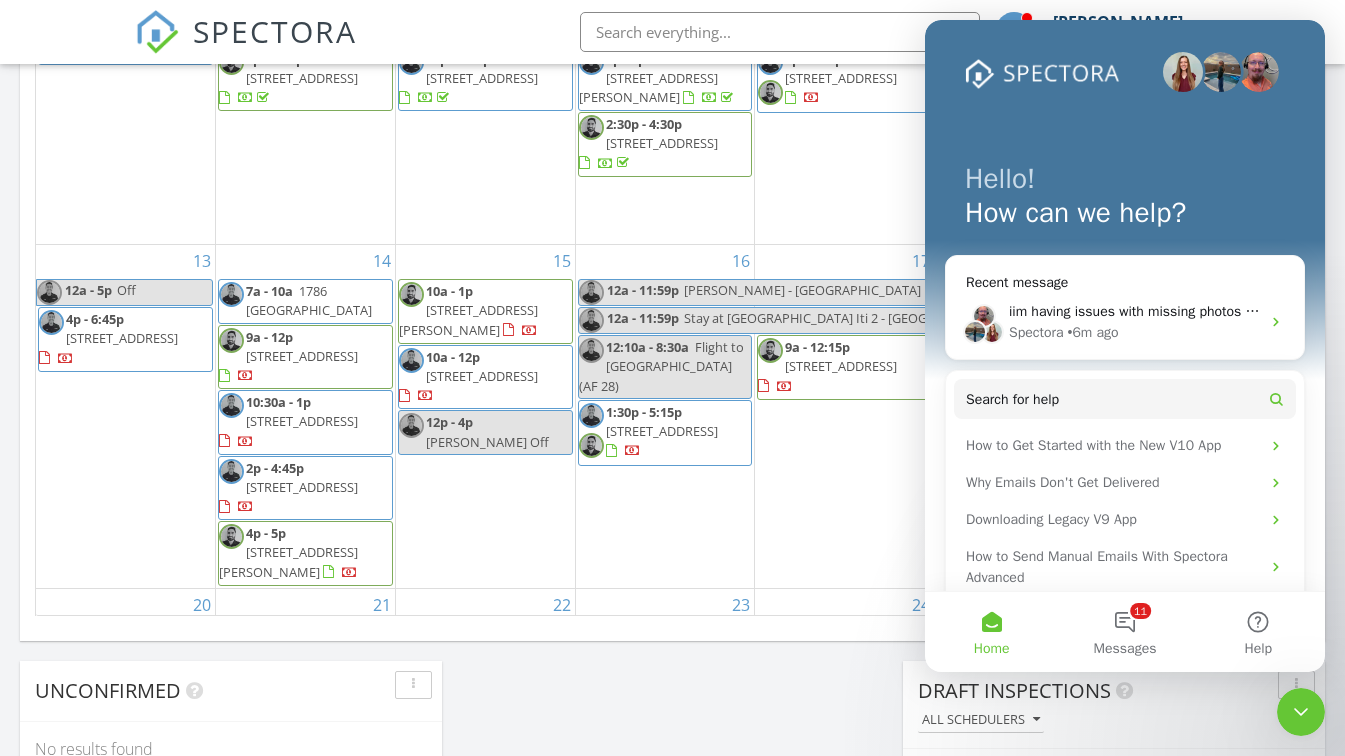 click on "[STREET_ADDRESS]" at bounding box center [841, 78] 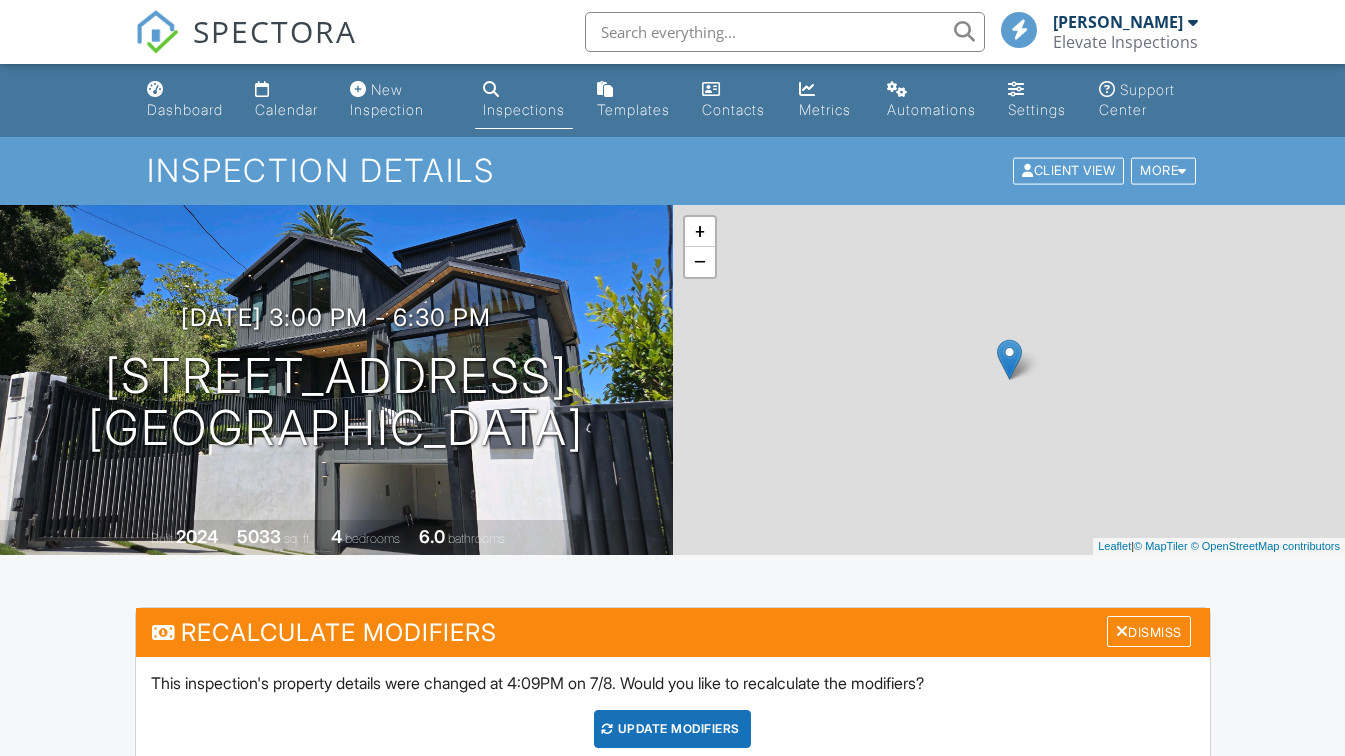 scroll, scrollTop: 0, scrollLeft: 0, axis: both 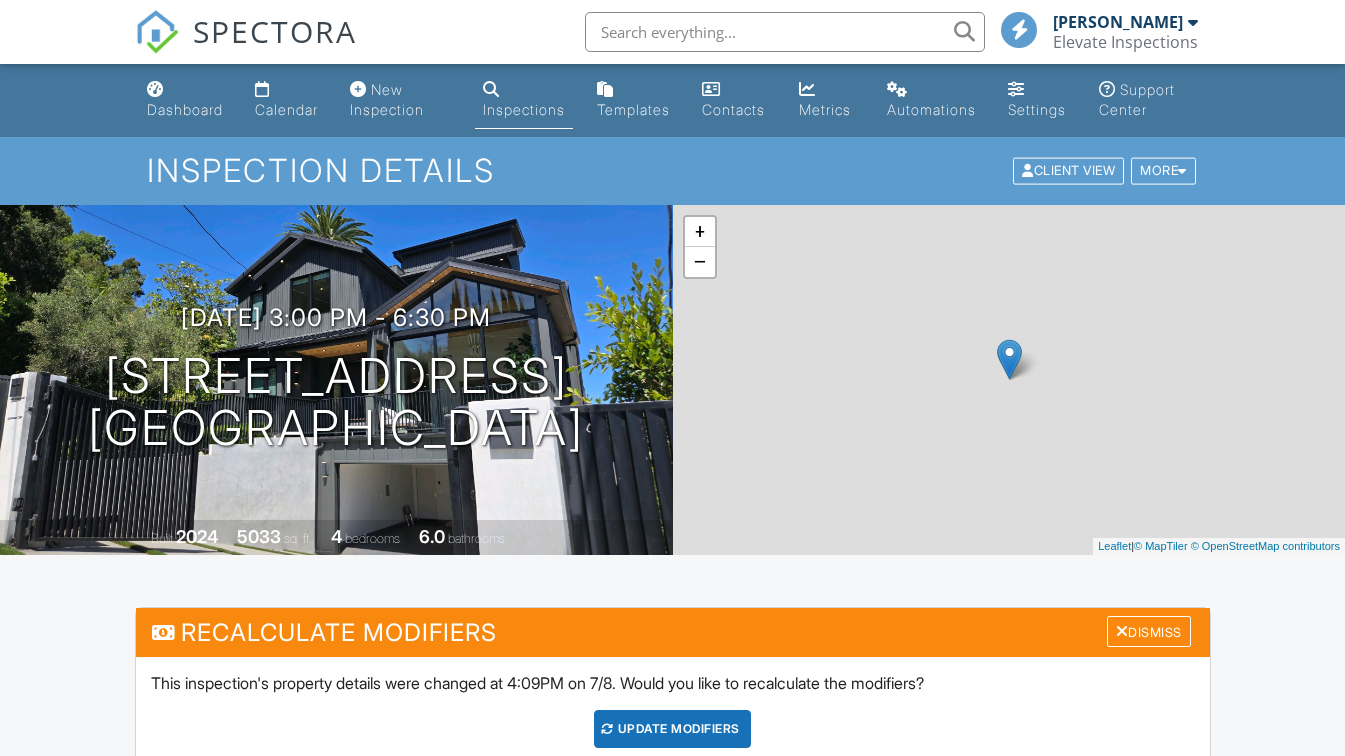 click on "Edit" at bounding box center (722, 1172) 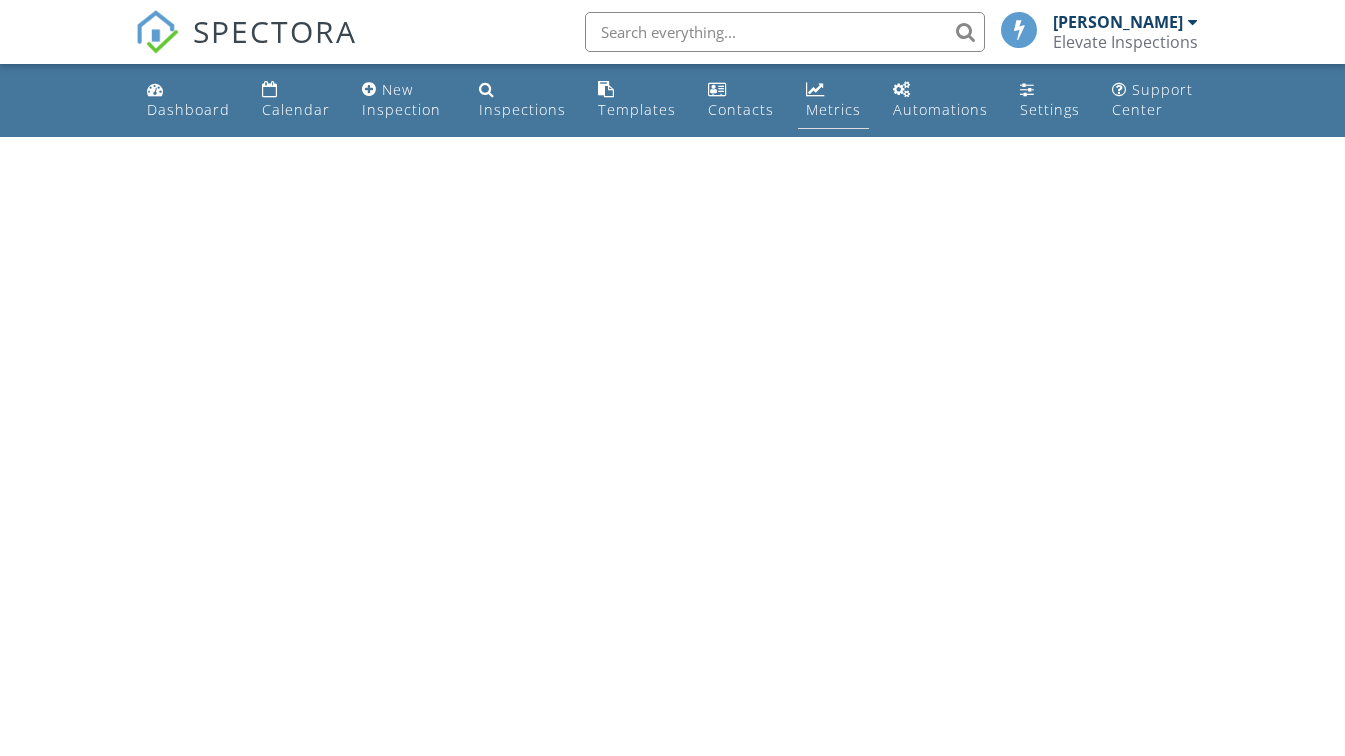 scroll, scrollTop: 0, scrollLeft: 0, axis: both 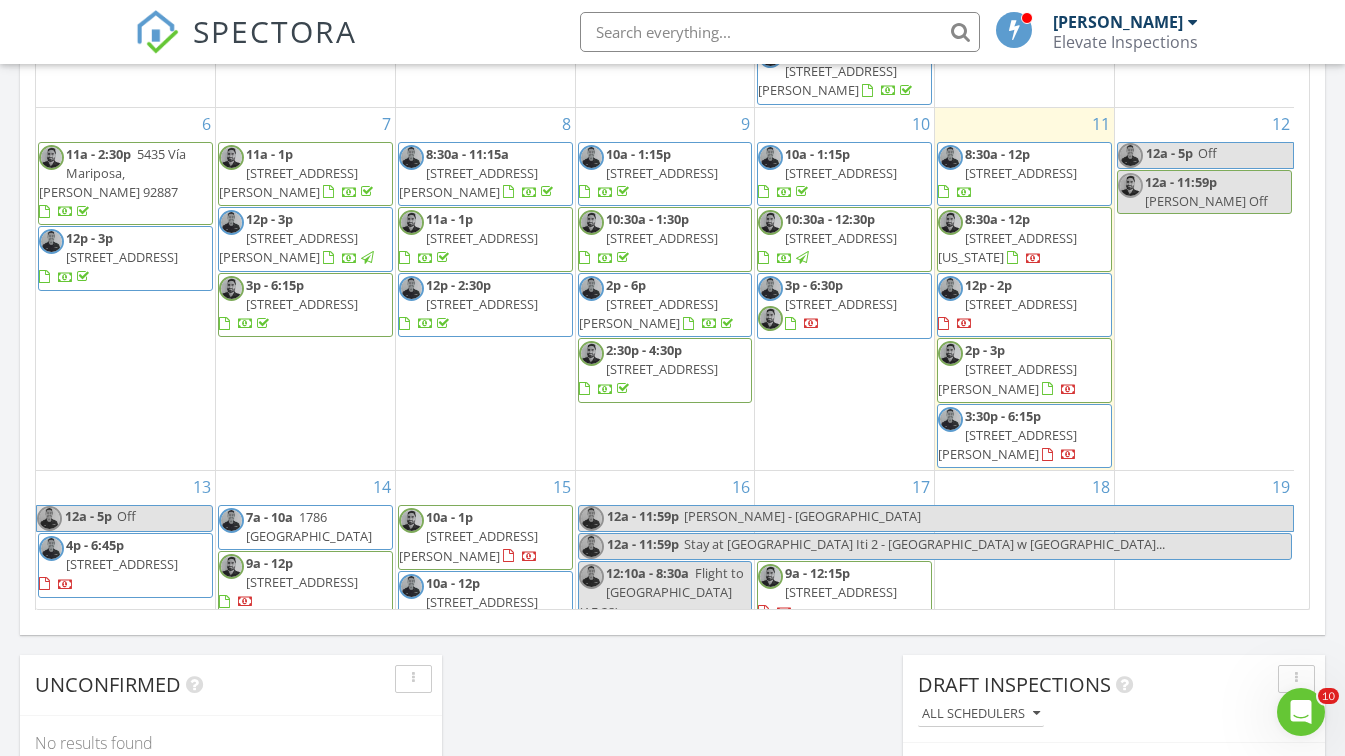 click on "1822 N Vista St , Los Angeles 90046" at bounding box center (841, 304) 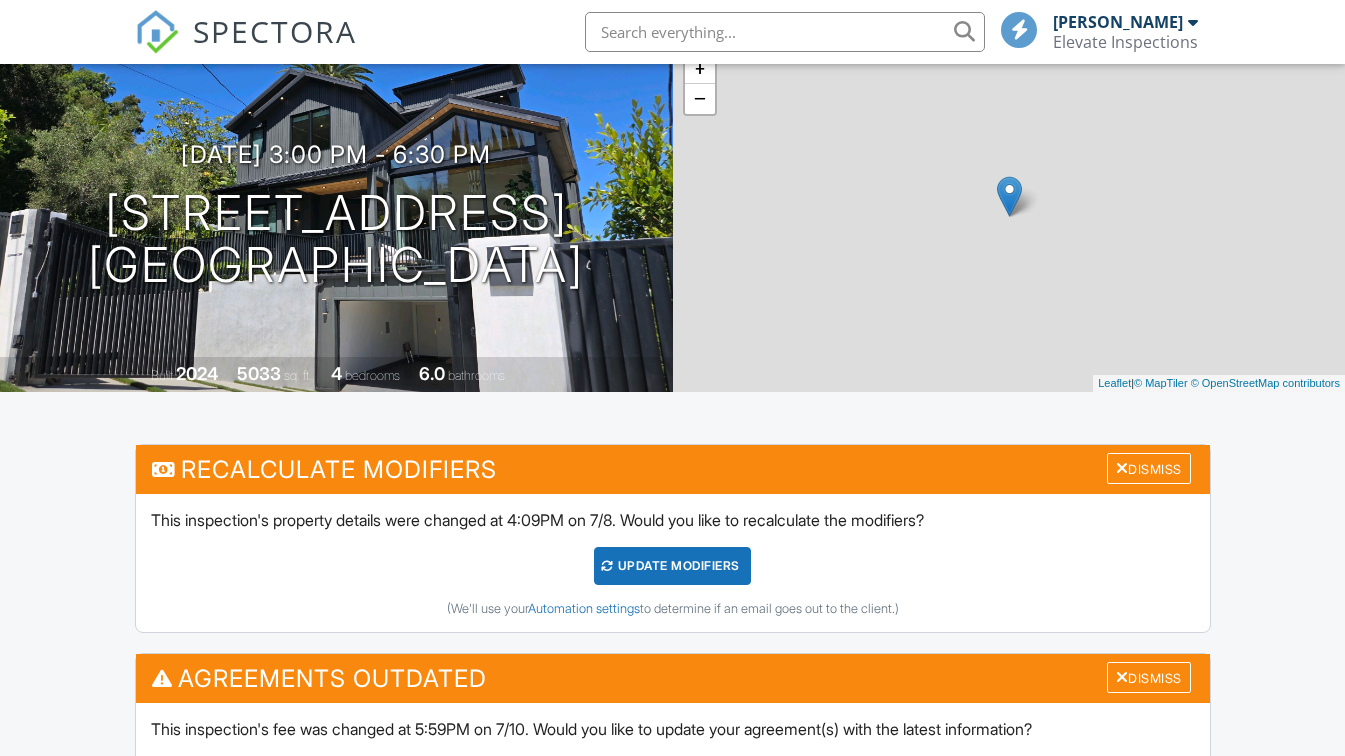 scroll, scrollTop: 696, scrollLeft: 0, axis: vertical 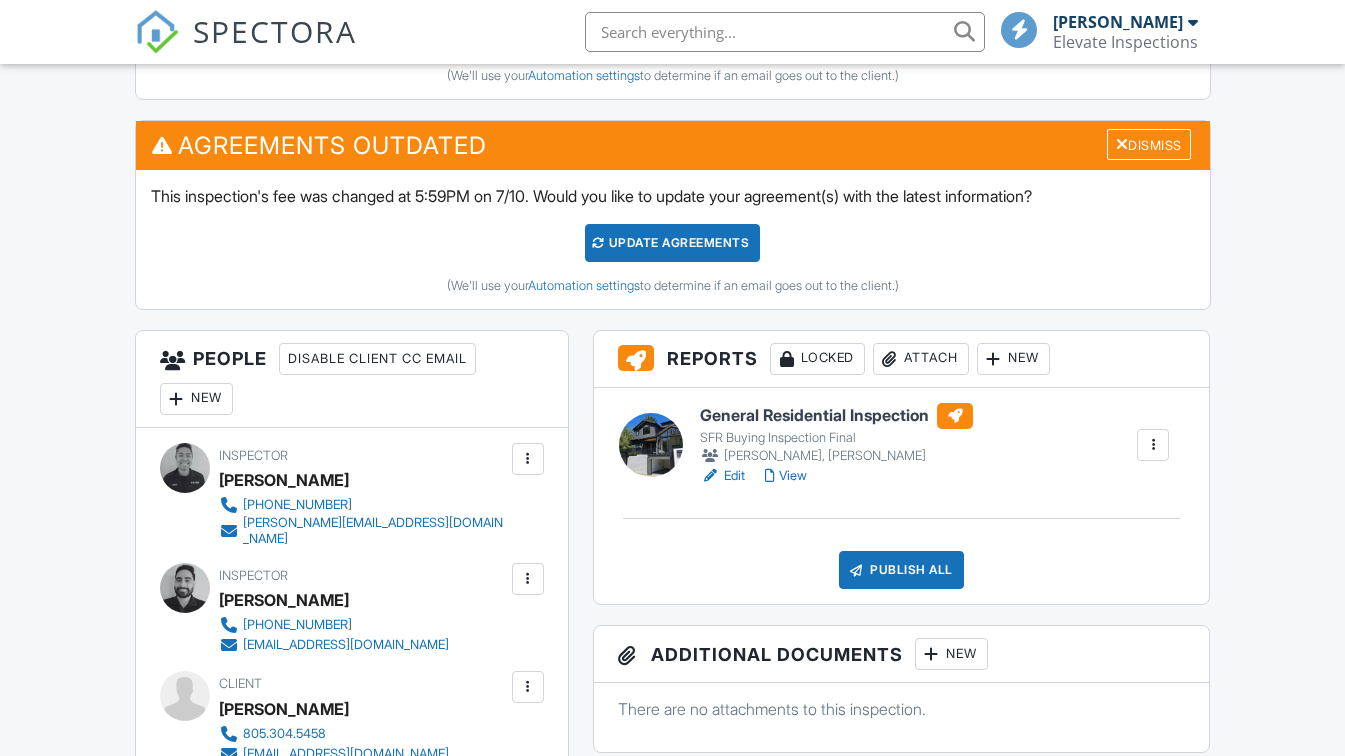 click on "Dashboard
Calendar
New Inspection
Inspections
Templates
Contacts
Metrics
Automations
Settings
Support Center
Inspection Details
Client View
More
Property Details
Reschedule
Reorder / Copy
Share
Cancel
[GEOGRAPHIC_DATA]
Print Order
Convert to V9
View Change Log
[DATE]  3:00 pm
- 6:30 pm
[STREET_ADDRESS]
[GEOGRAPHIC_DATA]
Built
2024
5033
sq. ft.
4
bedrooms
6.0
bathrooms
+ − Leaflet  |  © MapTiler   © OpenStreetMap contributors
All emails and texts are disabled for this inspection!
Turn on emails and texts
Turn on and Requeue Notifications
Recalculate Modifiers
Dismiss
UPDATE Modifiers
(We'll use your  Automation settings" at bounding box center [672, 1384] 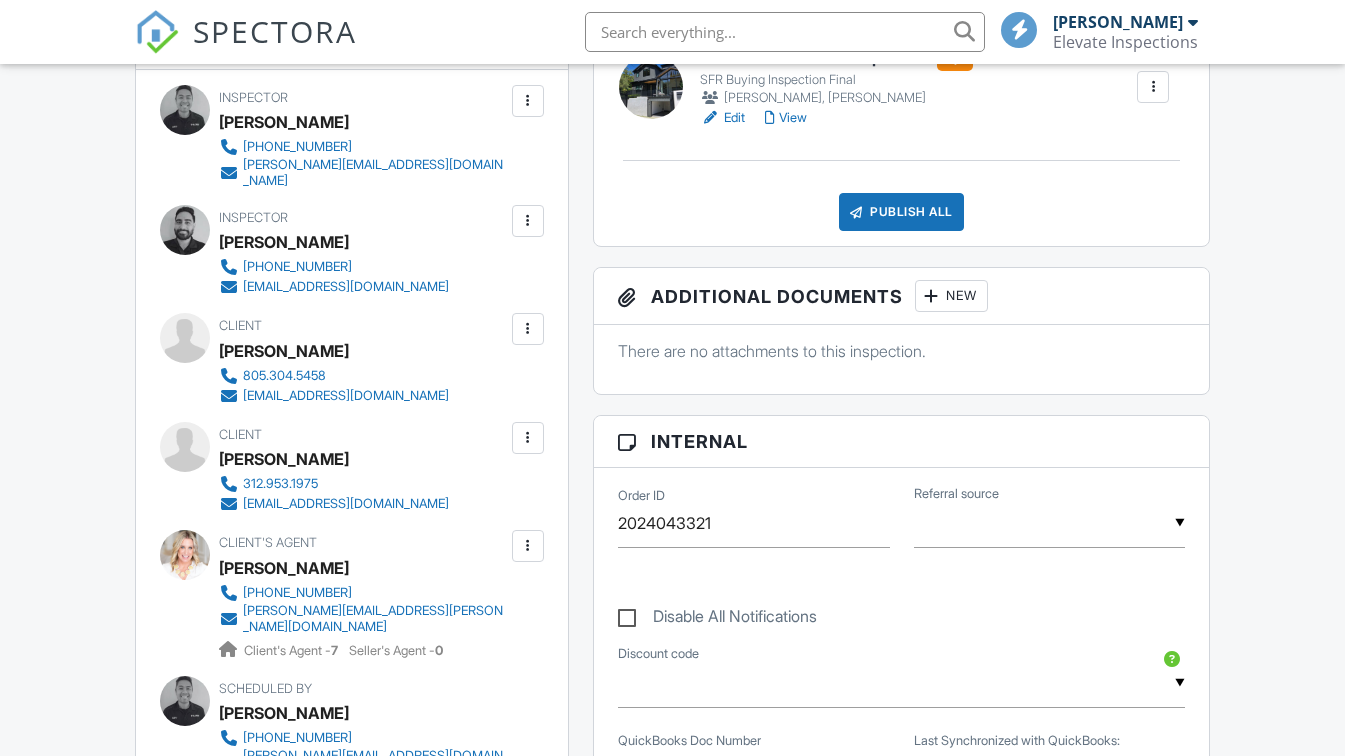 scroll, scrollTop: 0, scrollLeft: 0, axis: both 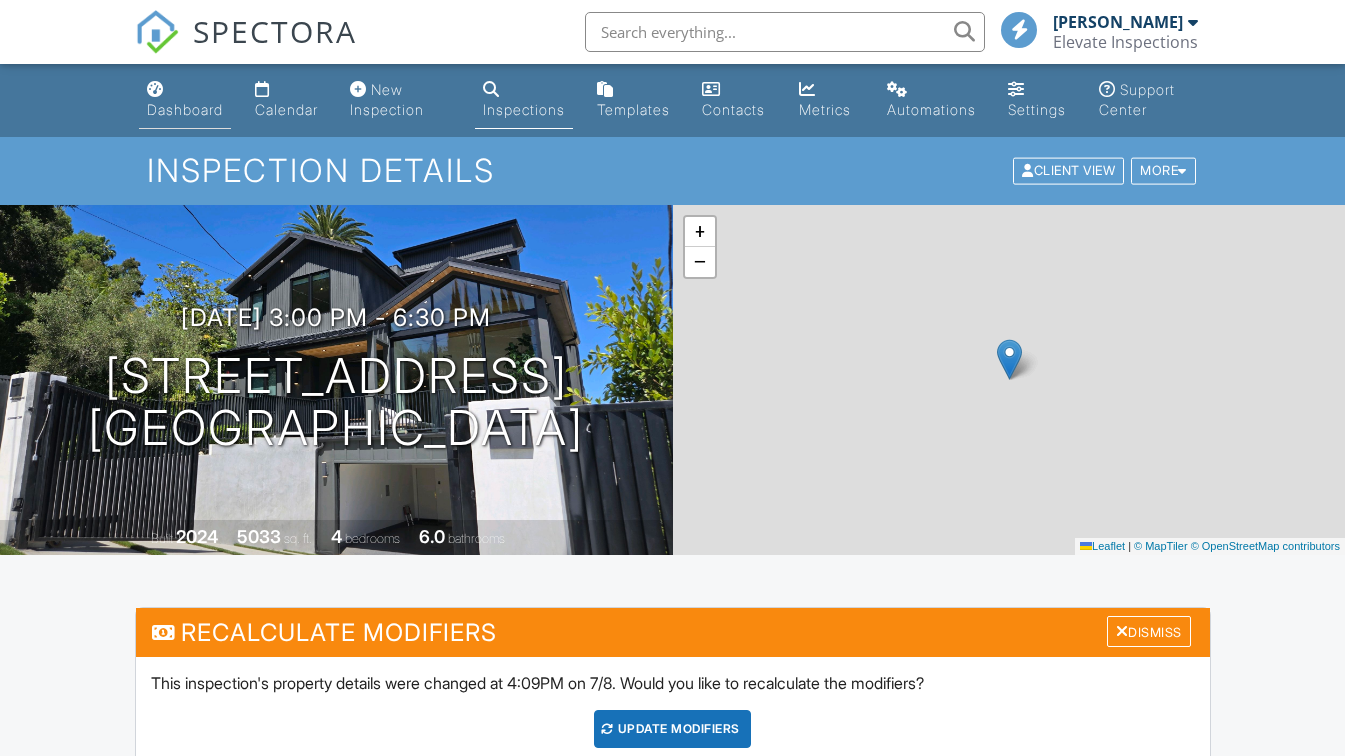 click on "Dashboard" at bounding box center (185, 109) 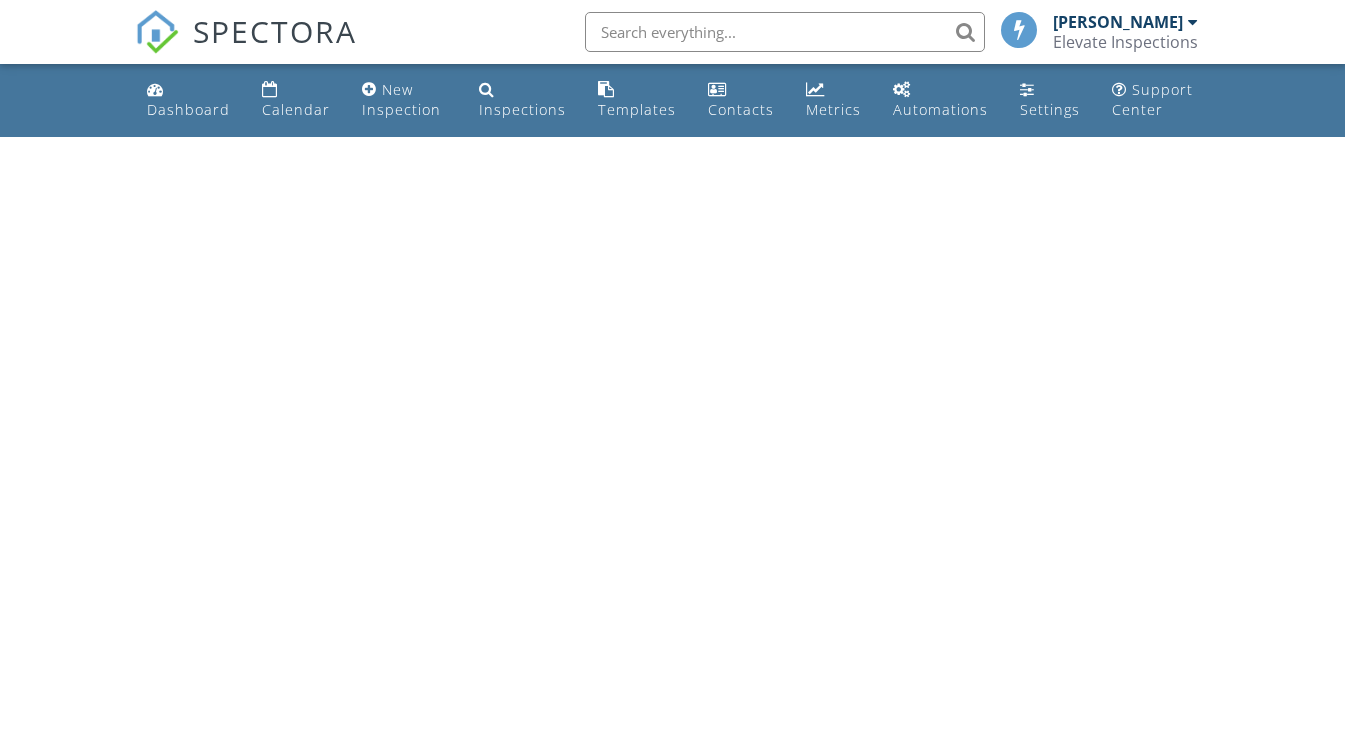 scroll, scrollTop: 0, scrollLeft: 0, axis: both 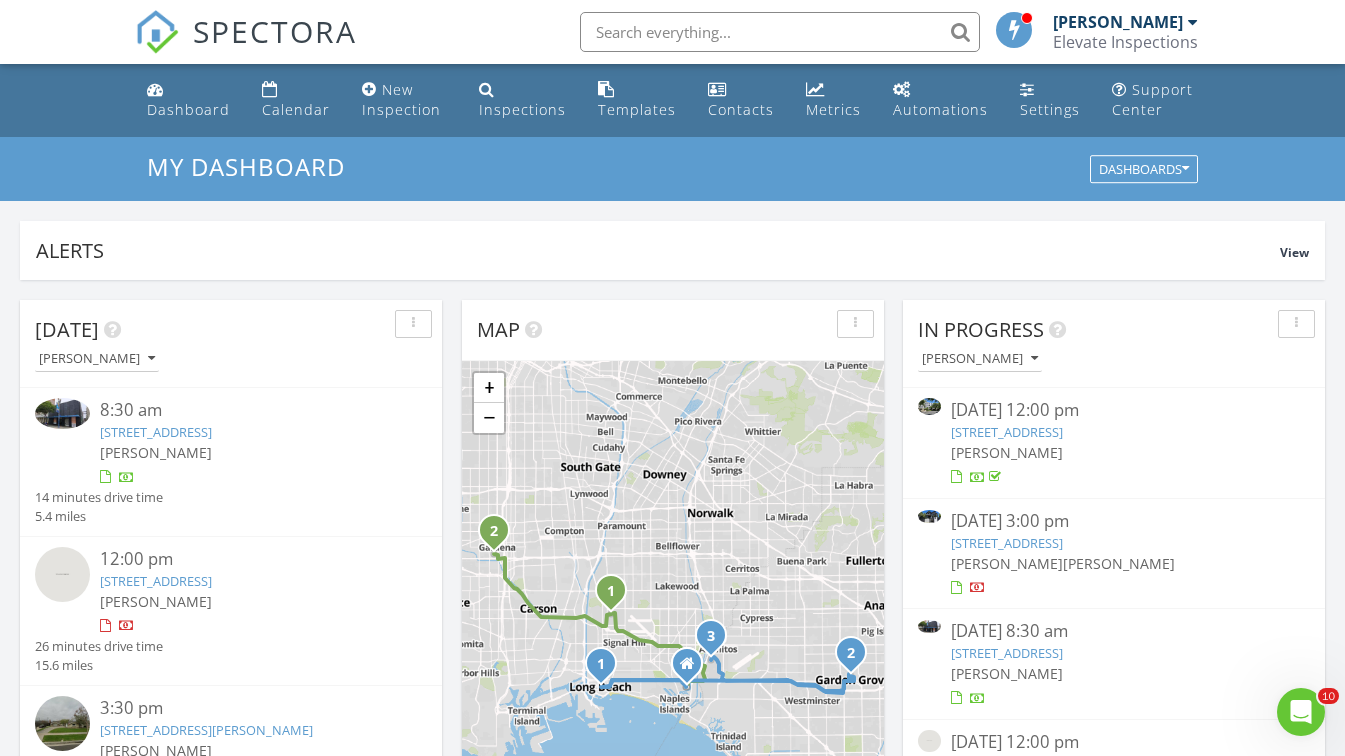 click 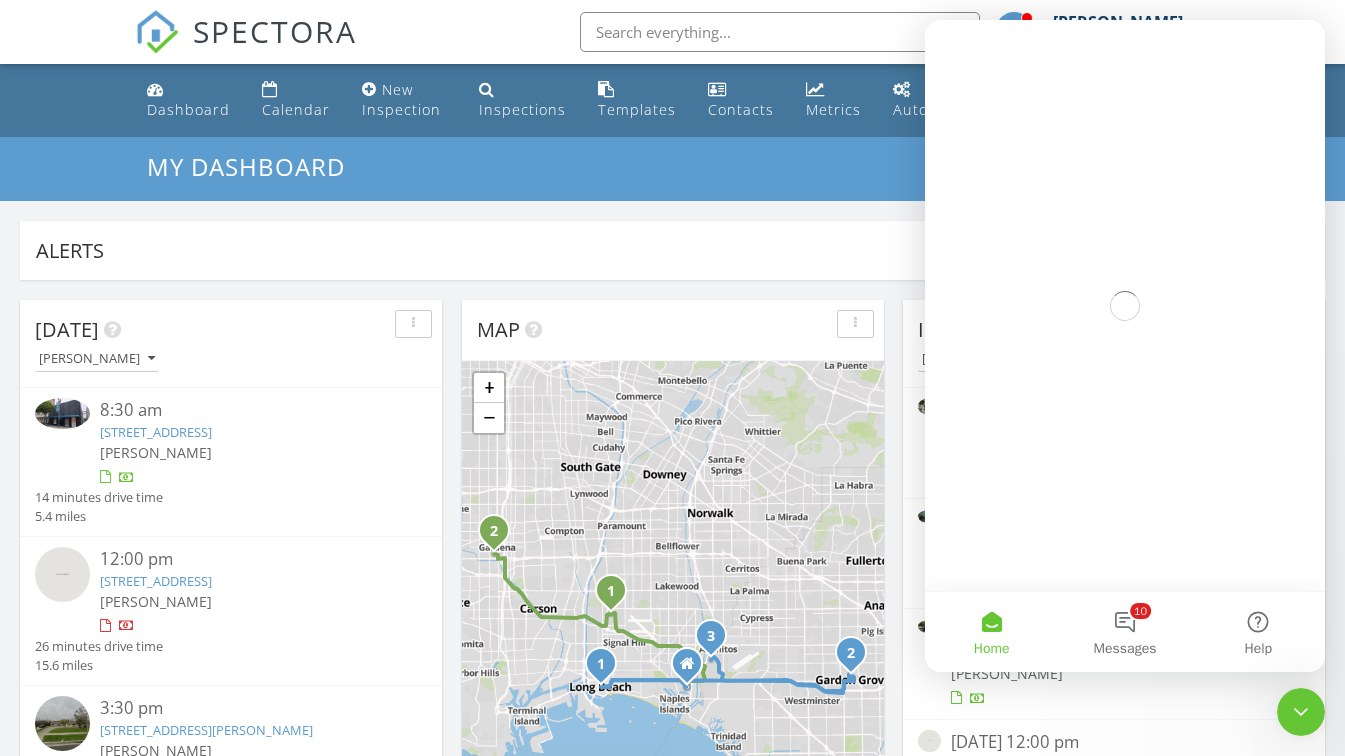 scroll, scrollTop: 0, scrollLeft: 0, axis: both 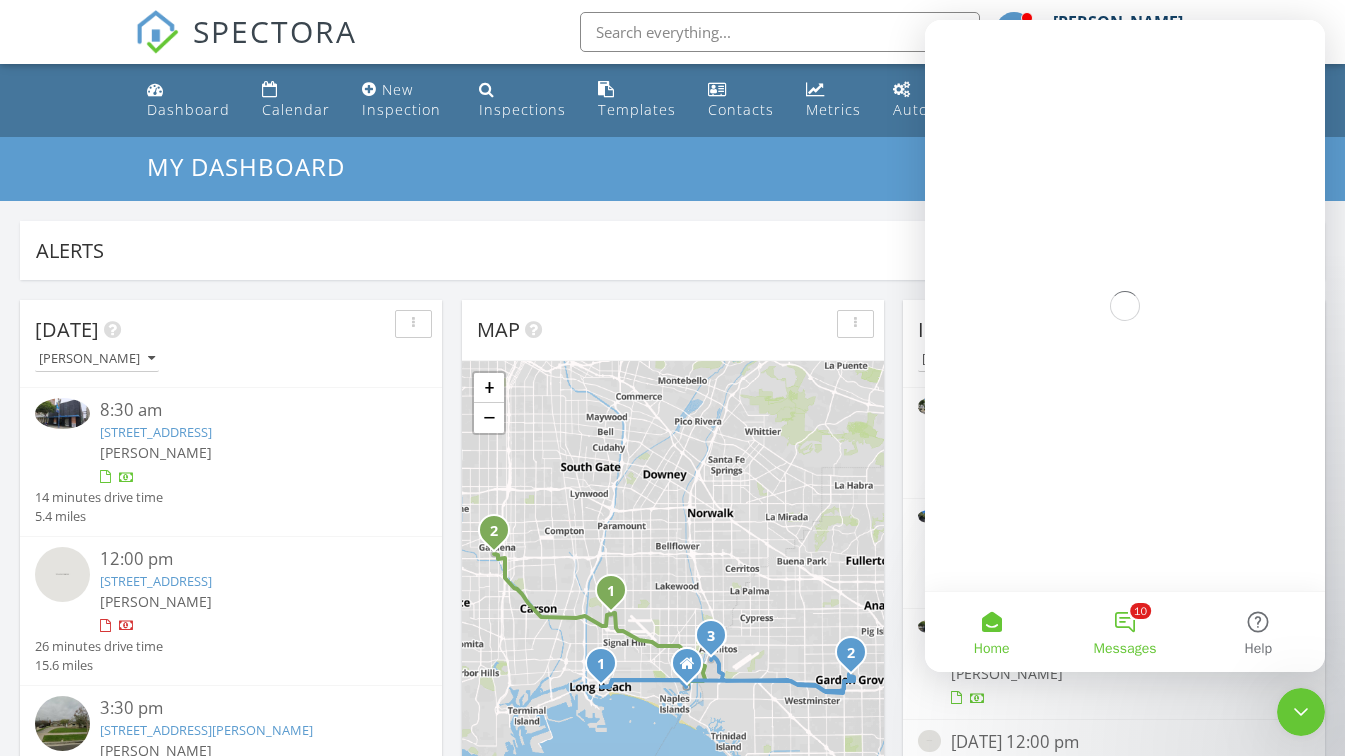 click on "Messages" at bounding box center (1125, 649) 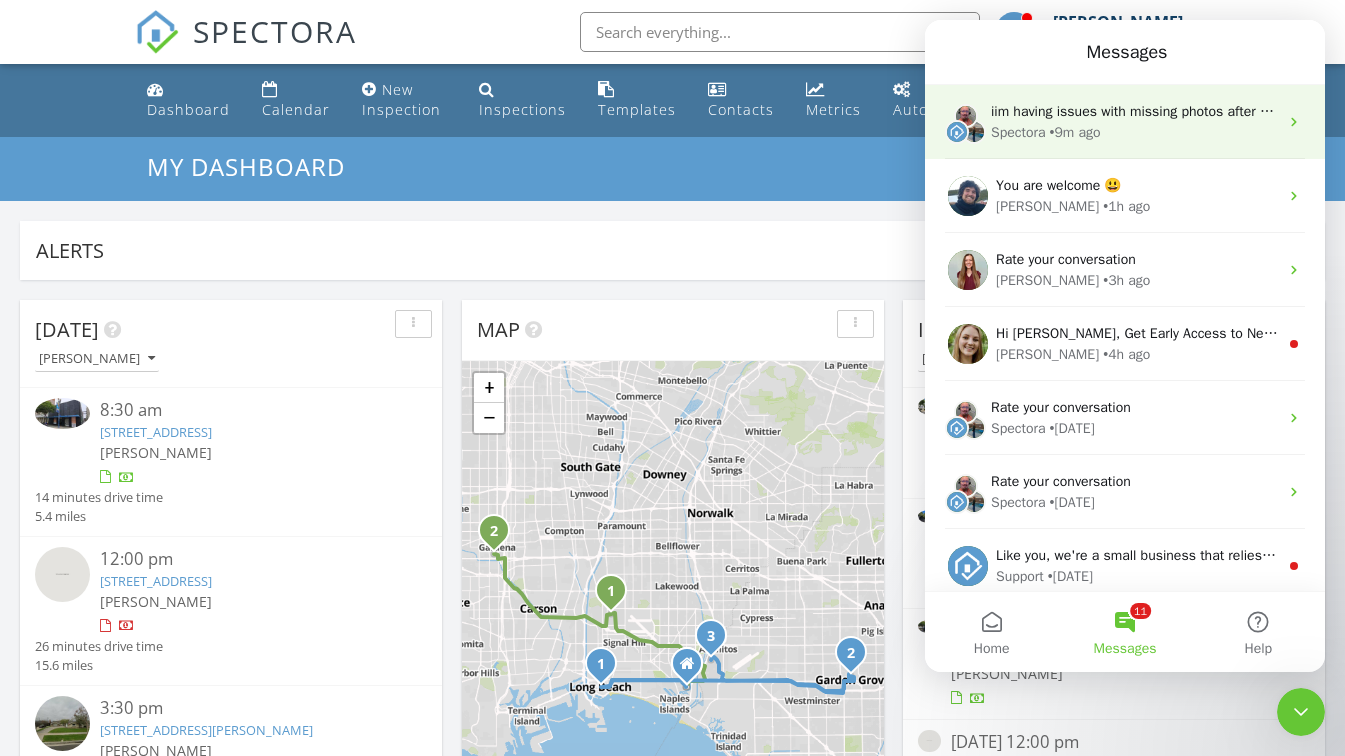 click on "iim having issues with missing photos after synch" at bounding box center (1143, 111) 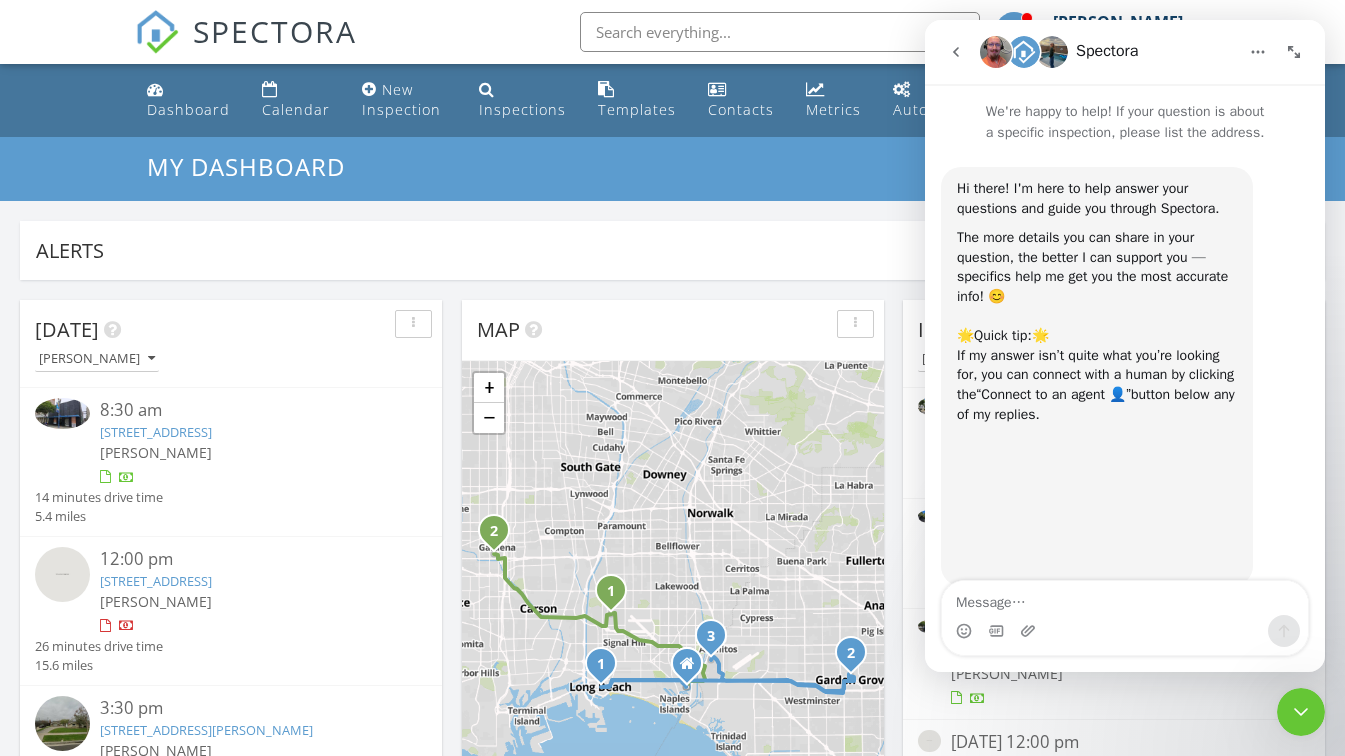 scroll, scrollTop: 2126, scrollLeft: 0, axis: vertical 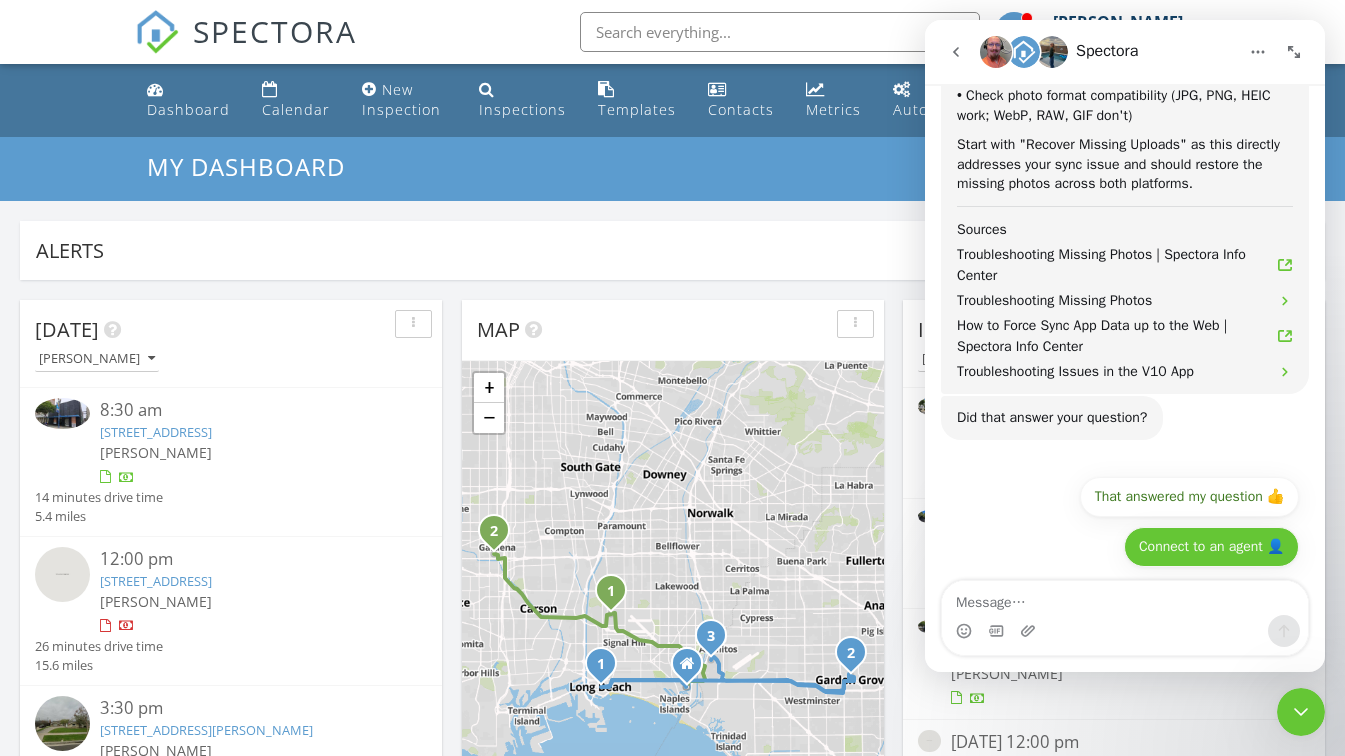 click on "Connect to an agent 👤" at bounding box center (1211, 547) 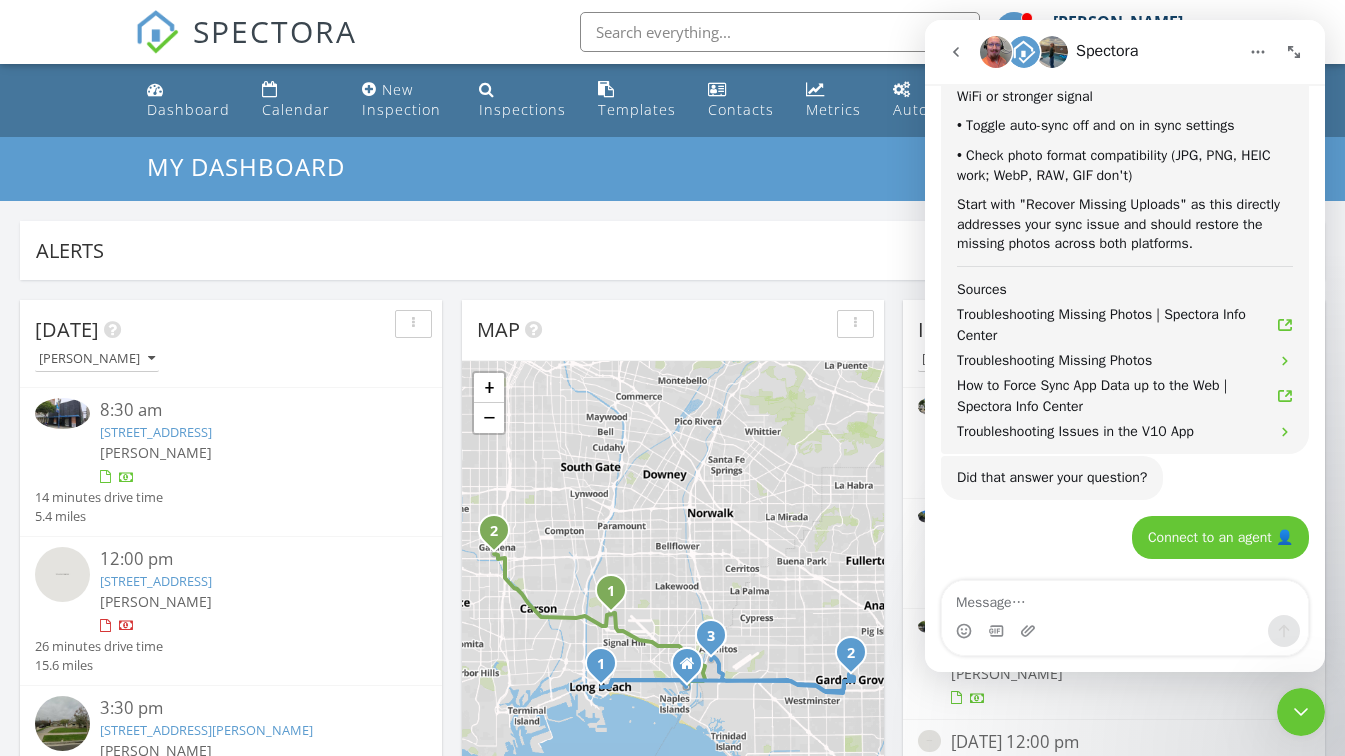scroll, scrollTop: 2067, scrollLeft: 0, axis: vertical 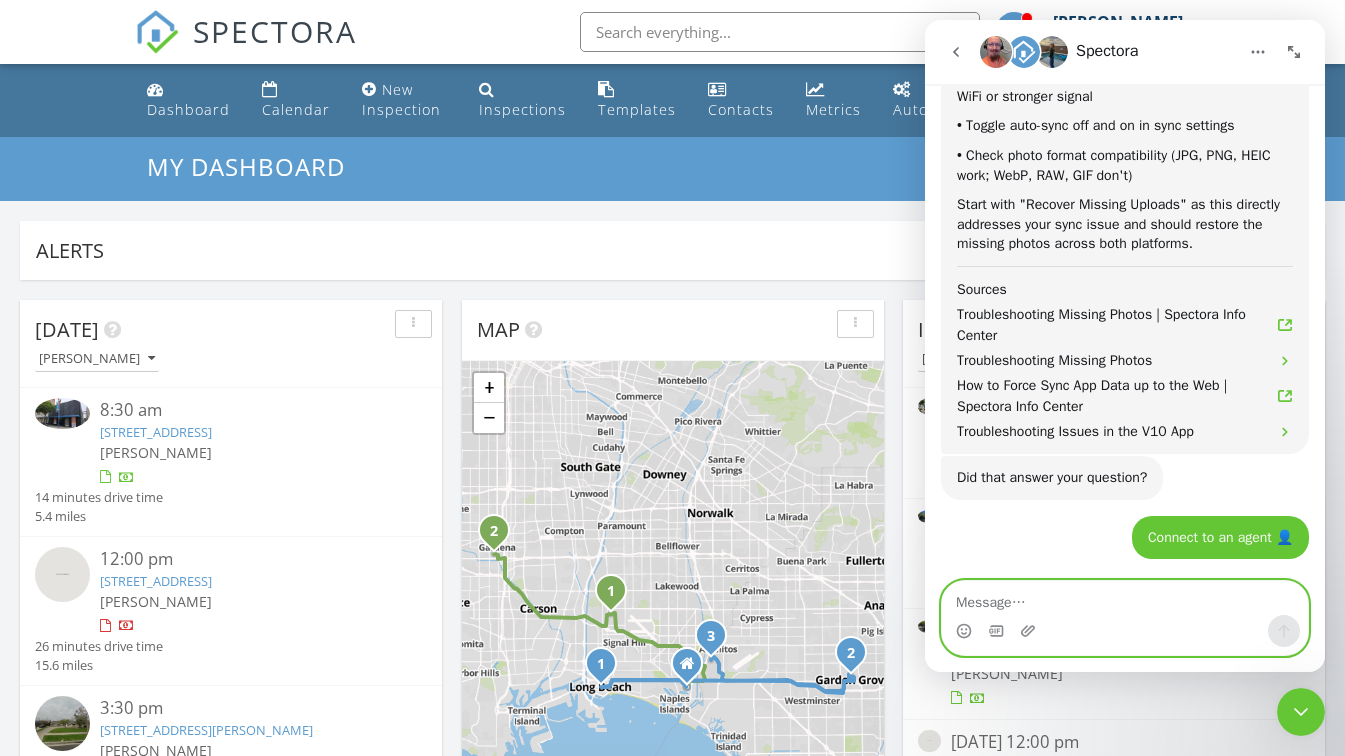 click at bounding box center [1125, 598] 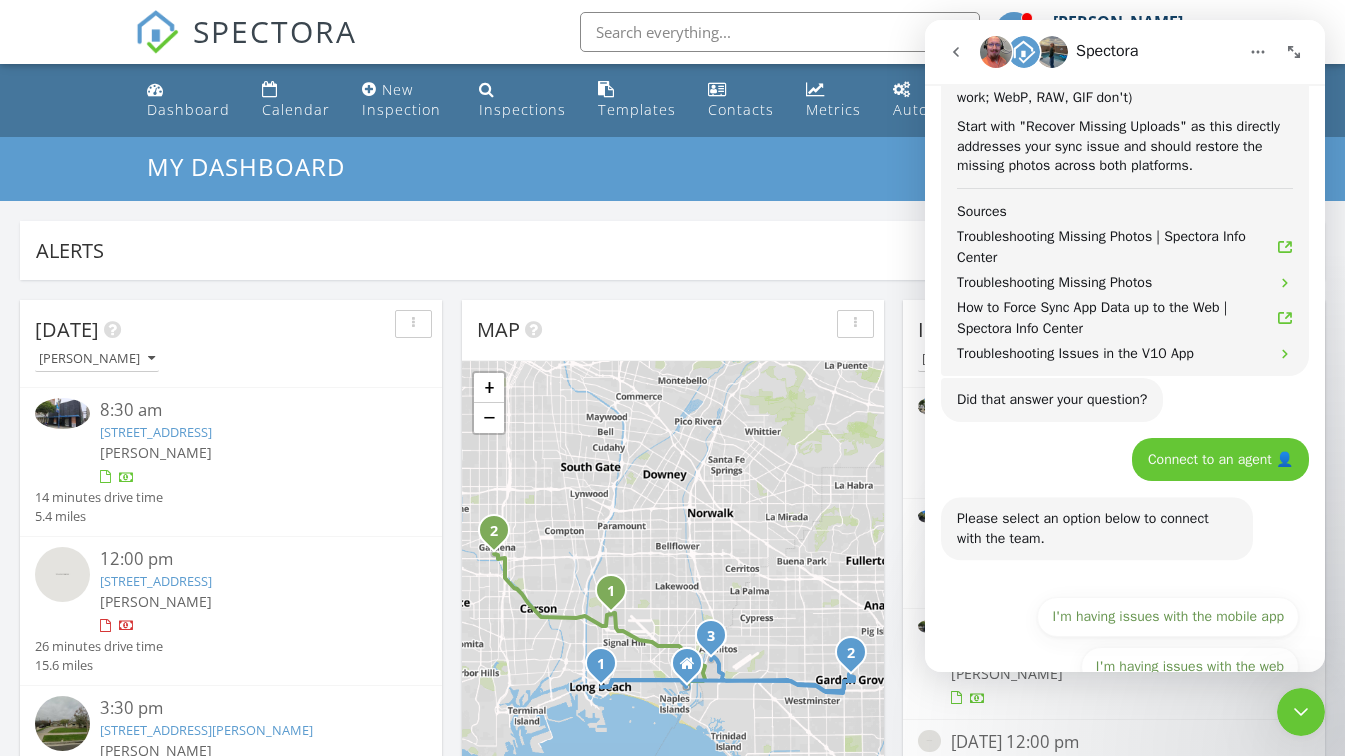 scroll, scrollTop: 2243, scrollLeft: 0, axis: vertical 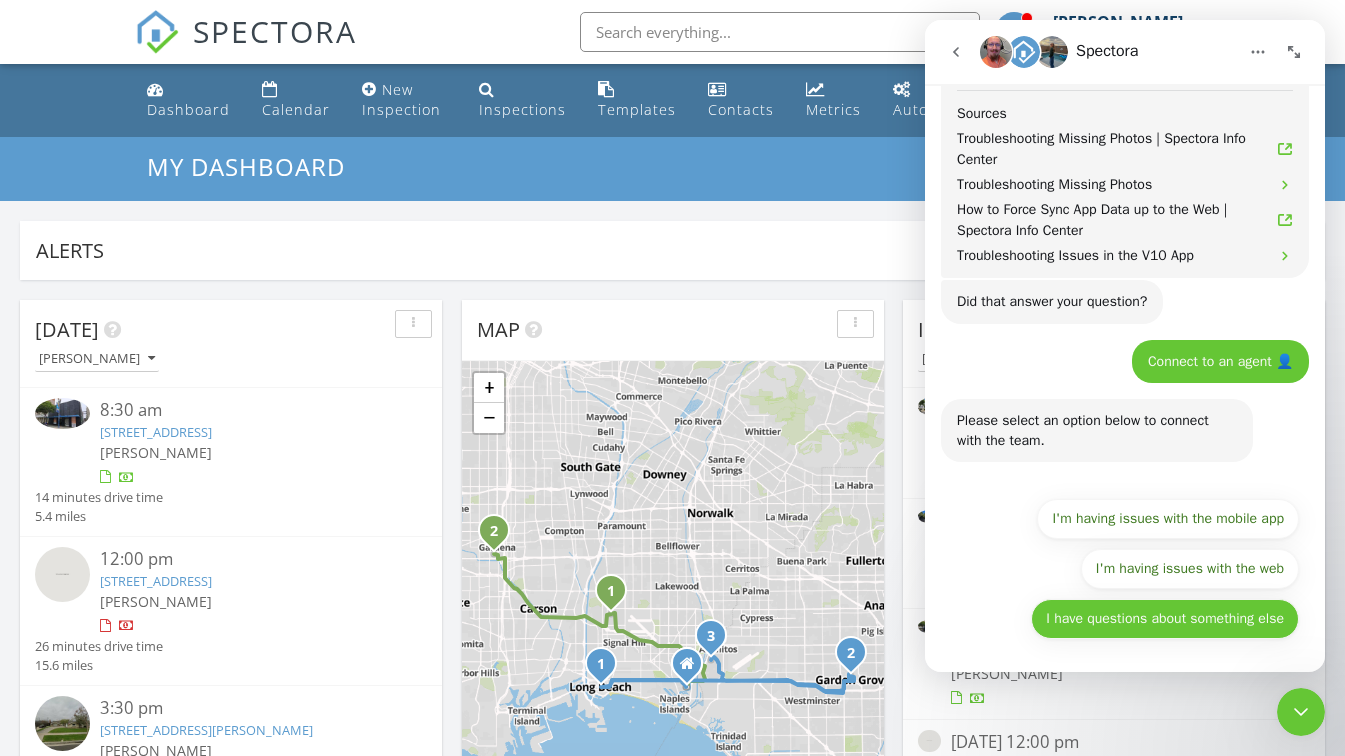 click on "I have questions about something else" at bounding box center (1165, 619) 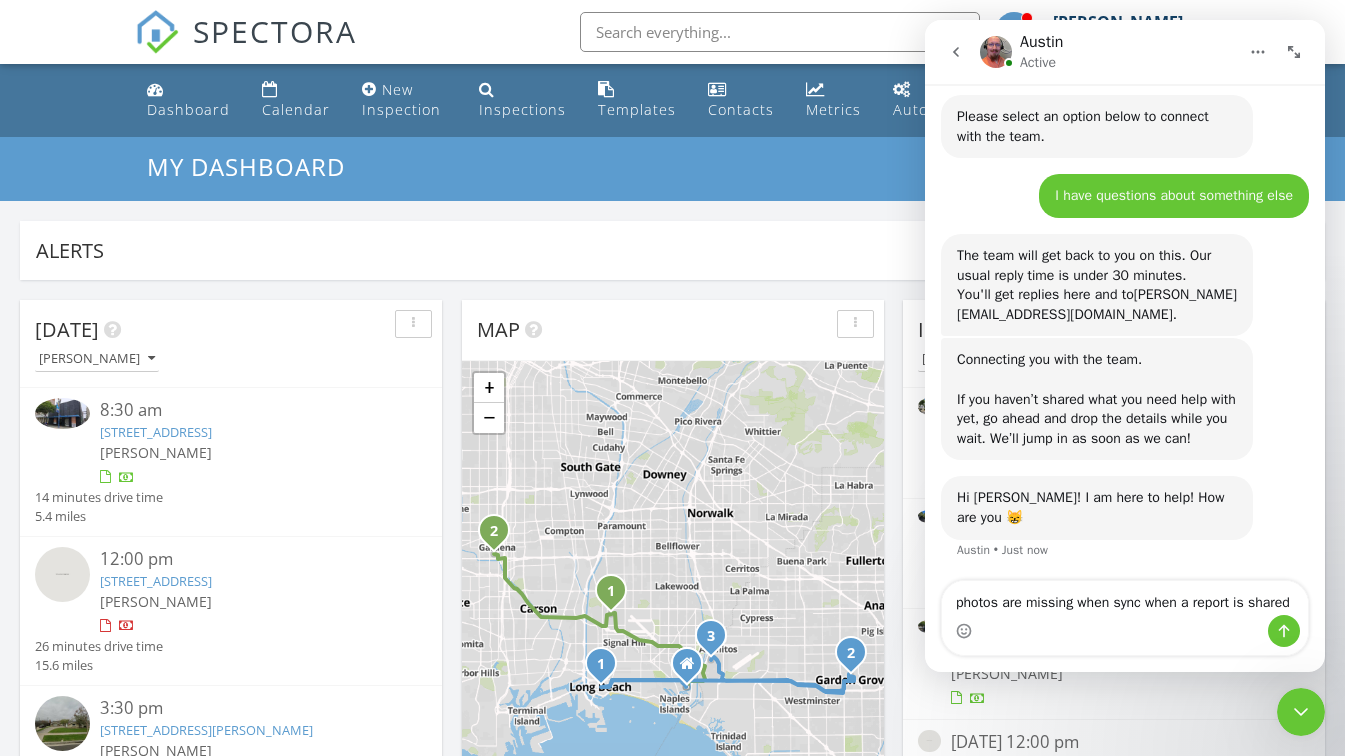 scroll, scrollTop: 2547, scrollLeft: 0, axis: vertical 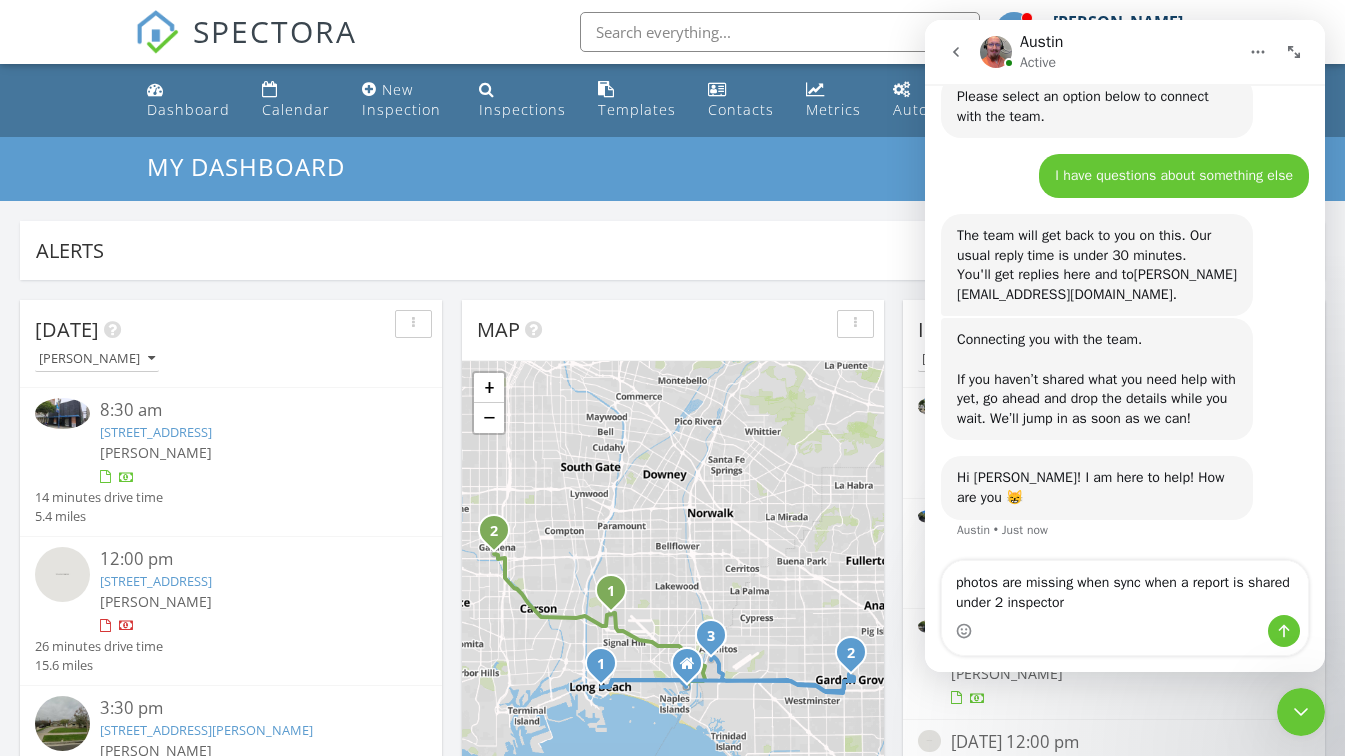 type on "photos are missing when sync when a report is shared under 2 inspectors" 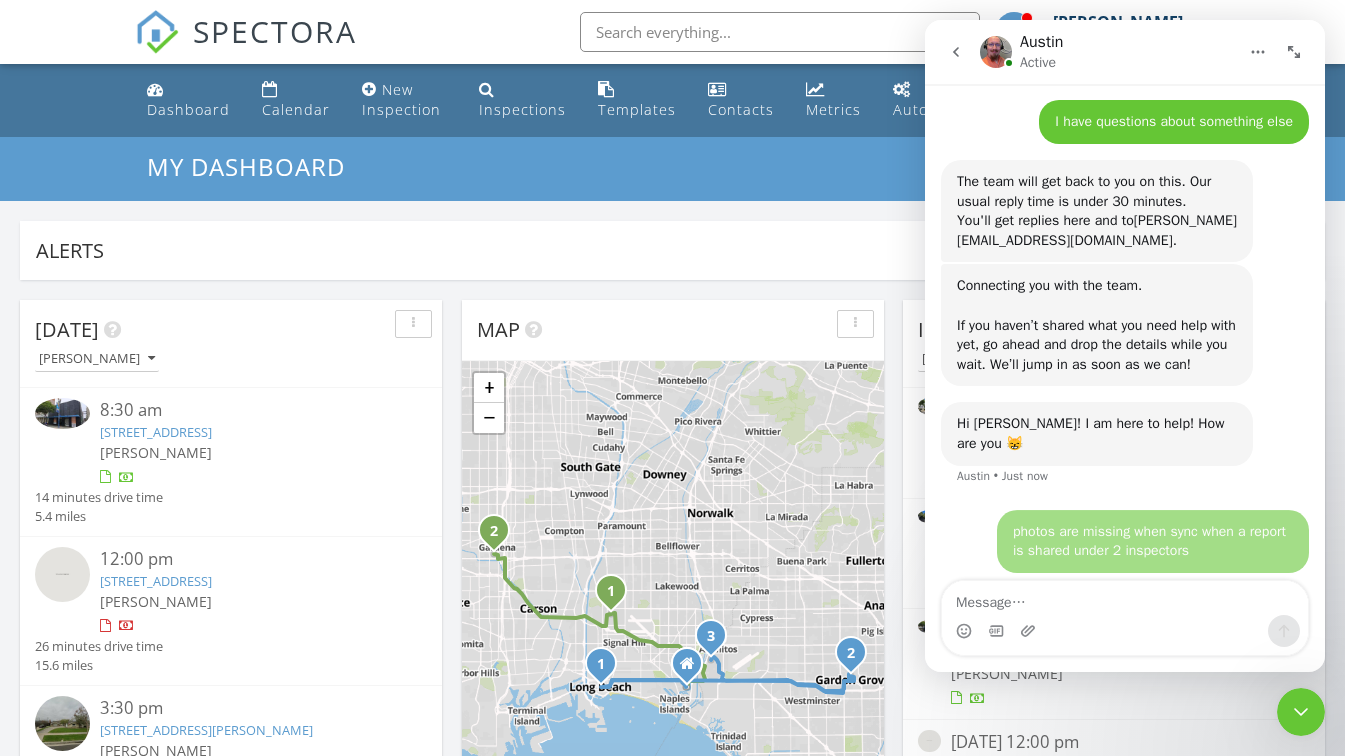 scroll, scrollTop: 2606, scrollLeft: 0, axis: vertical 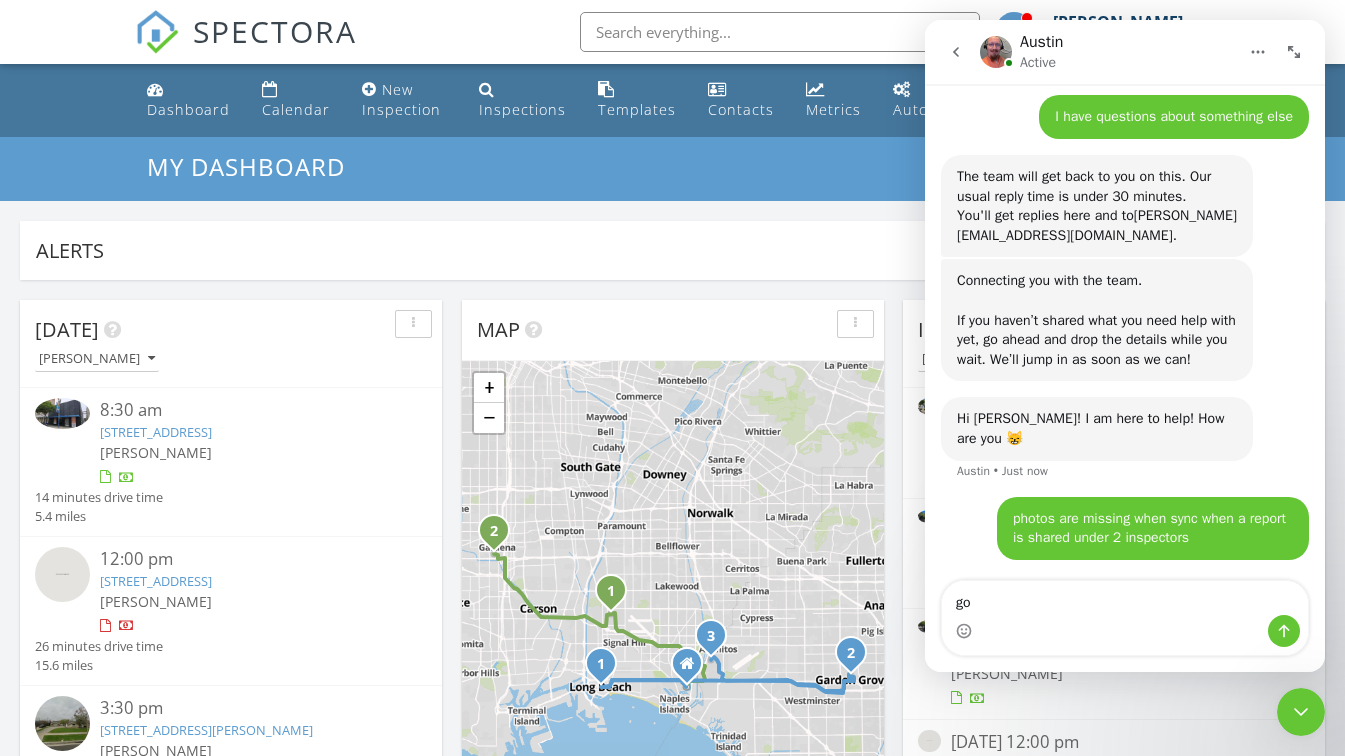 type on "g" 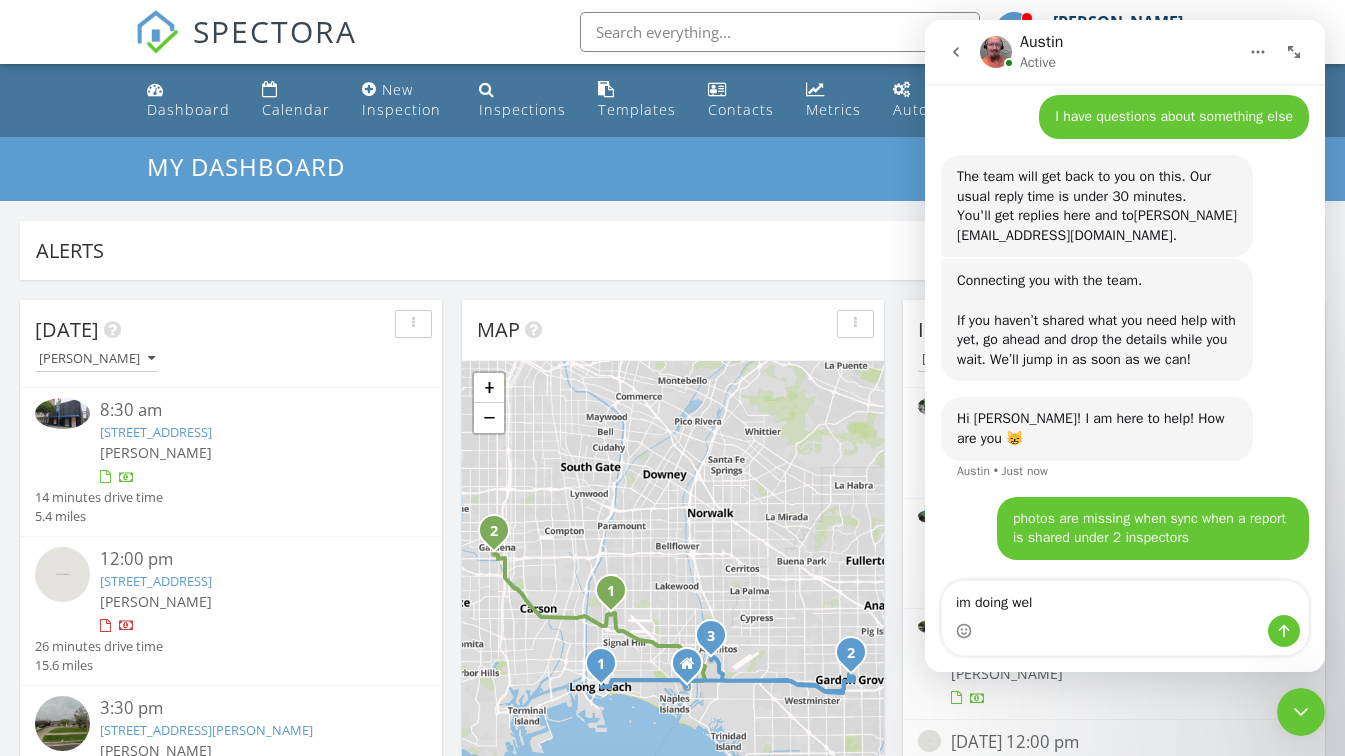 type on "im doing well" 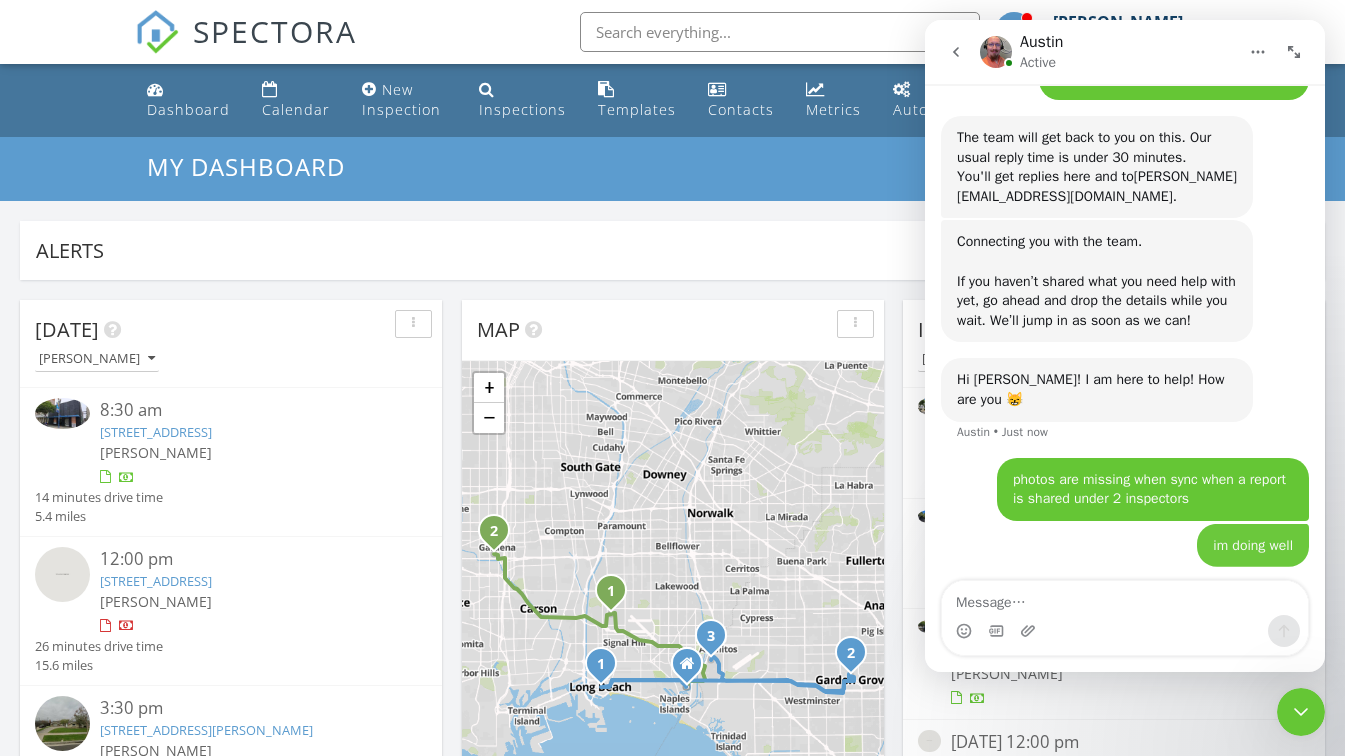 scroll, scrollTop: 2652, scrollLeft: 0, axis: vertical 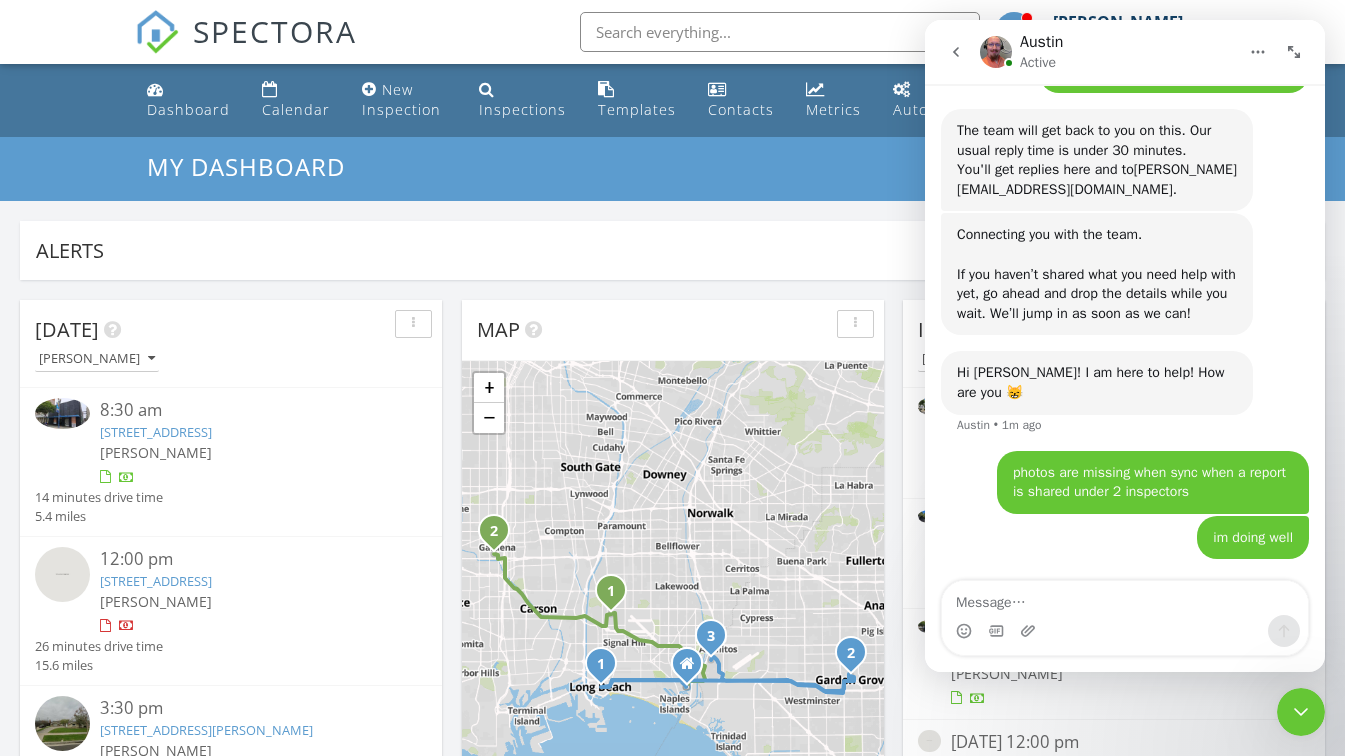 click on "photos are missing when sync when a report is shared under 2 inspectors" at bounding box center (1153, 482) 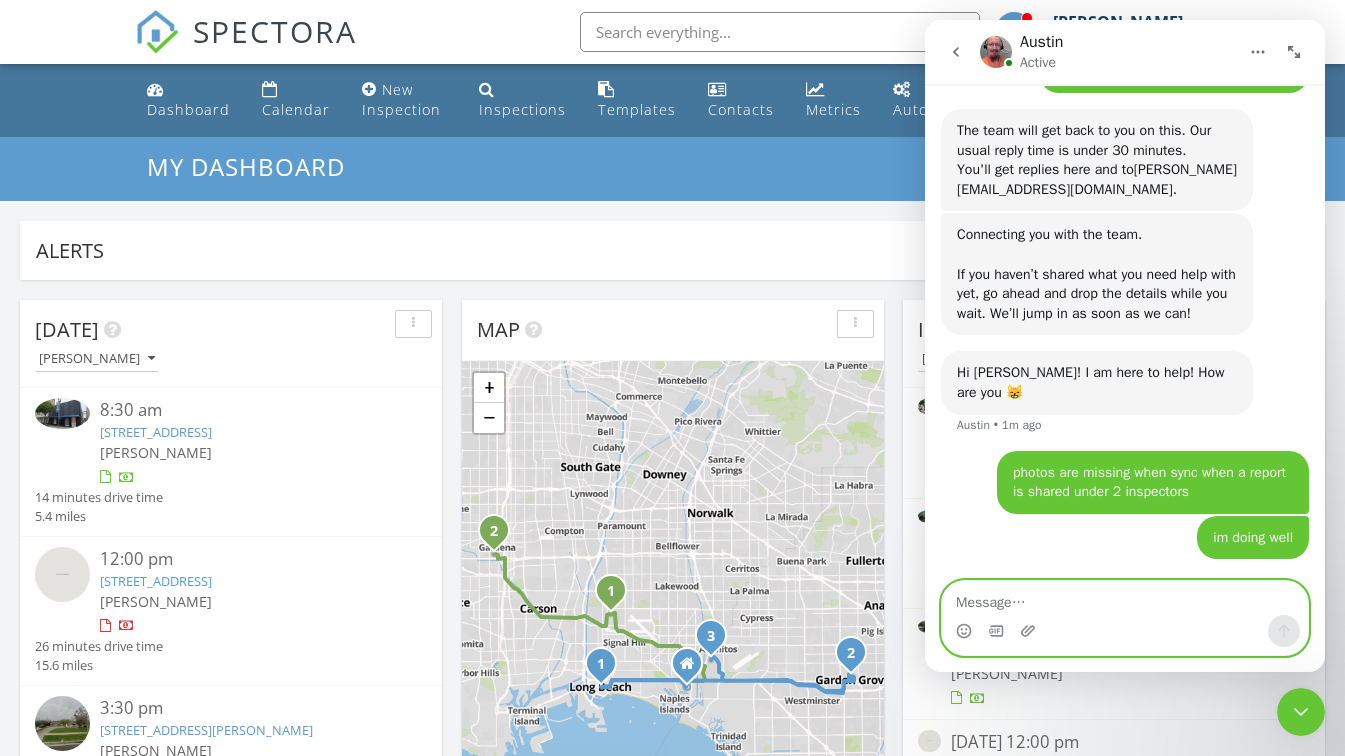 click at bounding box center (1125, 598) 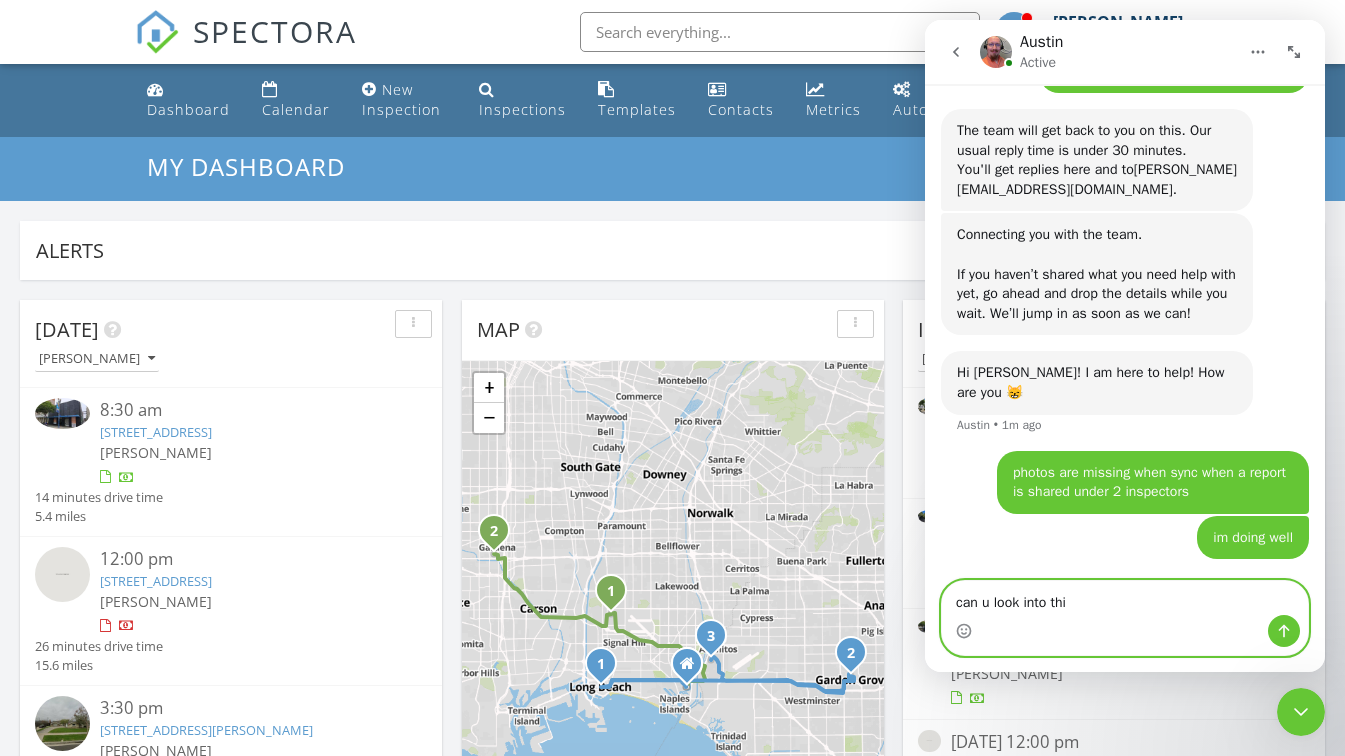 type on "can u look into this" 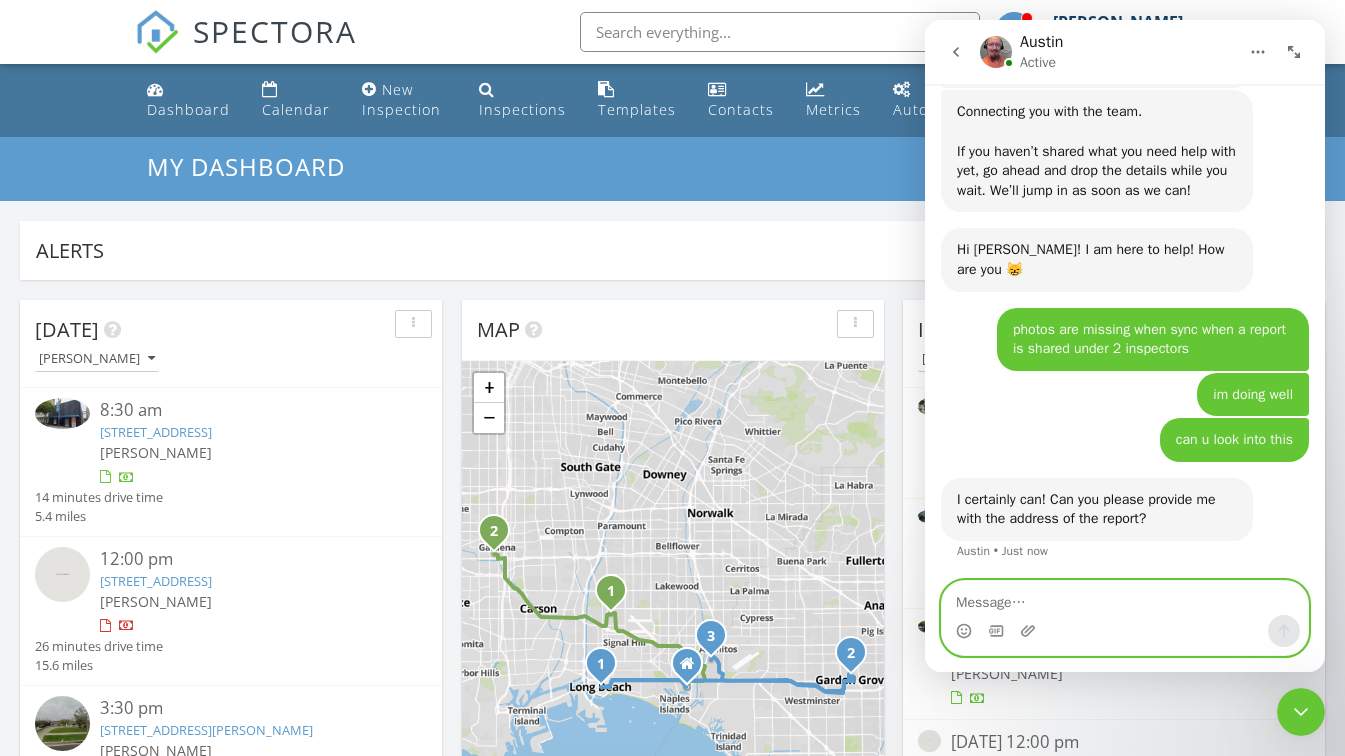 scroll, scrollTop: 2777, scrollLeft: 0, axis: vertical 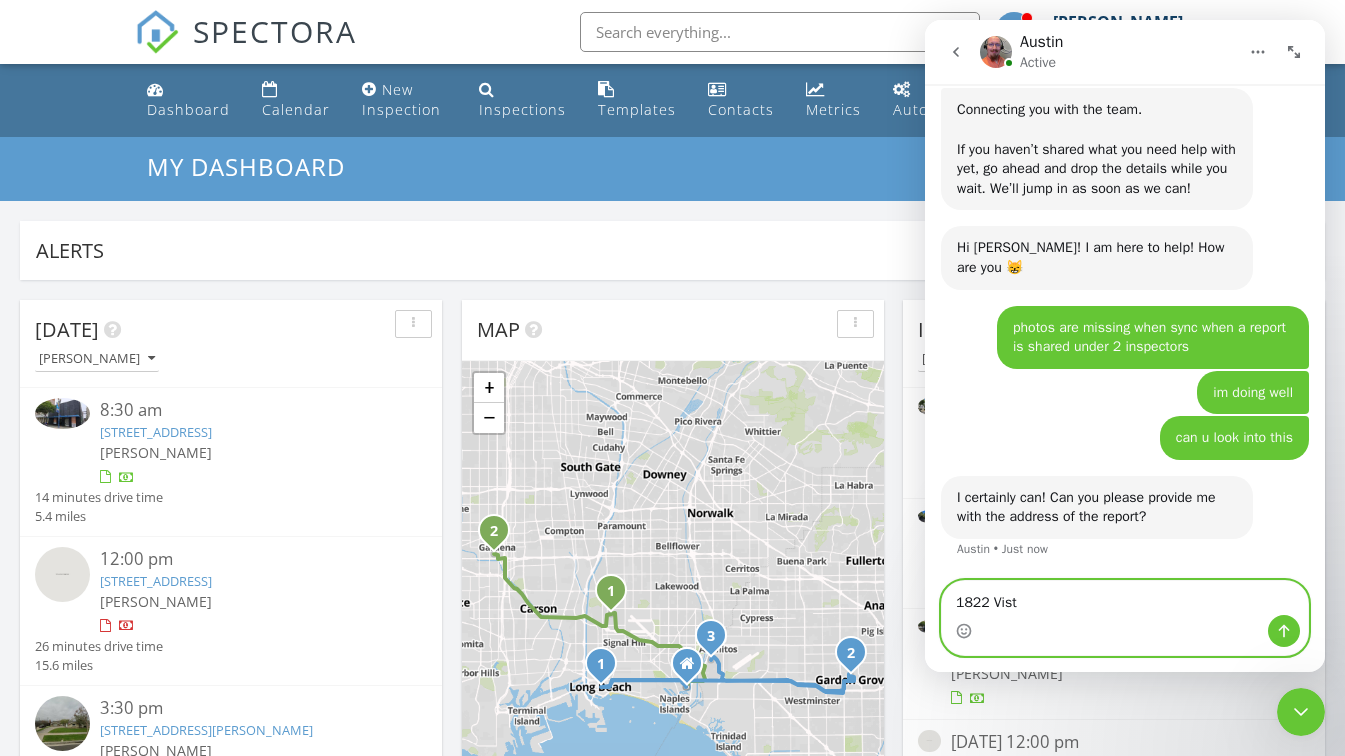 type on "1822 Vista" 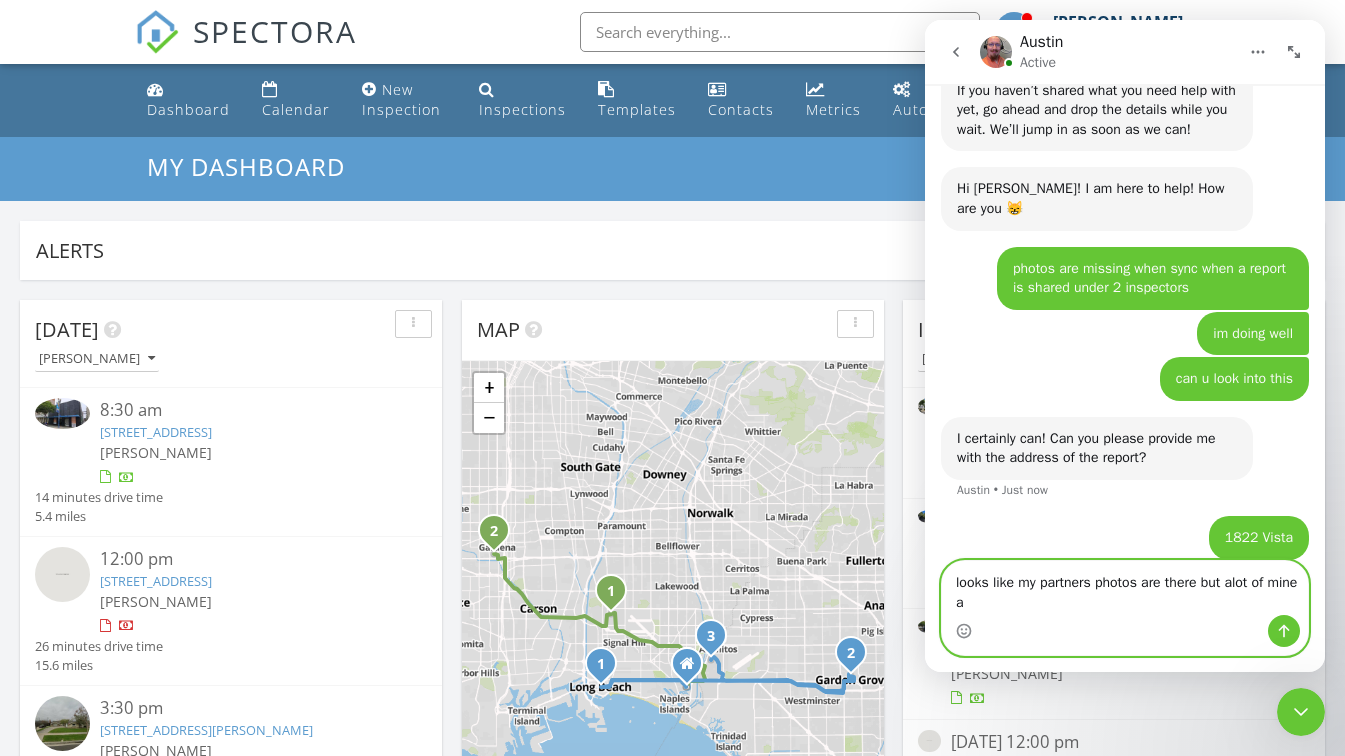 scroll, scrollTop: 2856, scrollLeft: 0, axis: vertical 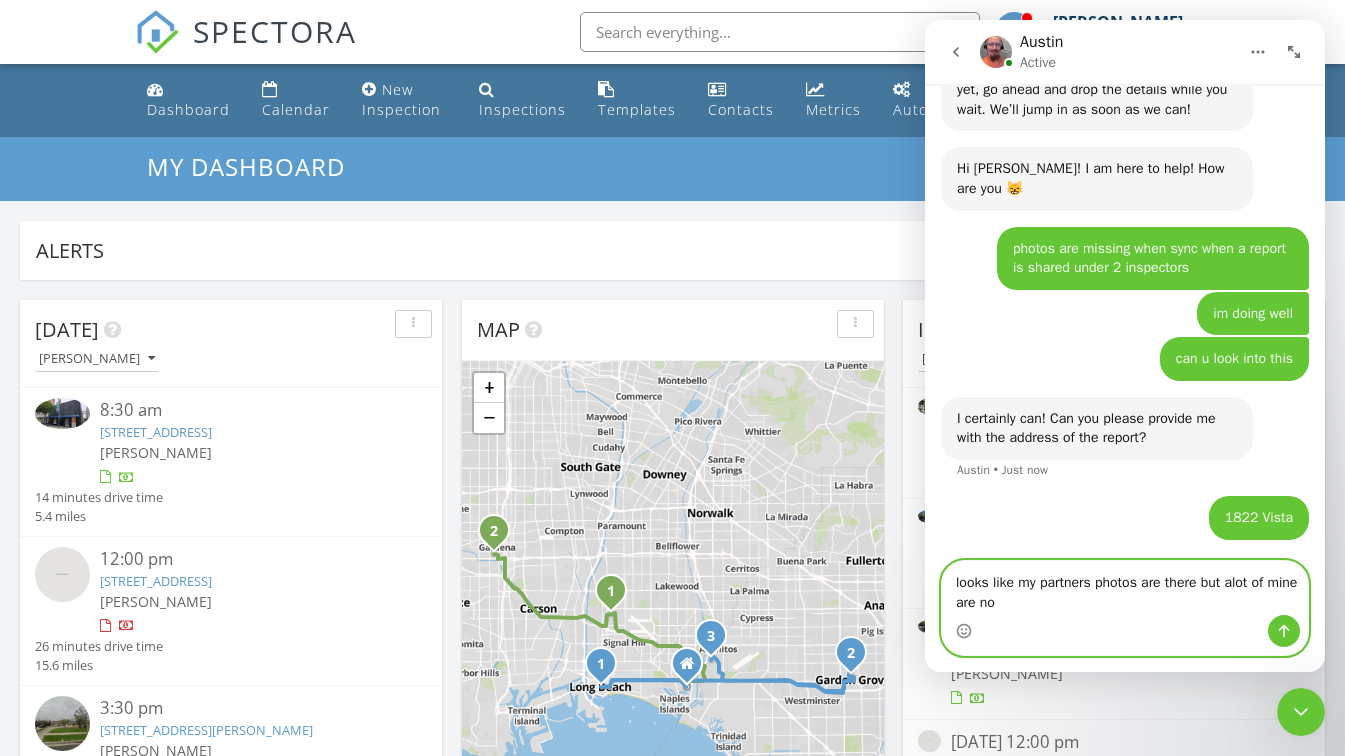 type on "looks like my partners photos are there but alot of mine are not" 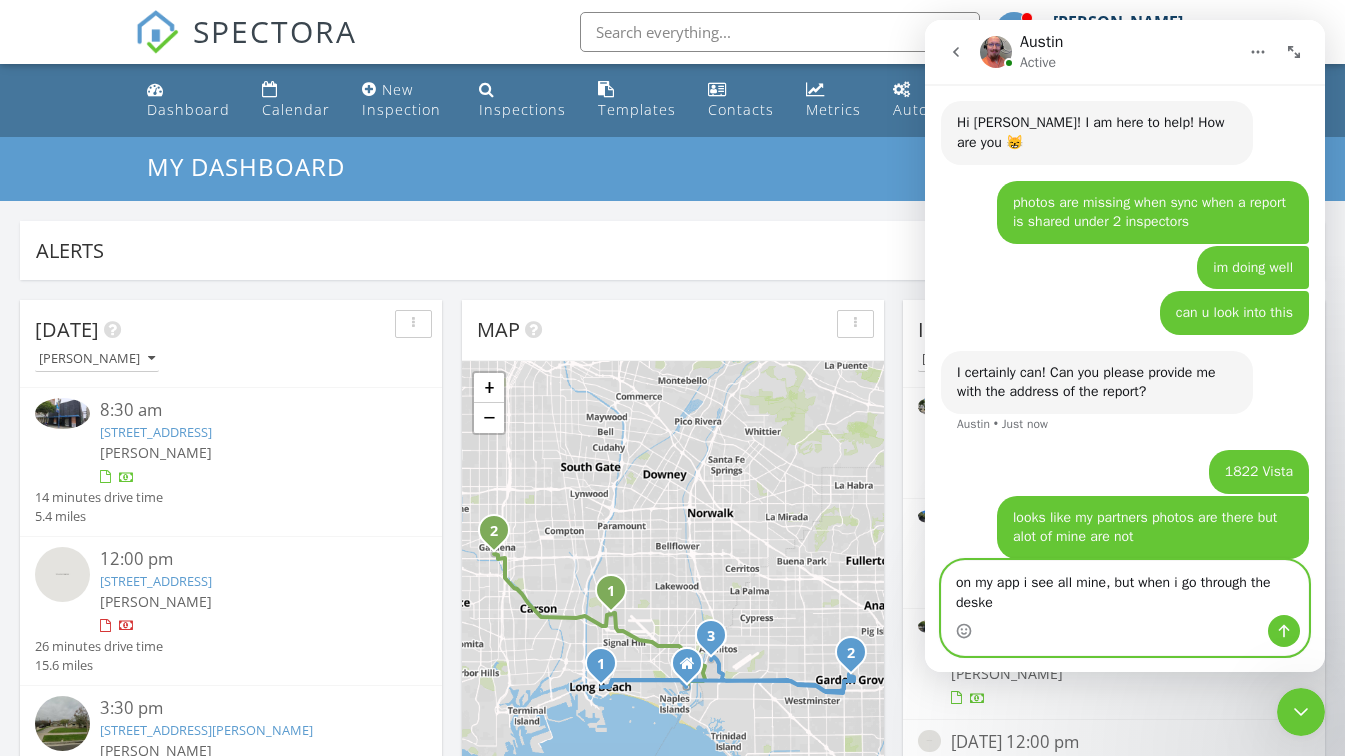scroll, scrollTop: 2922, scrollLeft: 0, axis: vertical 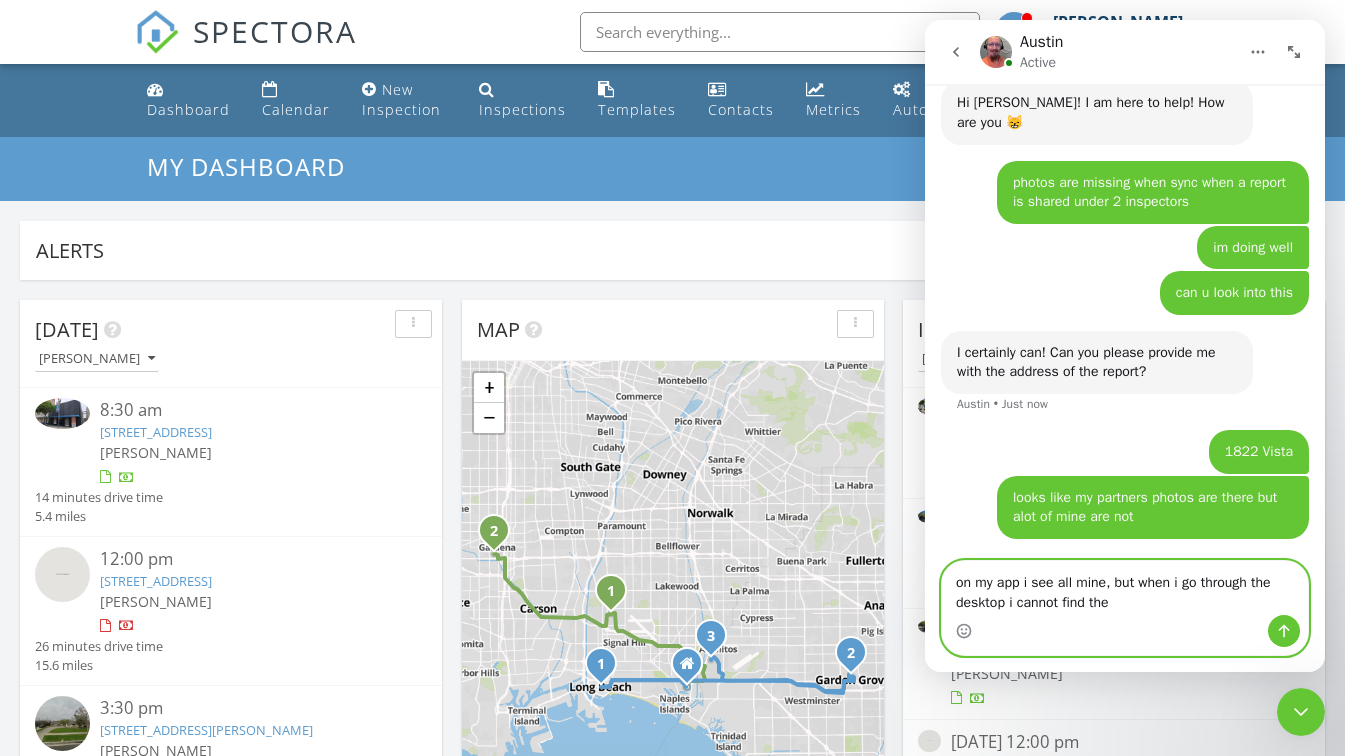 type on "on my app i see all mine, but when i go through the desktop i cannot find them" 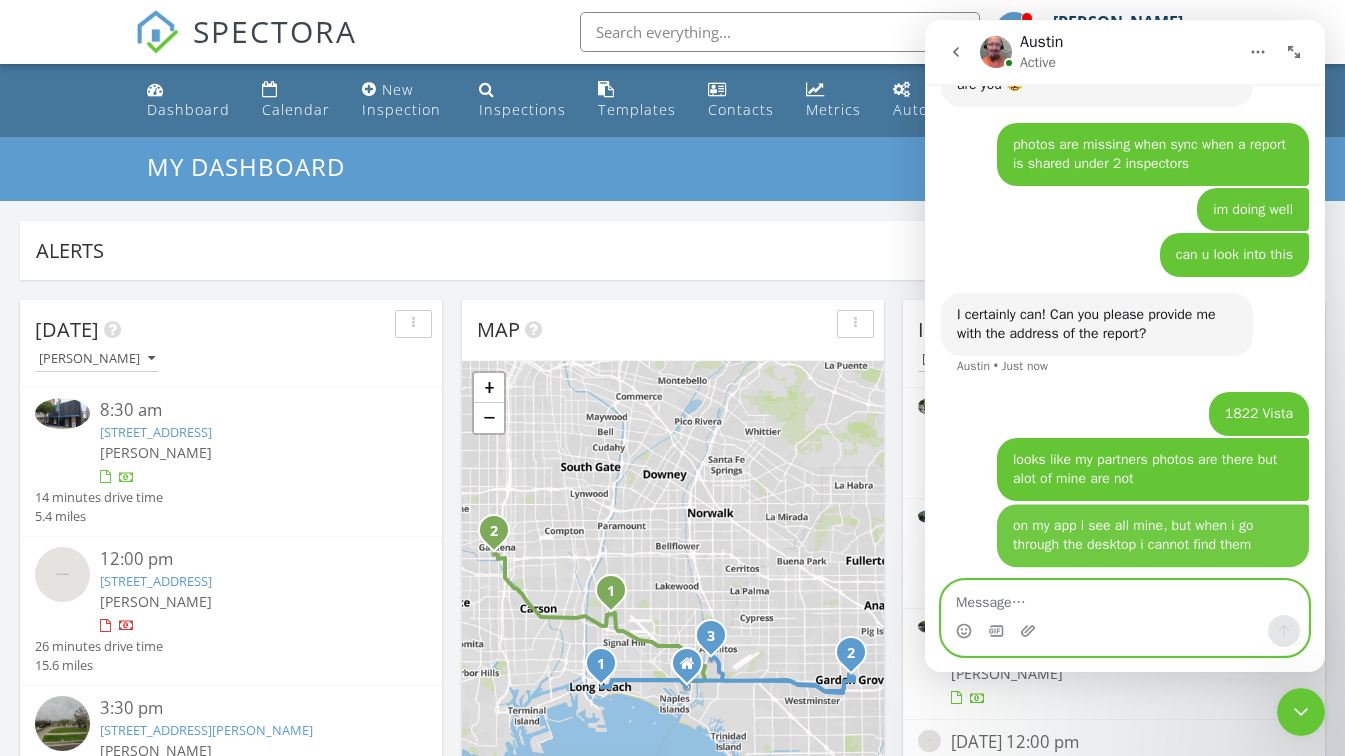 scroll, scrollTop: 2967, scrollLeft: 0, axis: vertical 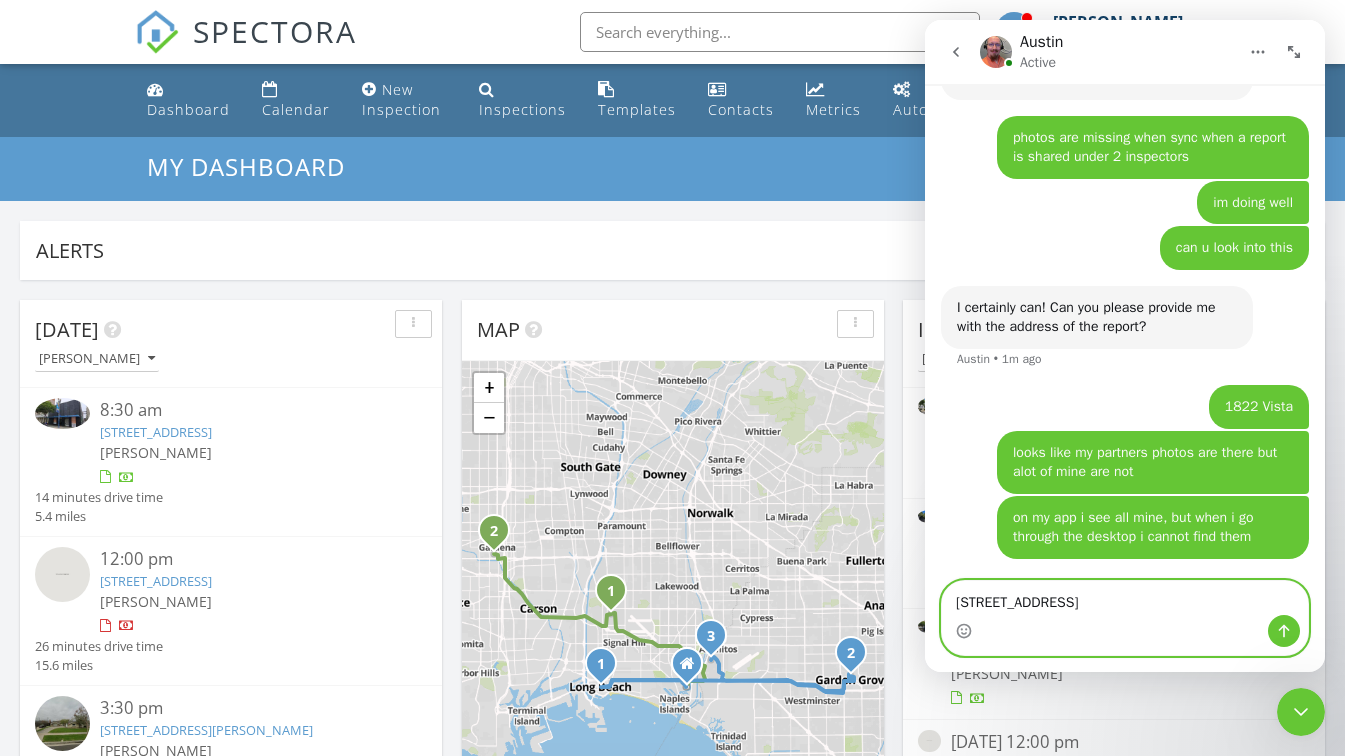 type on "1822 N Vista St., Los Angeles, ca 90046" 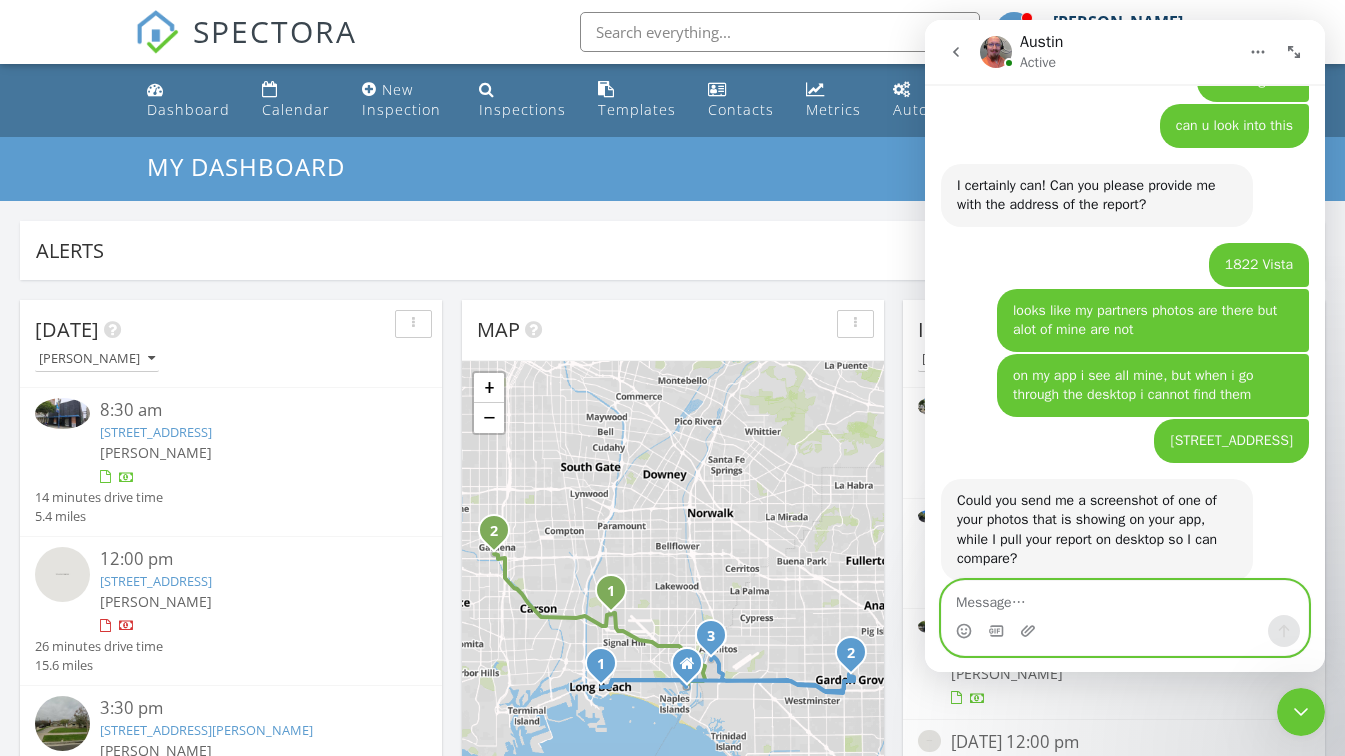 scroll, scrollTop: 3131, scrollLeft: 0, axis: vertical 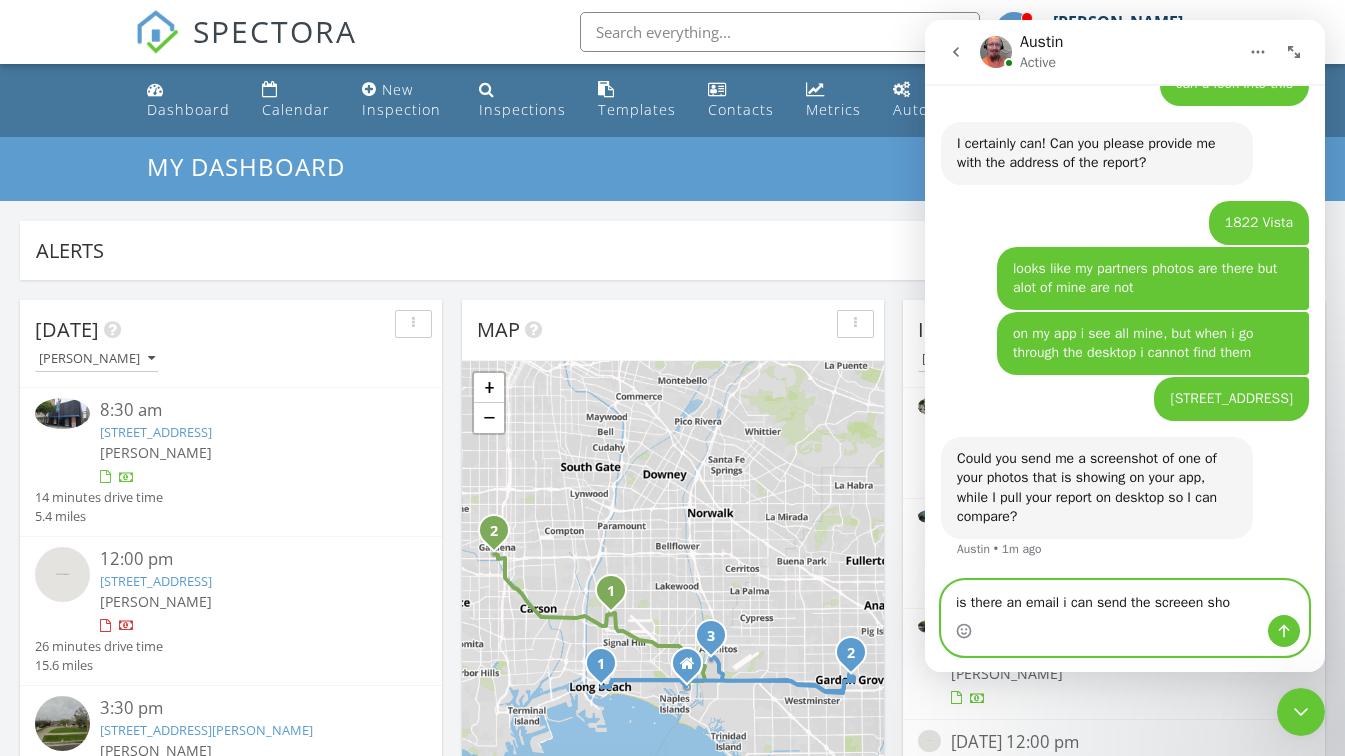 type on "is there an email i can send the screeen shot" 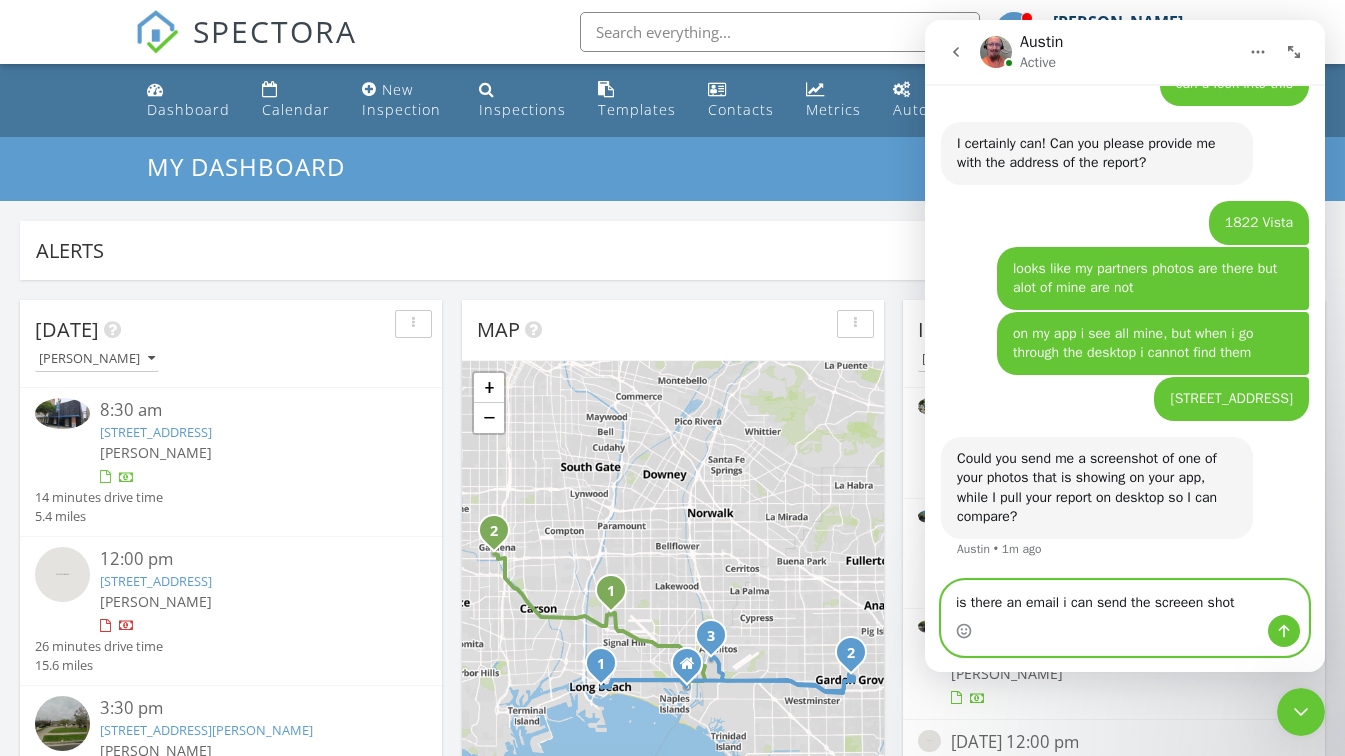 type 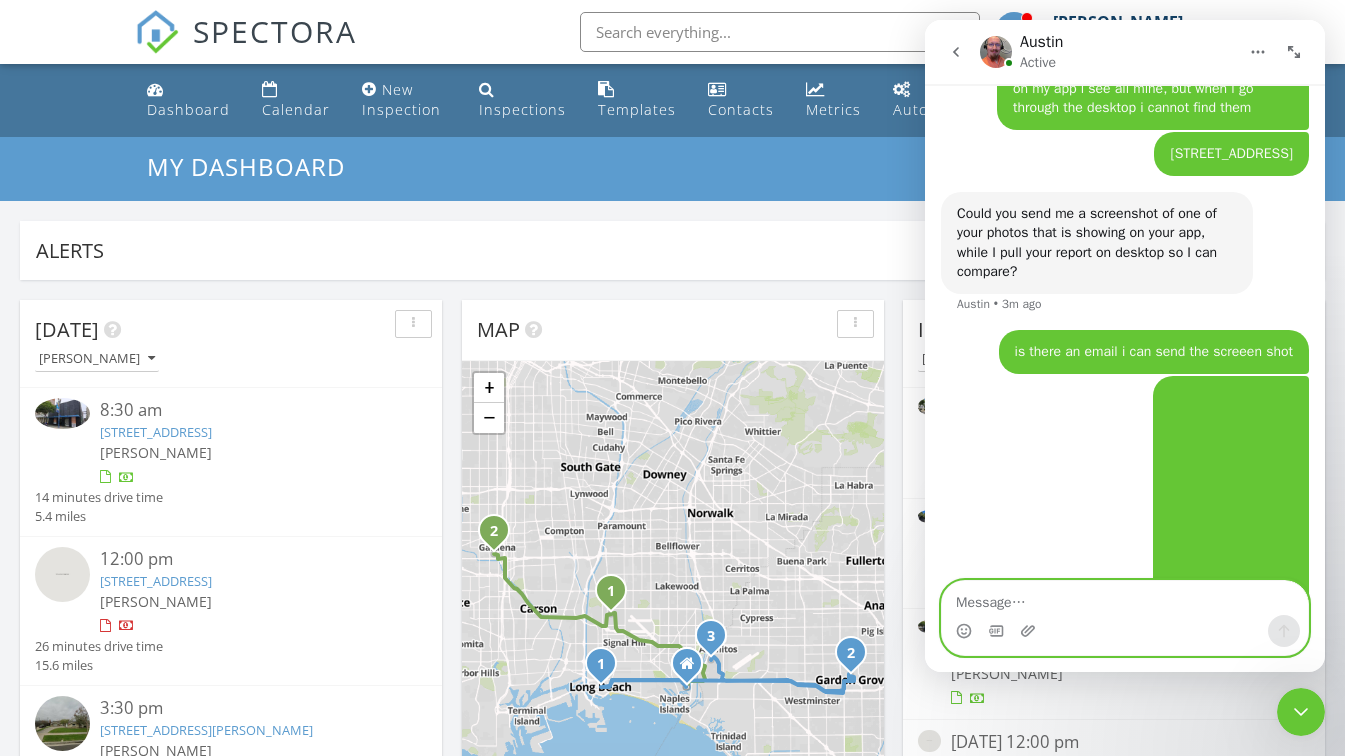 scroll, scrollTop: 3484, scrollLeft: 0, axis: vertical 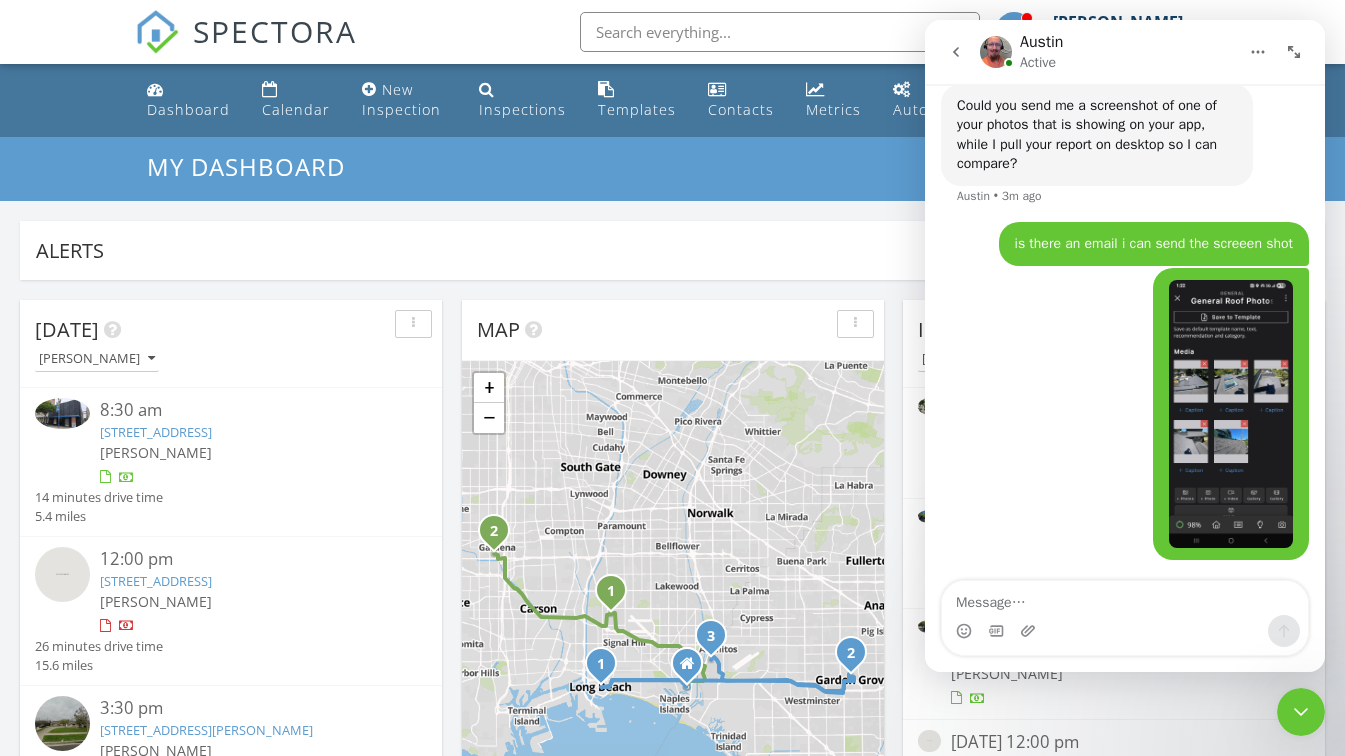 click on "David    •   Just now" at bounding box center [1125, 426] 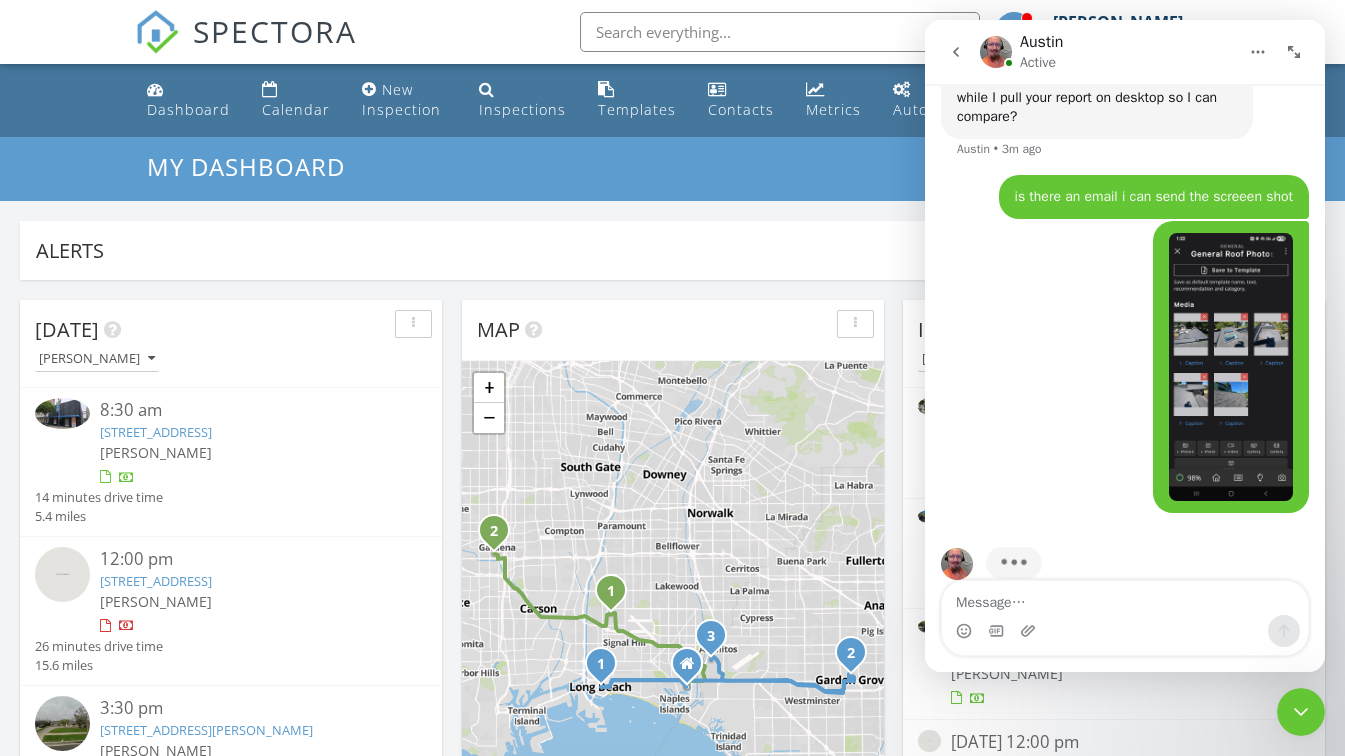 scroll, scrollTop: 3561, scrollLeft: 0, axis: vertical 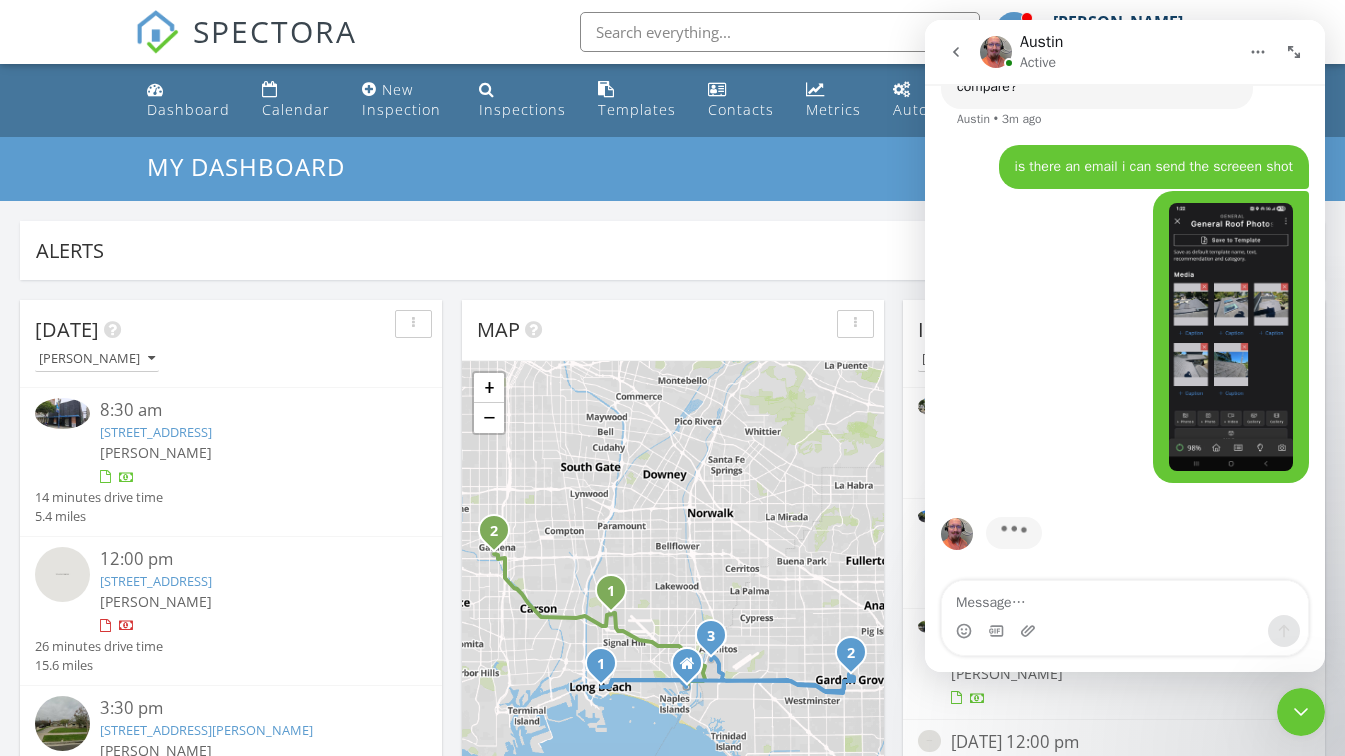 click at bounding box center [1231, 337] 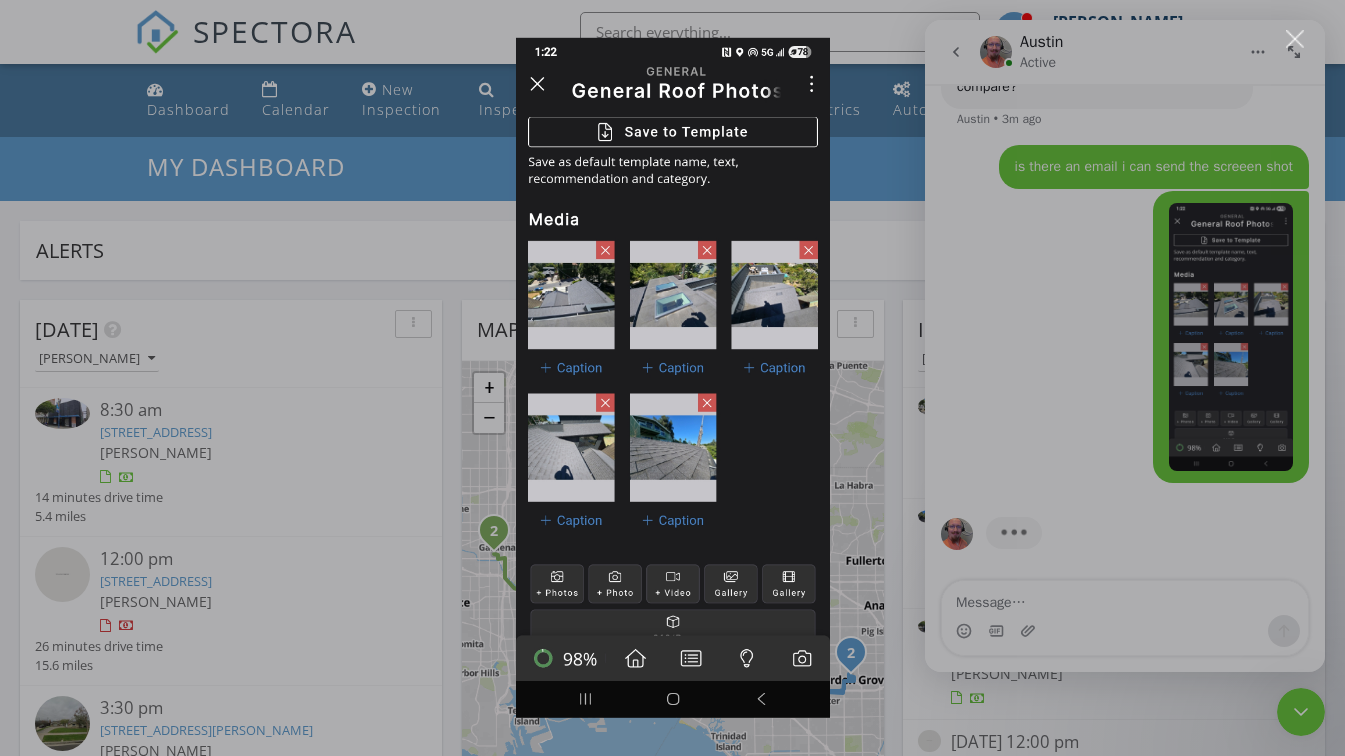scroll, scrollTop: 0, scrollLeft: 0, axis: both 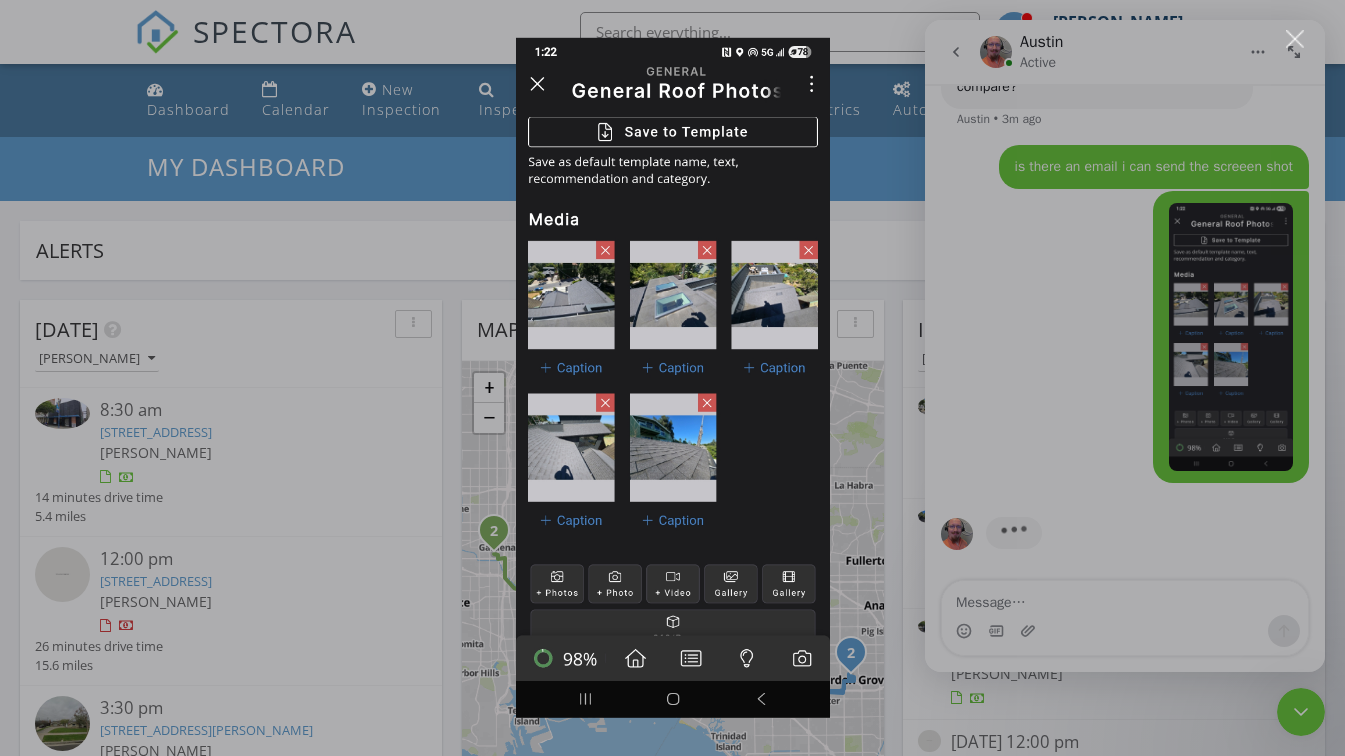 click at bounding box center (672, 378) 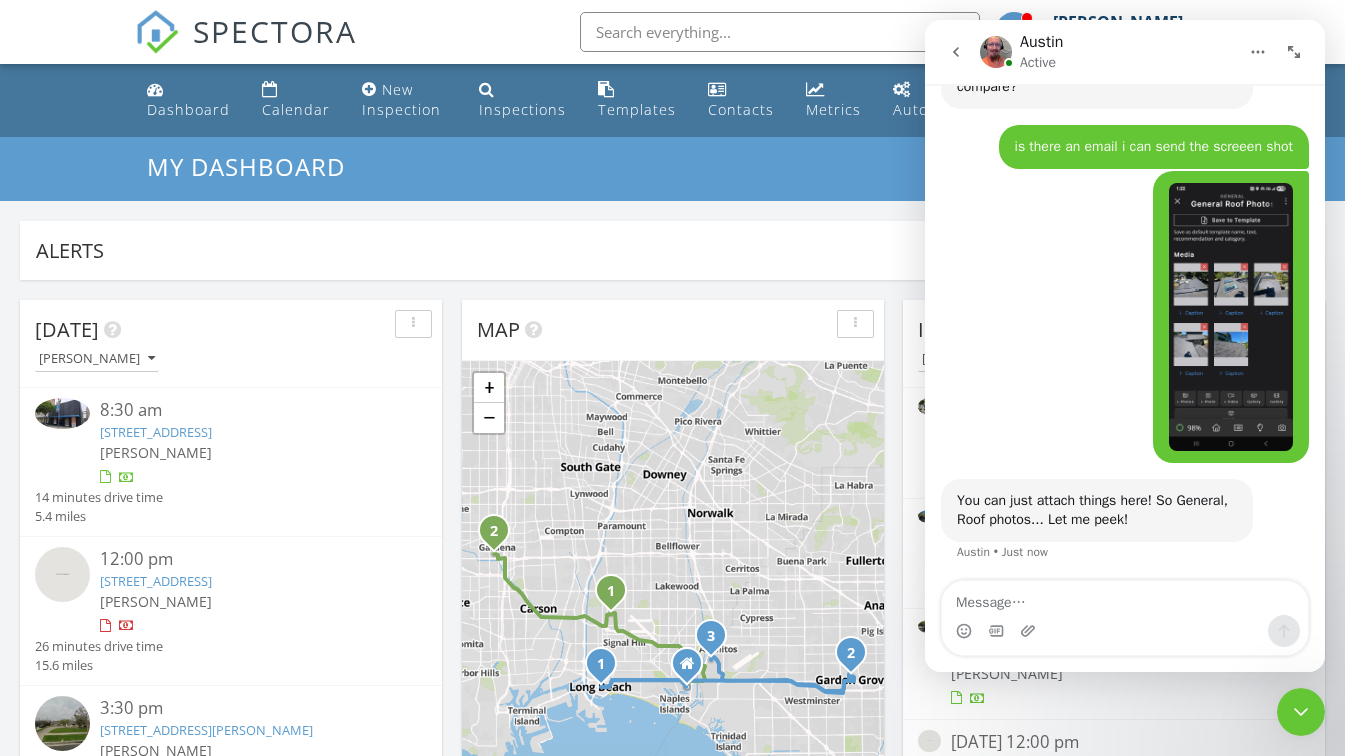 scroll, scrollTop: 3564, scrollLeft: 0, axis: vertical 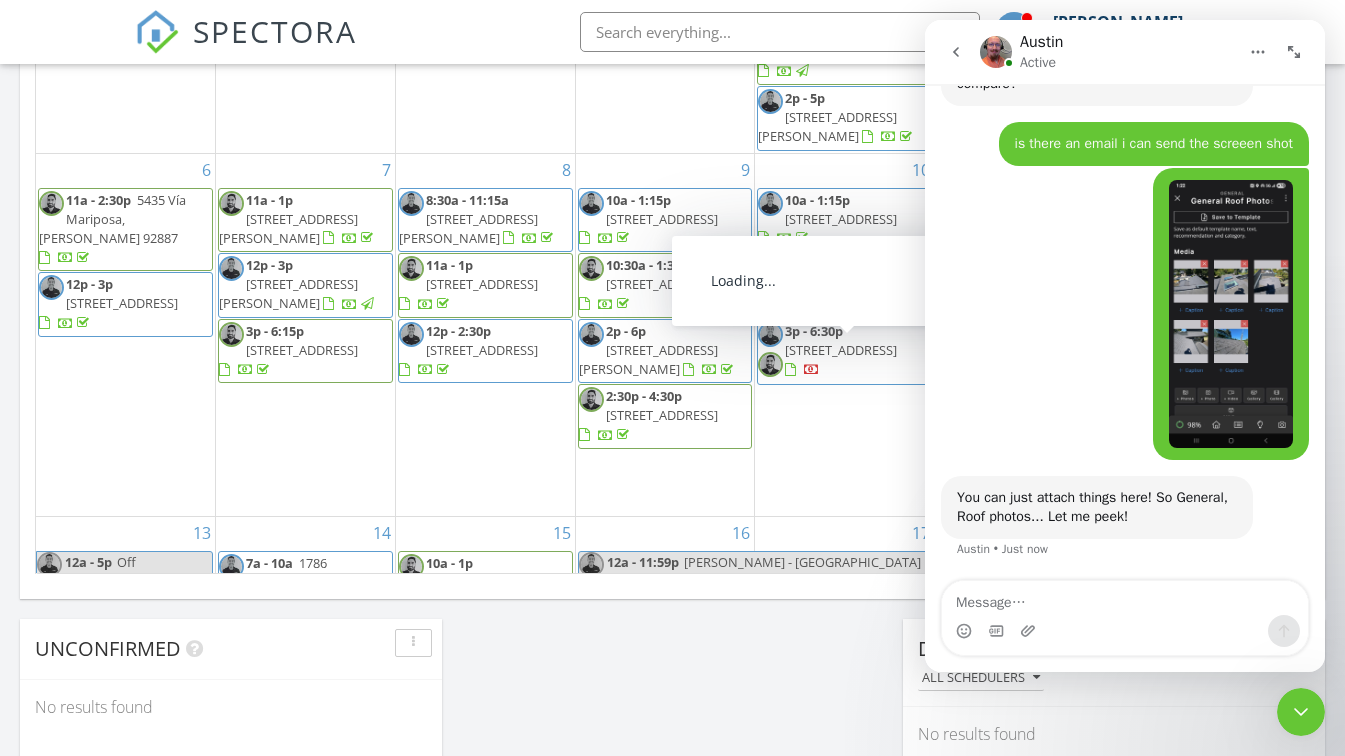 click on "1822 N Vista St , Los Angeles 90046" at bounding box center (841, 350) 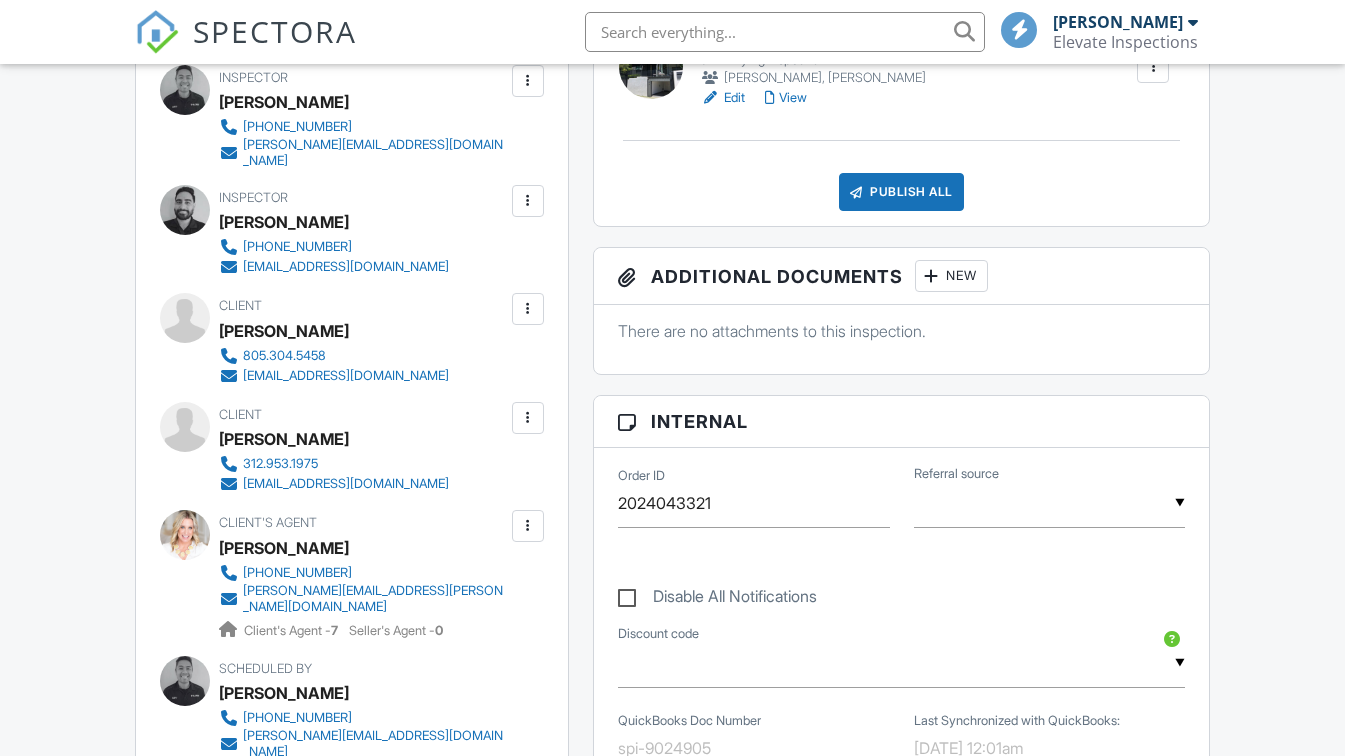scroll, scrollTop: 2085, scrollLeft: 0, axis: vertical 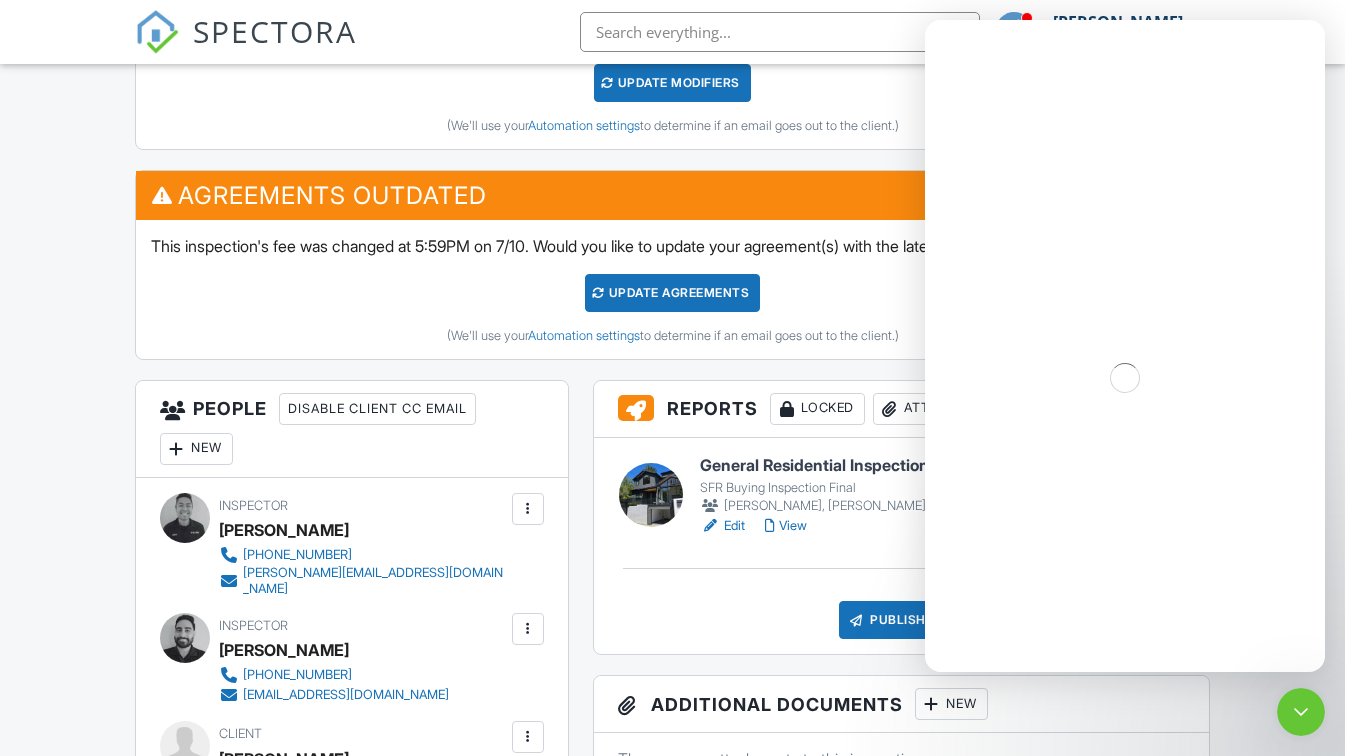 click on "Edit" at bounding box center (722, 526) 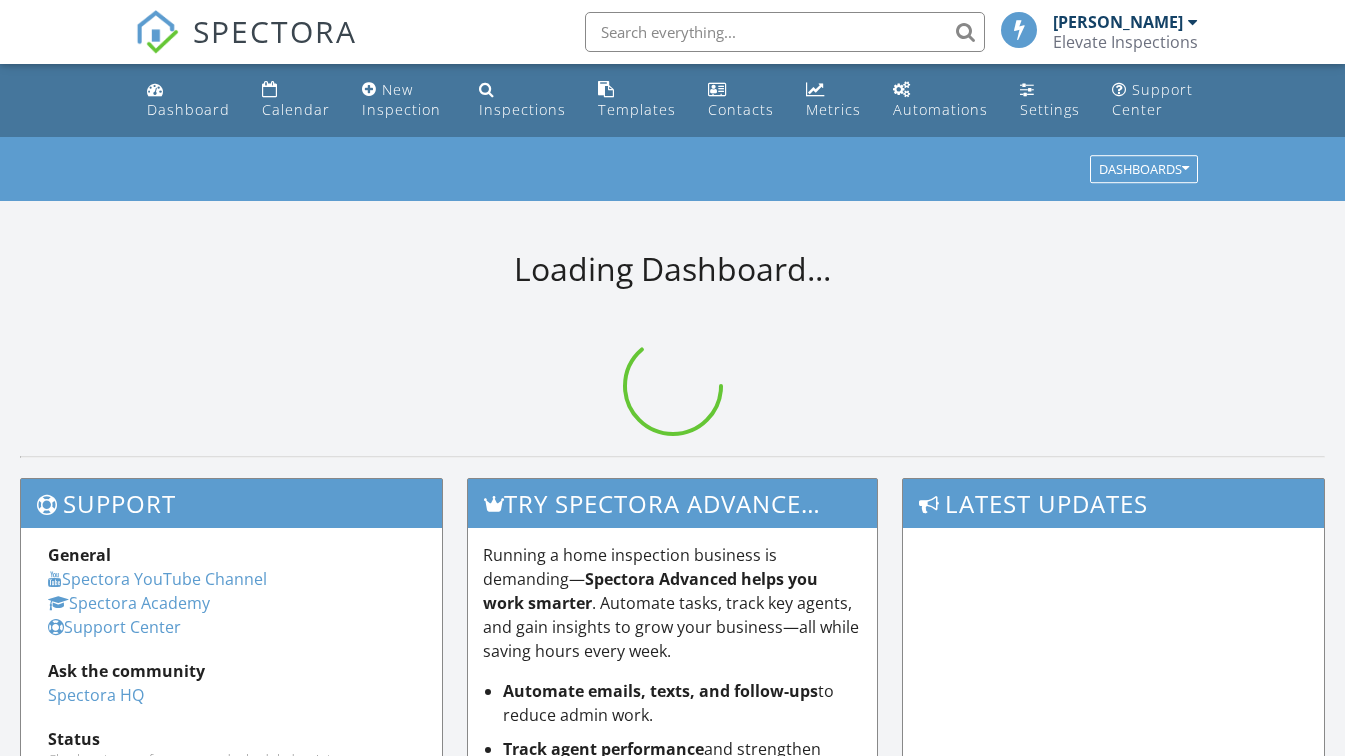 scroll, scrollTop: 0, scrollLeft: 0, axis: both 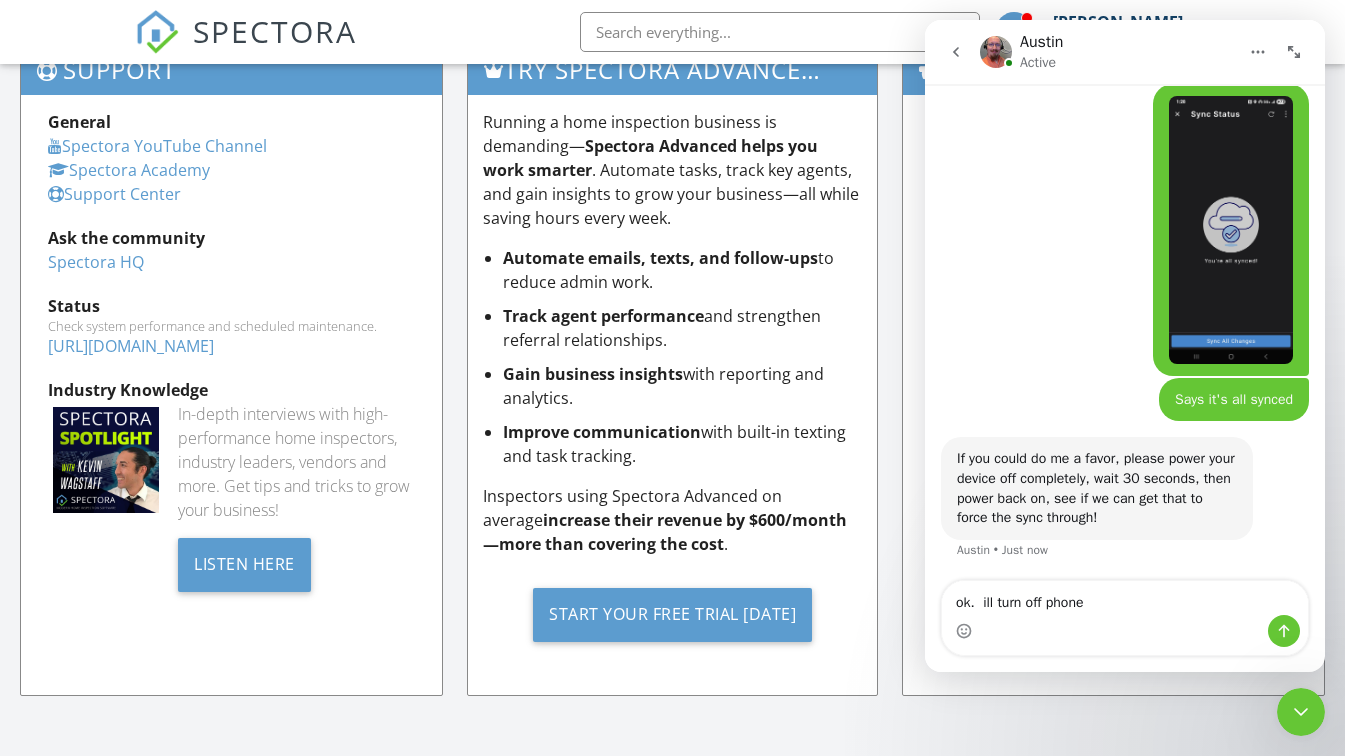 type on "ok.  ill turn off phone" 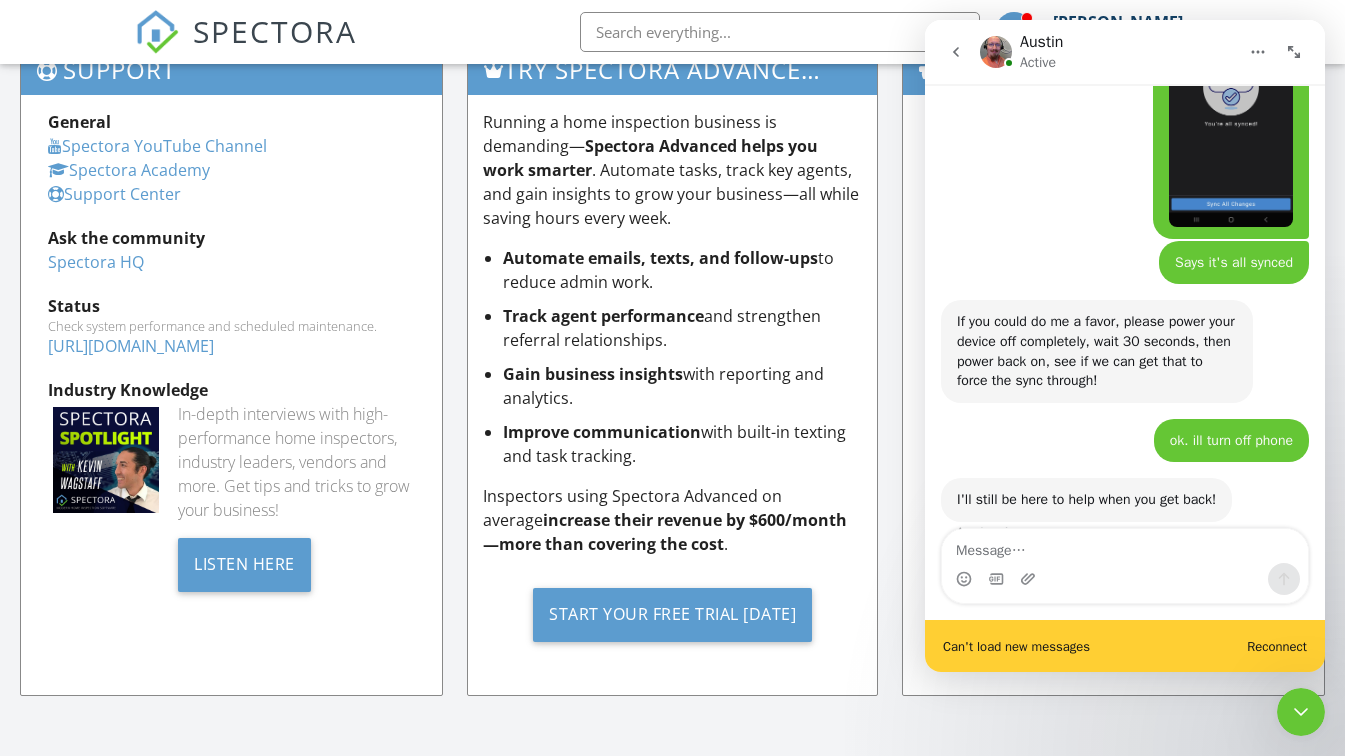 scroll, scrollTop: 5194, scrollLeft: 0, axis: vertical 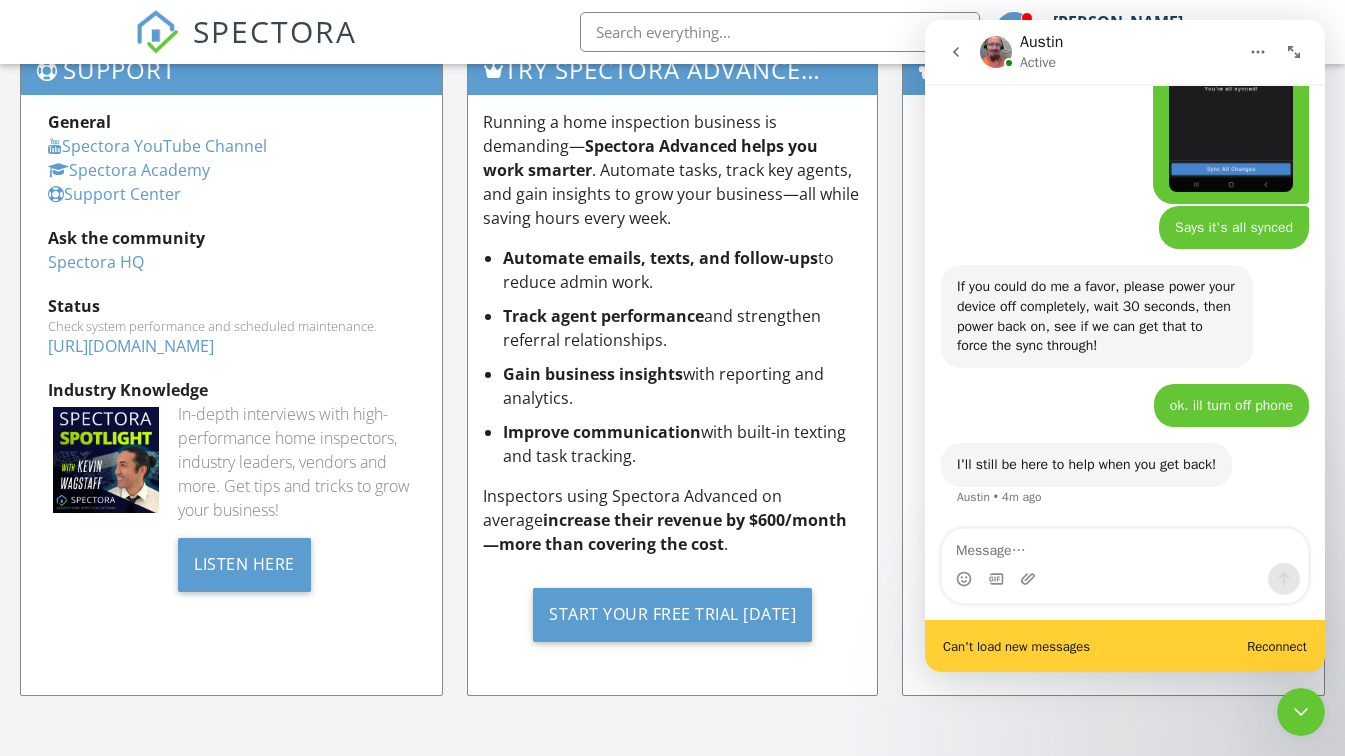click on "SPECTORA
David Nguyen
Elevate Inspections
Role:
Inspector
Change Role
Dashboard
New Inspection
Inspections
Calendar
Template Editor
Contacts
Automations
Team
Metrics
Payments
Data Exports
Billing
Reporting
Advanced
Settings
What's New
Sign Out
Change Active Role
Your account has more than one possible role. Please choose how you'd like to view the site:
Company/Agency
City
Role
Dashboard
Calendar
New Inspection
Inspections
Templates
Contacts
Metrics
Automations
Settings
Support Center
All schedulers
Refresh" at bounding box center (672, -661) 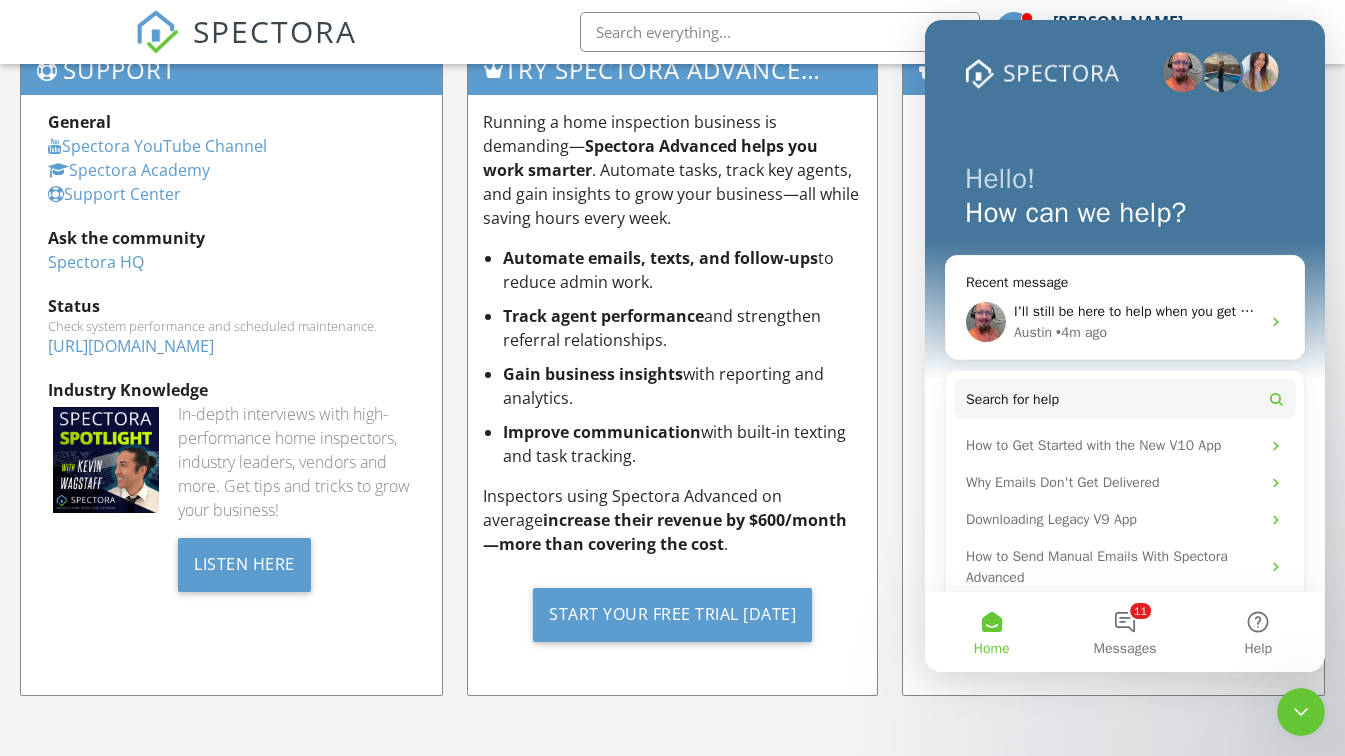 scroll, scrollTop: 0, scrollLeft: 0, axis: both 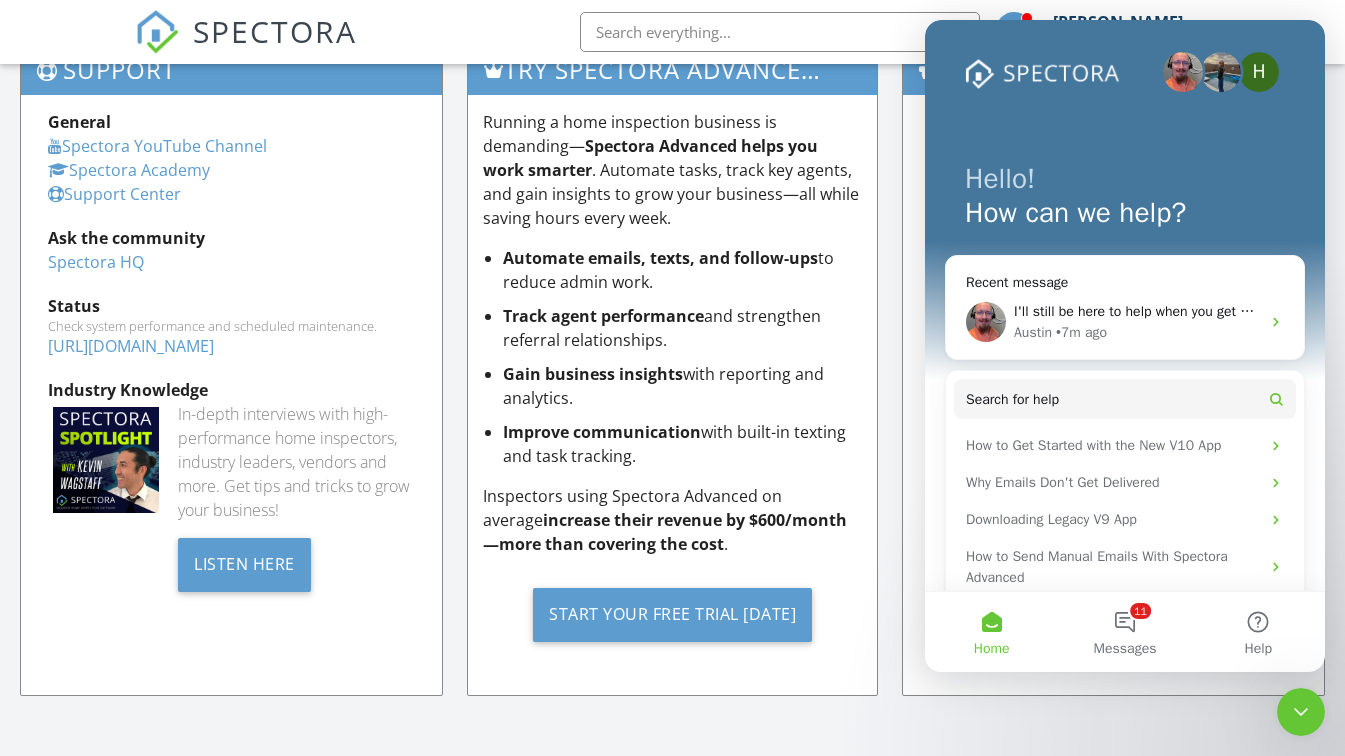 click on "Support
General
Spectora YouTube Channel
Spectora Academy
Support Center
Ask the community
Spectora HQ
Status   Check system performance and scheduled maintenance.   https://status.spectora.com   Industry Knowledge
In-depth interviews with high-performance home inspectors,
industry leaders, vendors and more. Get tips and tricks to
grow your business!
Listen Here
Try spectora advanced today
Running a home inspection business is demanding— Spectora Advanced helps you work smarter . Automate tasks, track key agents, and gain insights to grow your business—all while saving hours every week.
Automate emails, texts, and follow-ups  to reduce admin work.
Track agent performance" at bounding box center [672, 388] 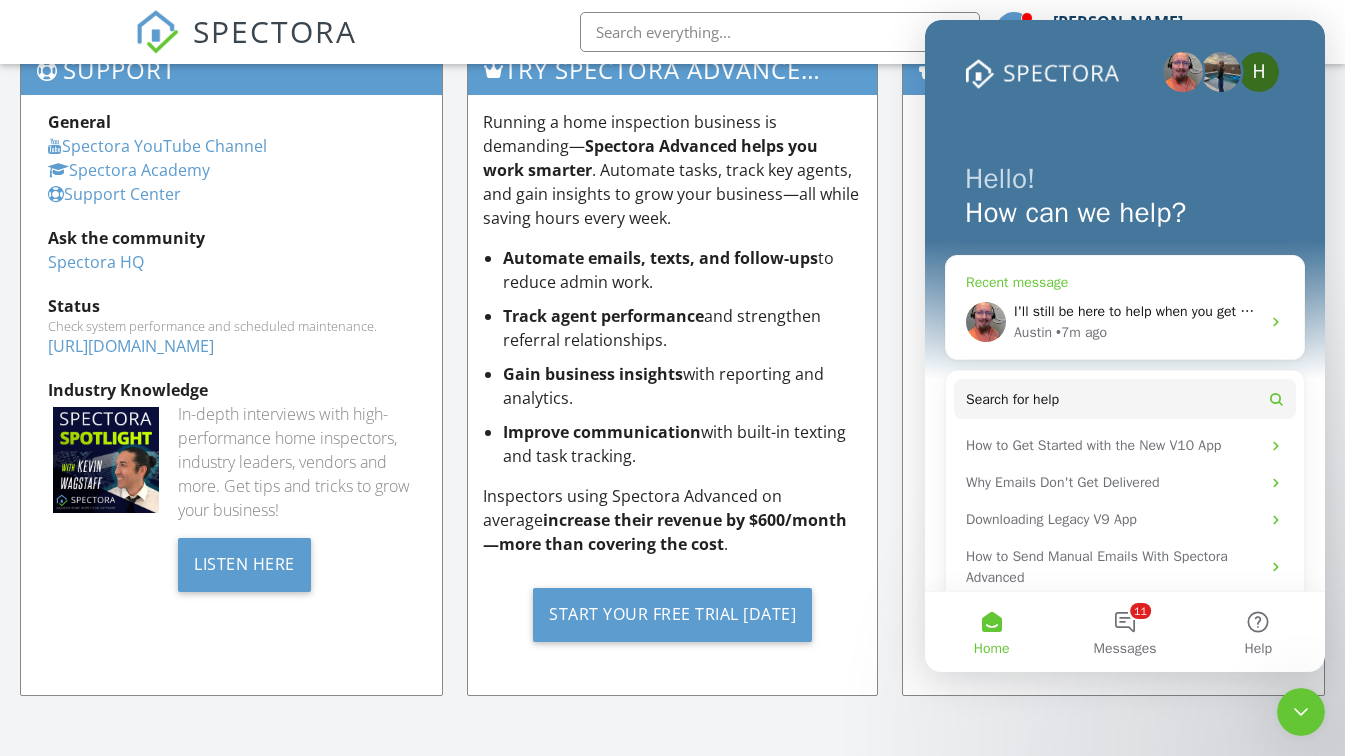 click on "I'll still be here to help when you get back!" at bounding box center (1143, 311) 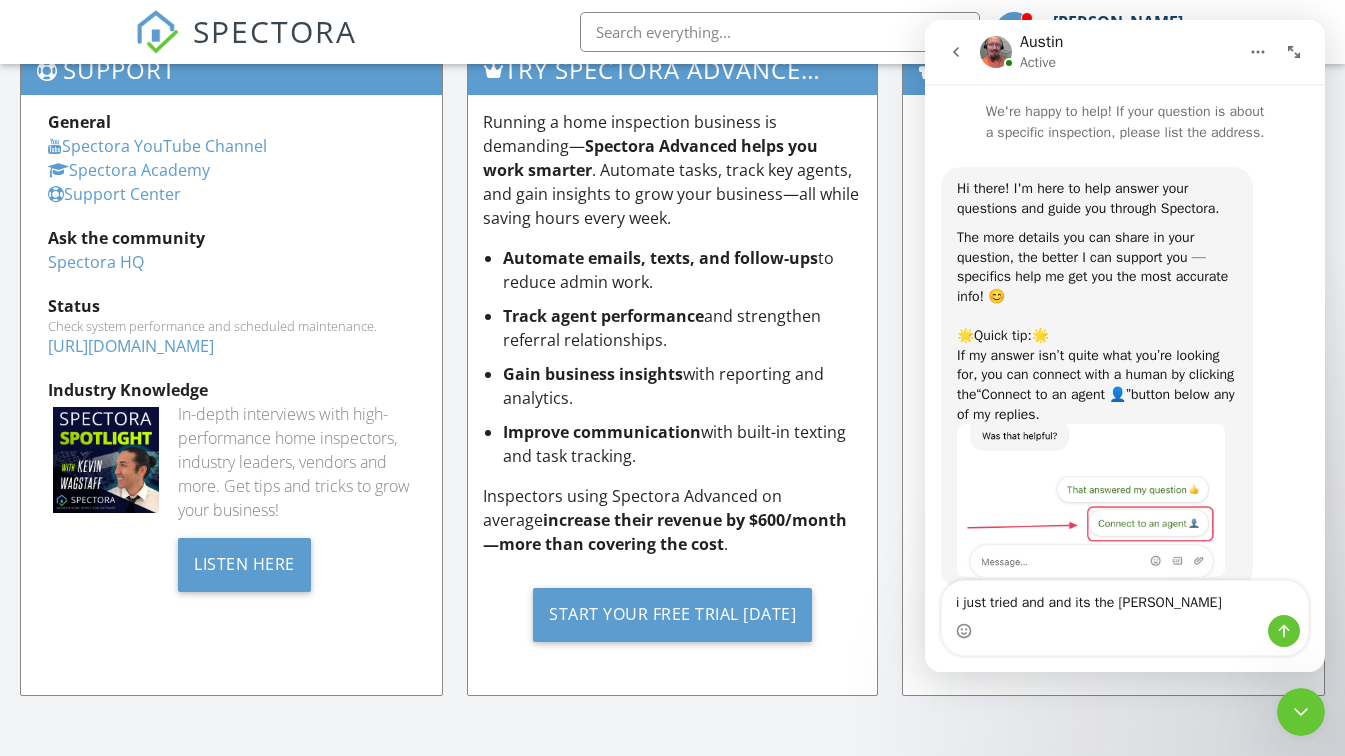 type on "i just tried and and its the same" 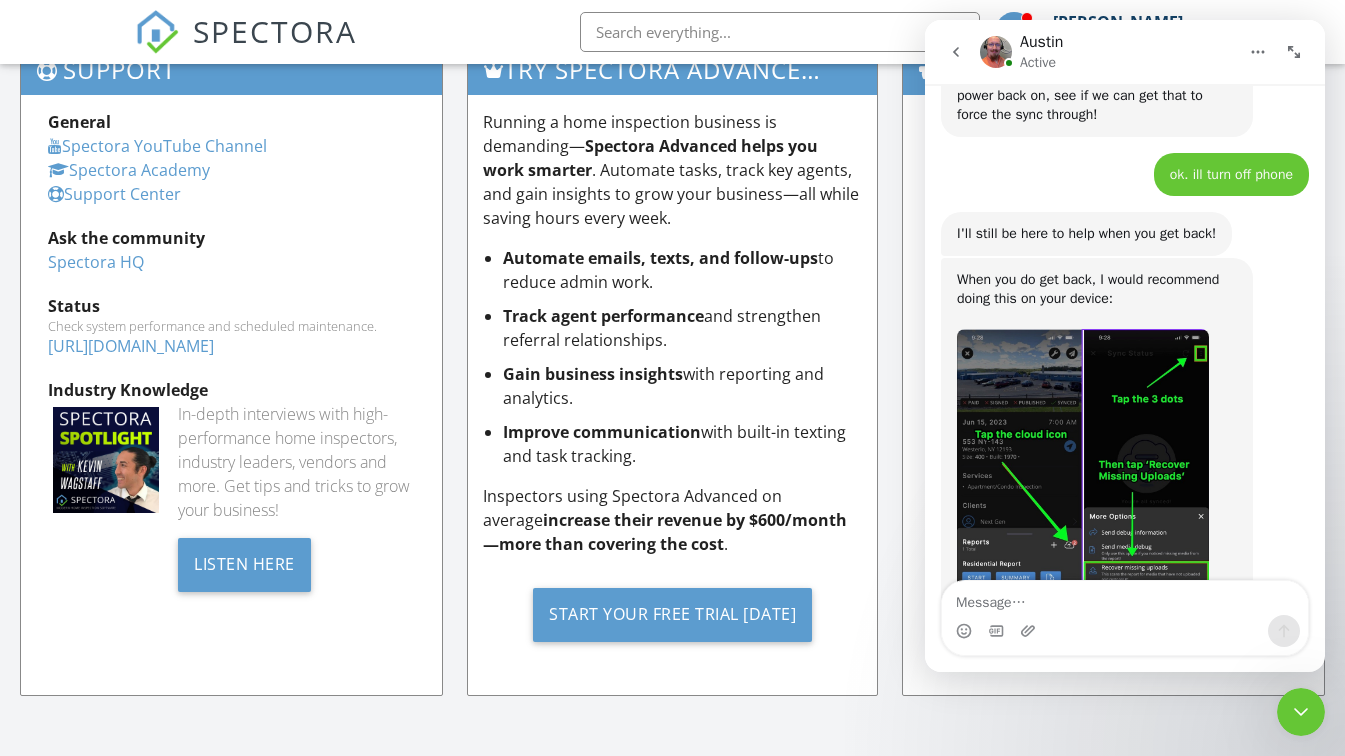 scroll, scrollTop: 5659, scrollLeft: 0, axis: vertical 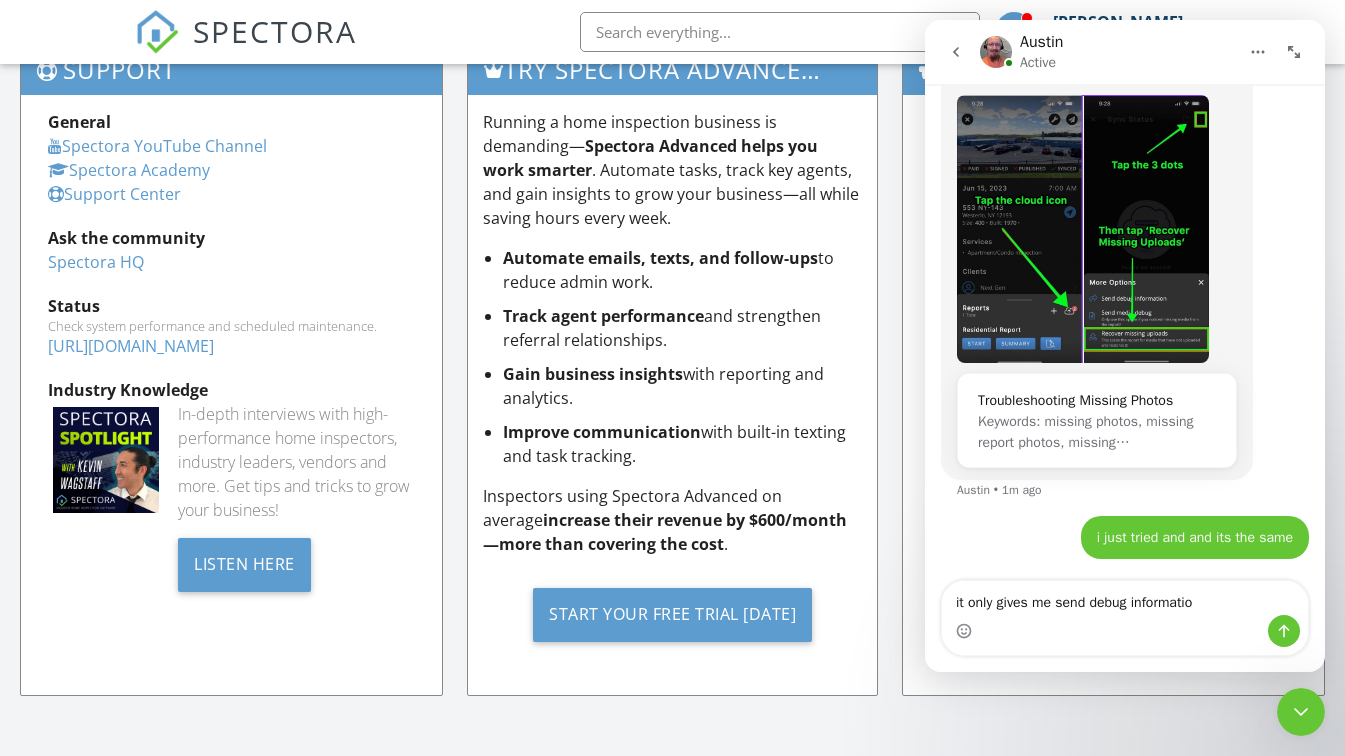 type on "it only gives me send debug information" 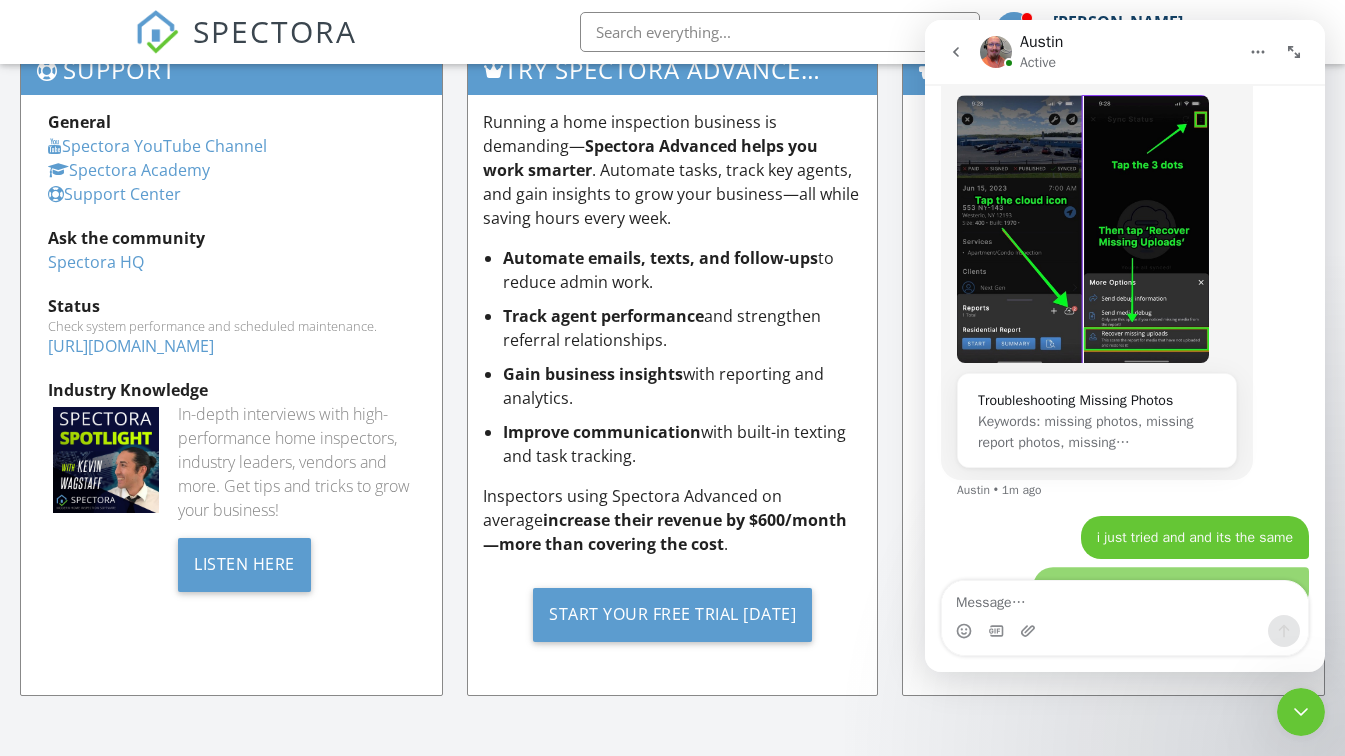 scroll, scrollTop: 5705, scrollLeft: 0, axis: vertical 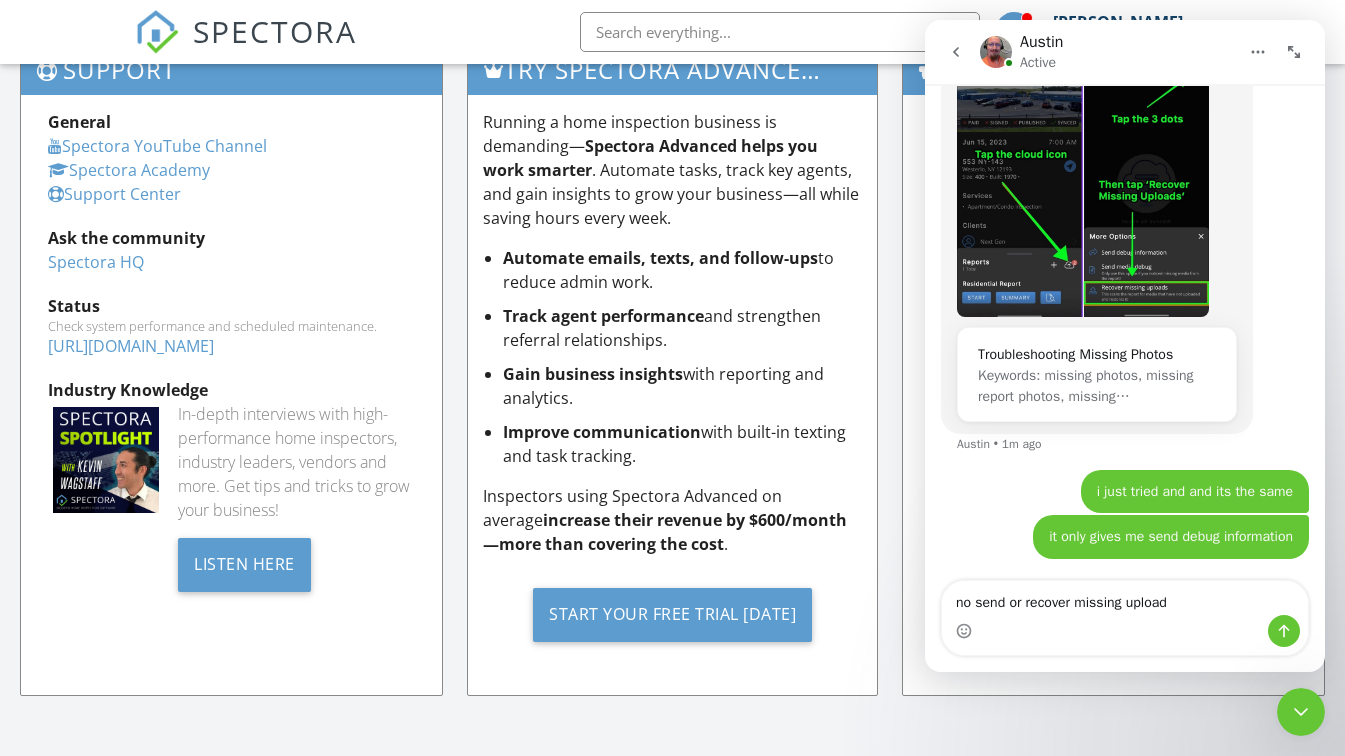 type on "no send or recover missing uploads" 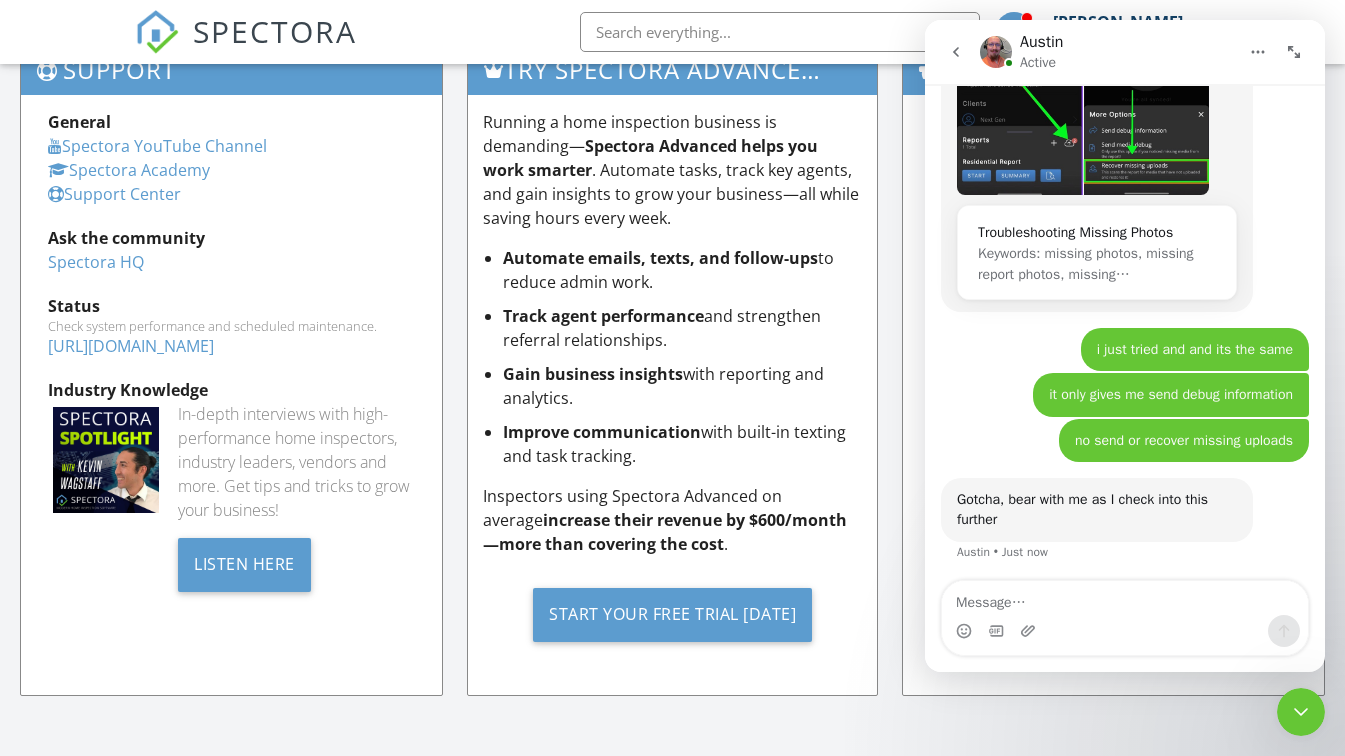 scroll, scrollTop: 5829, scrollLeft: 0, axis: vertical 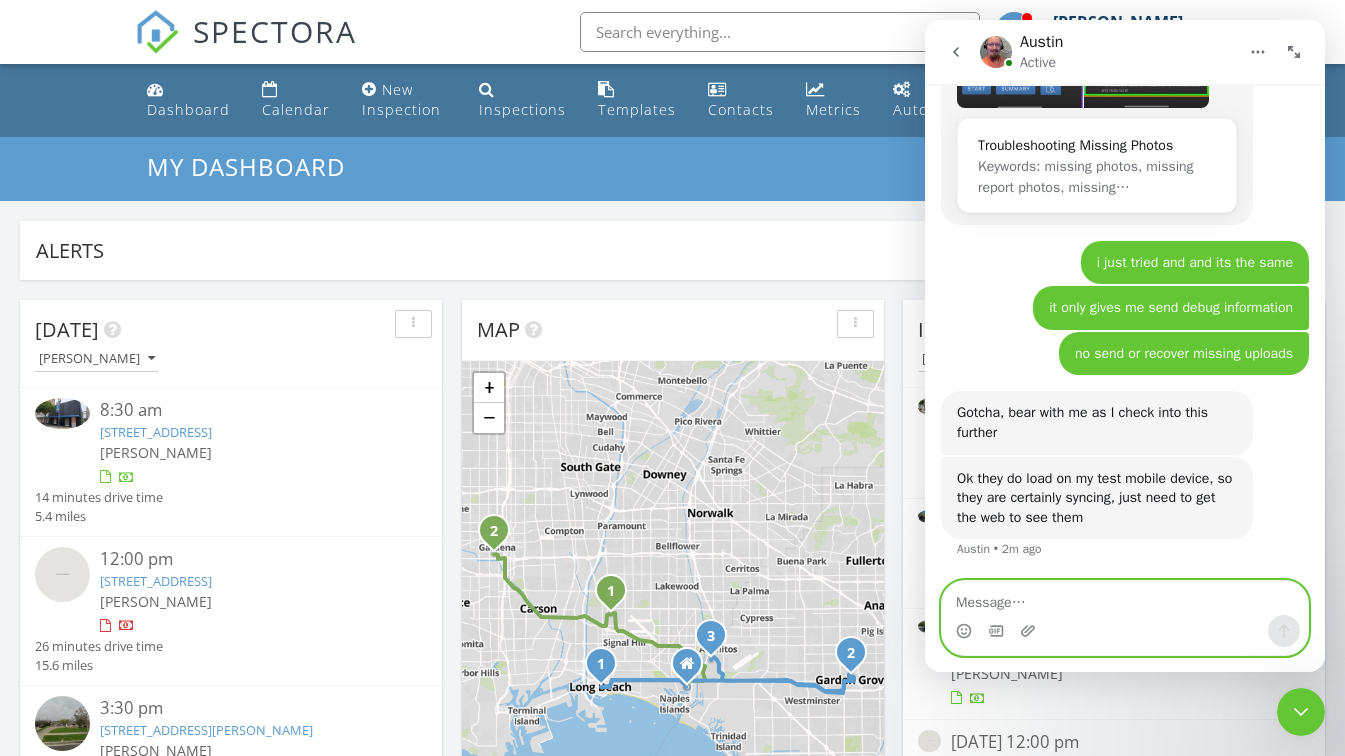 click at bounding box center [1125, 598] 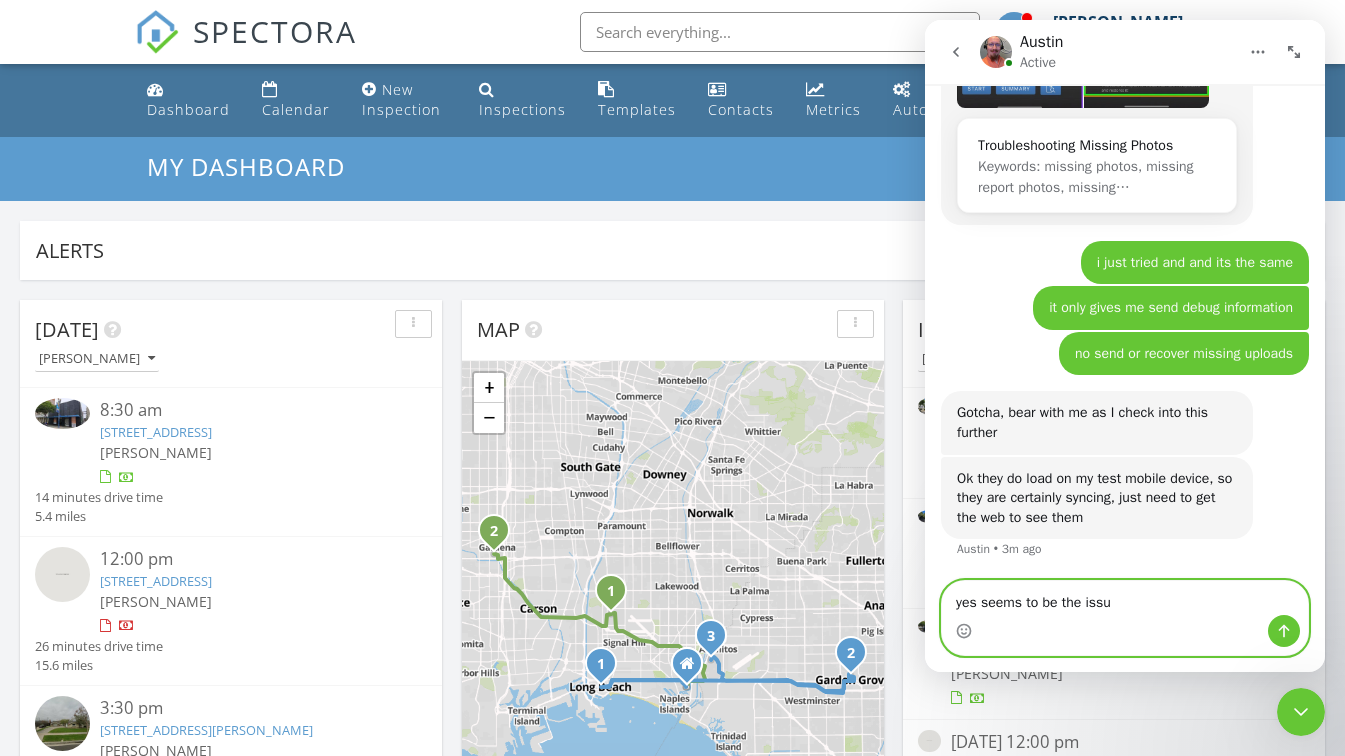 type on "yes seems to be the issue" 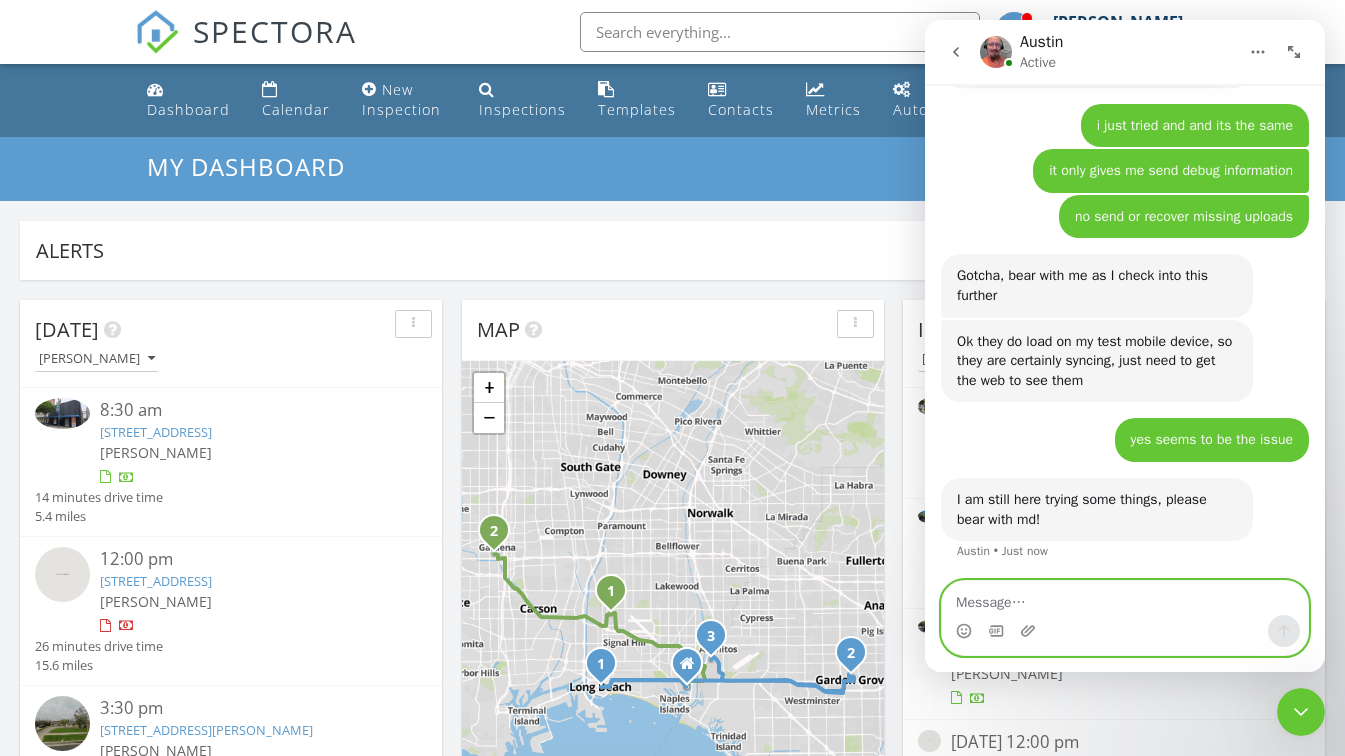 scroll, scrollTop: 6053, scrollLeft: 0, axis: vertical 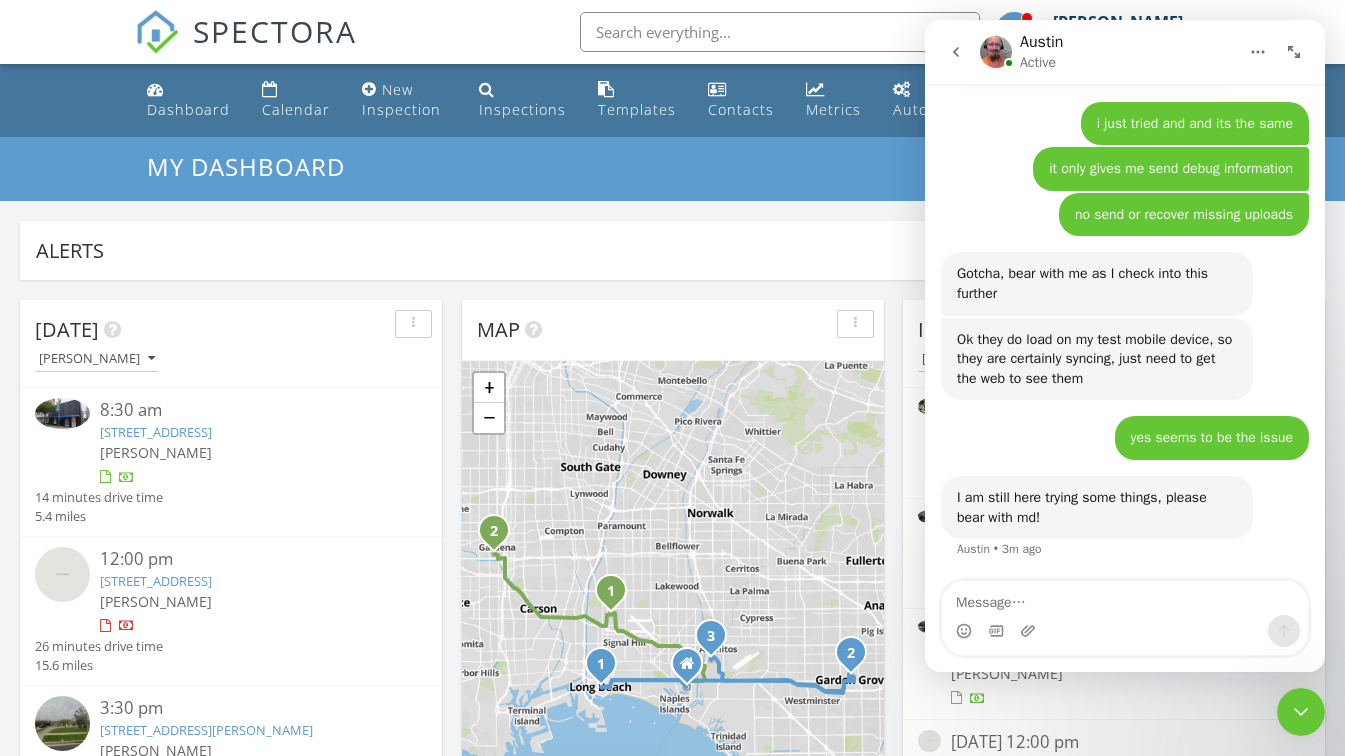 click on "Alerts
View" at bounding box center [672, 250] 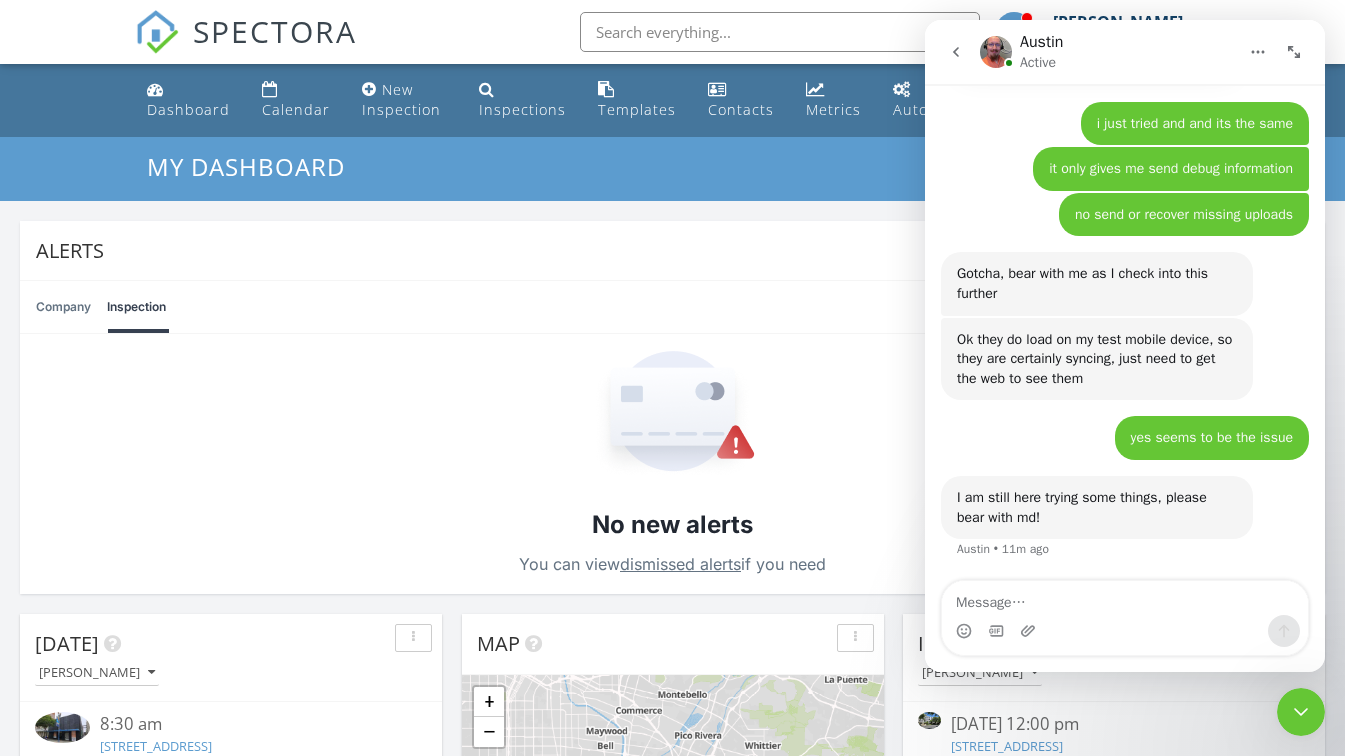 scroll, scrollTop: 6053, scrollLeft: 0, axis: vertical 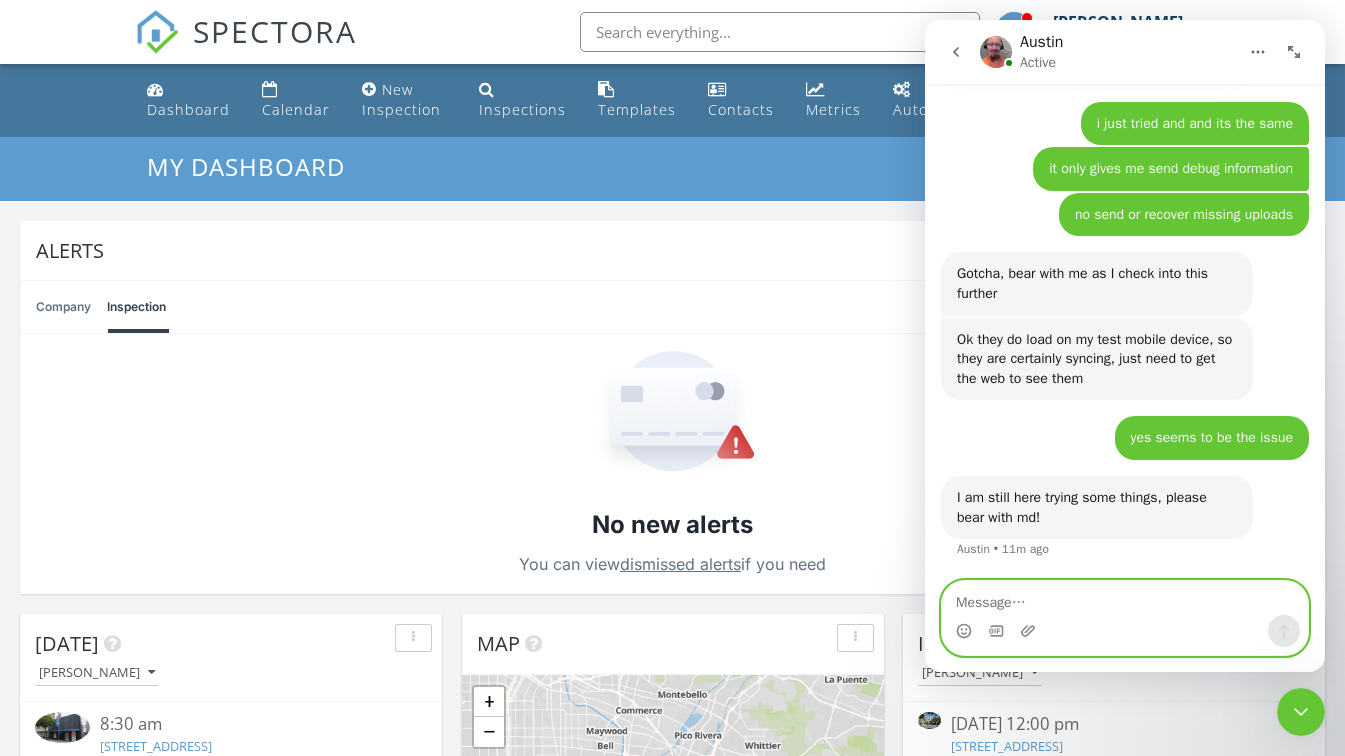 click at bounding box center (1125, 598) 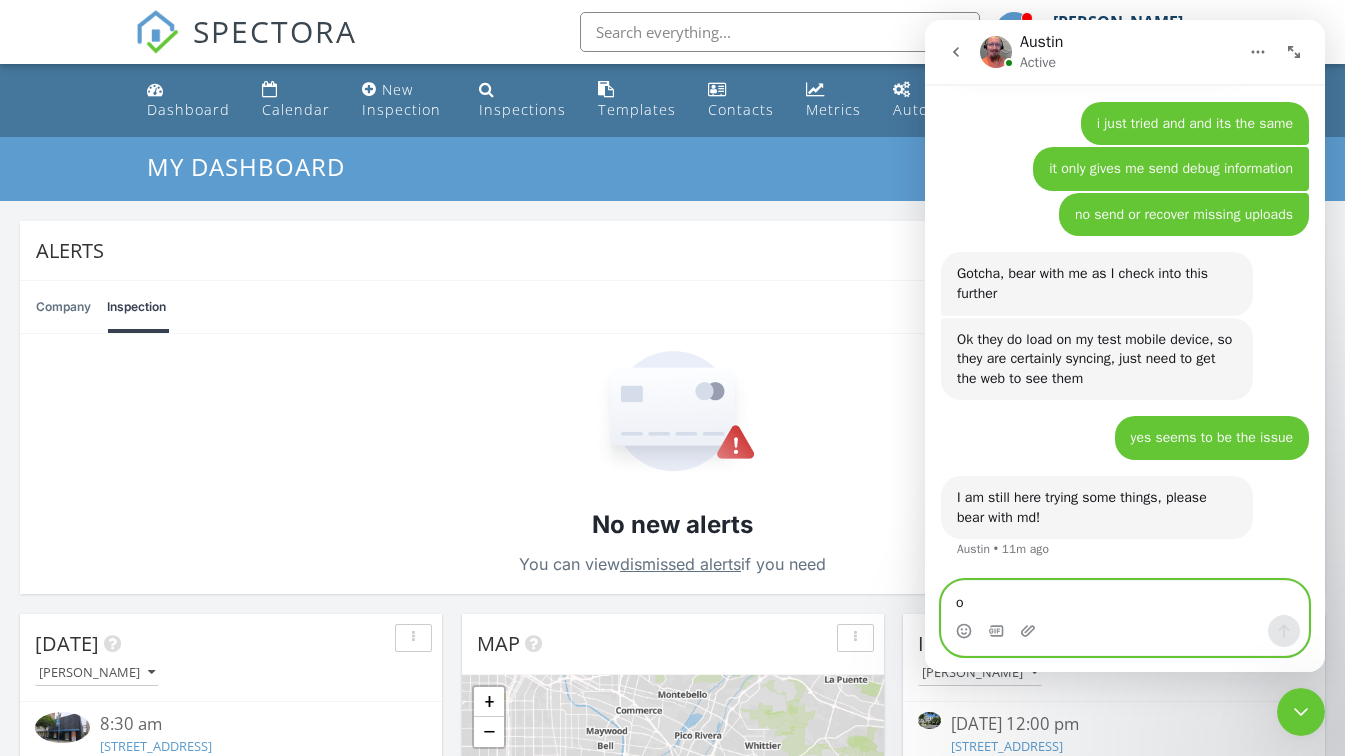 type on "ok" 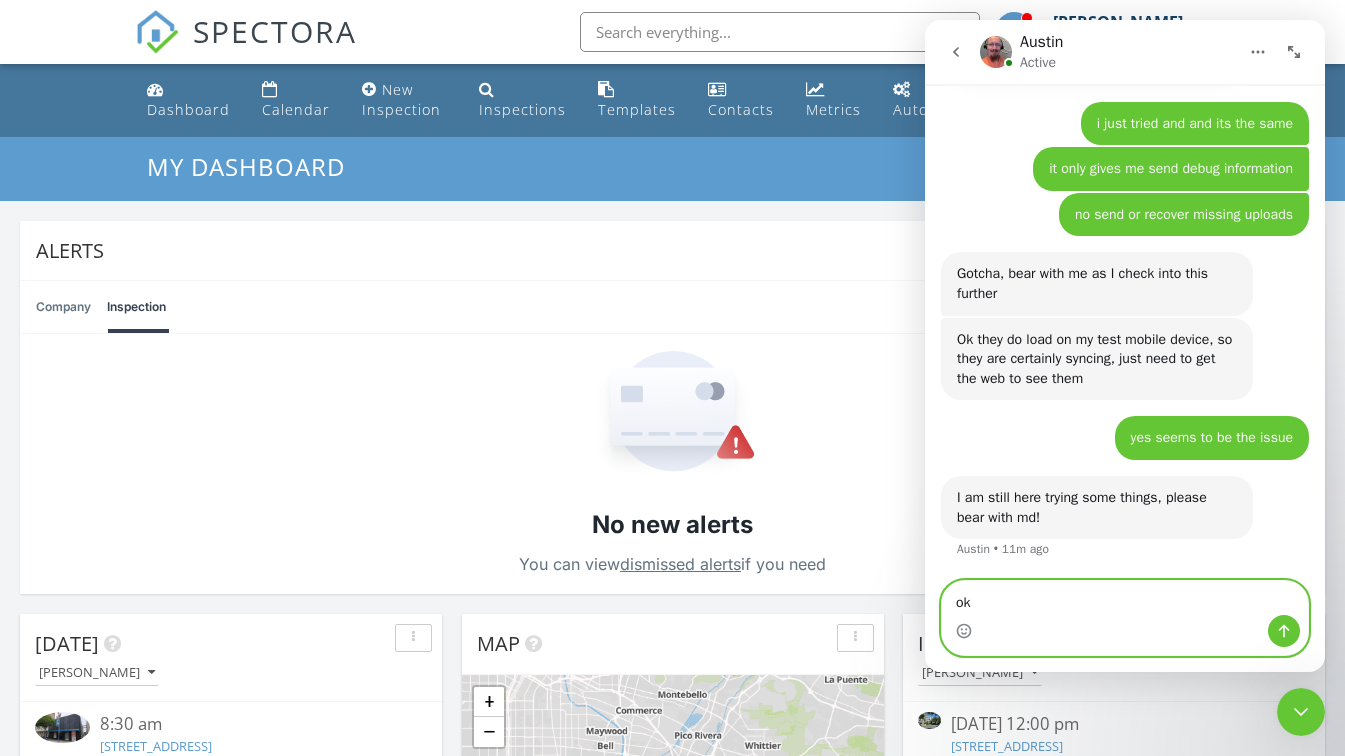 type 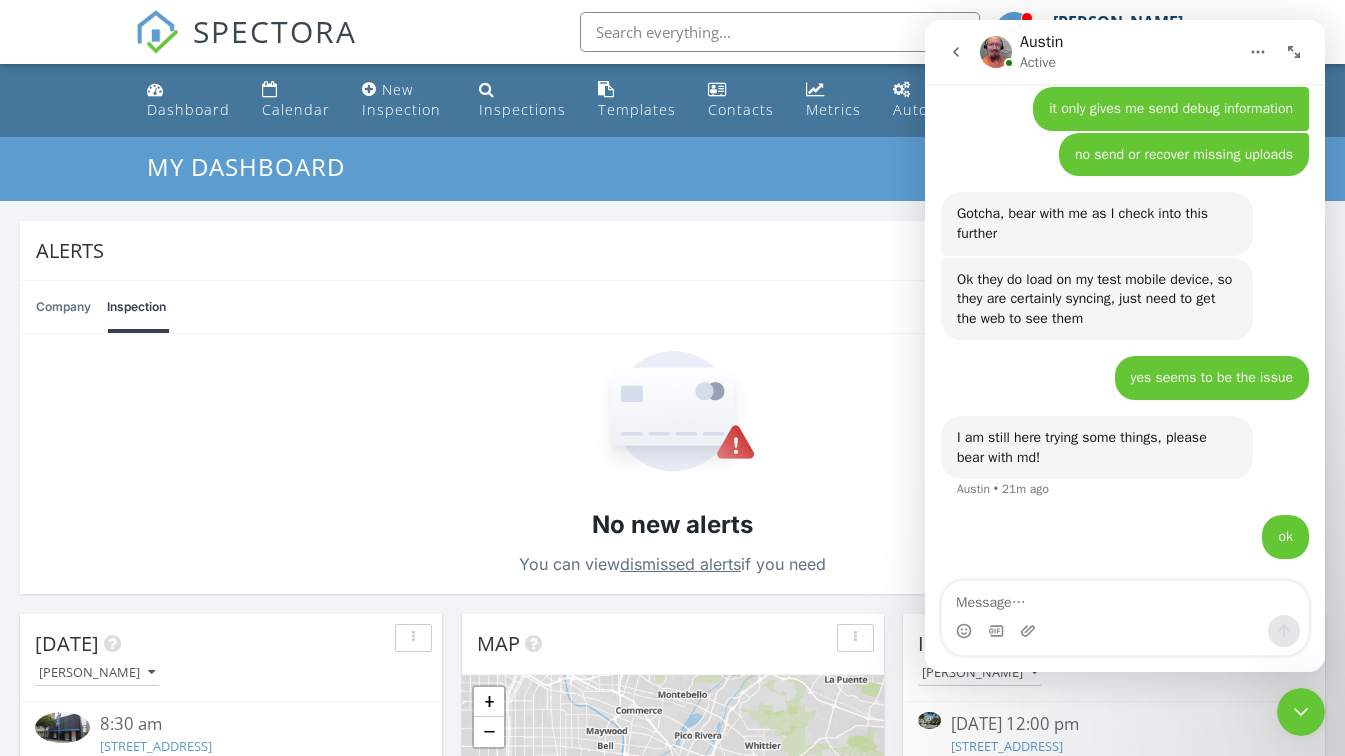 scroll, scrollTop: 6113, scrollLeft: 0, axis: vertical 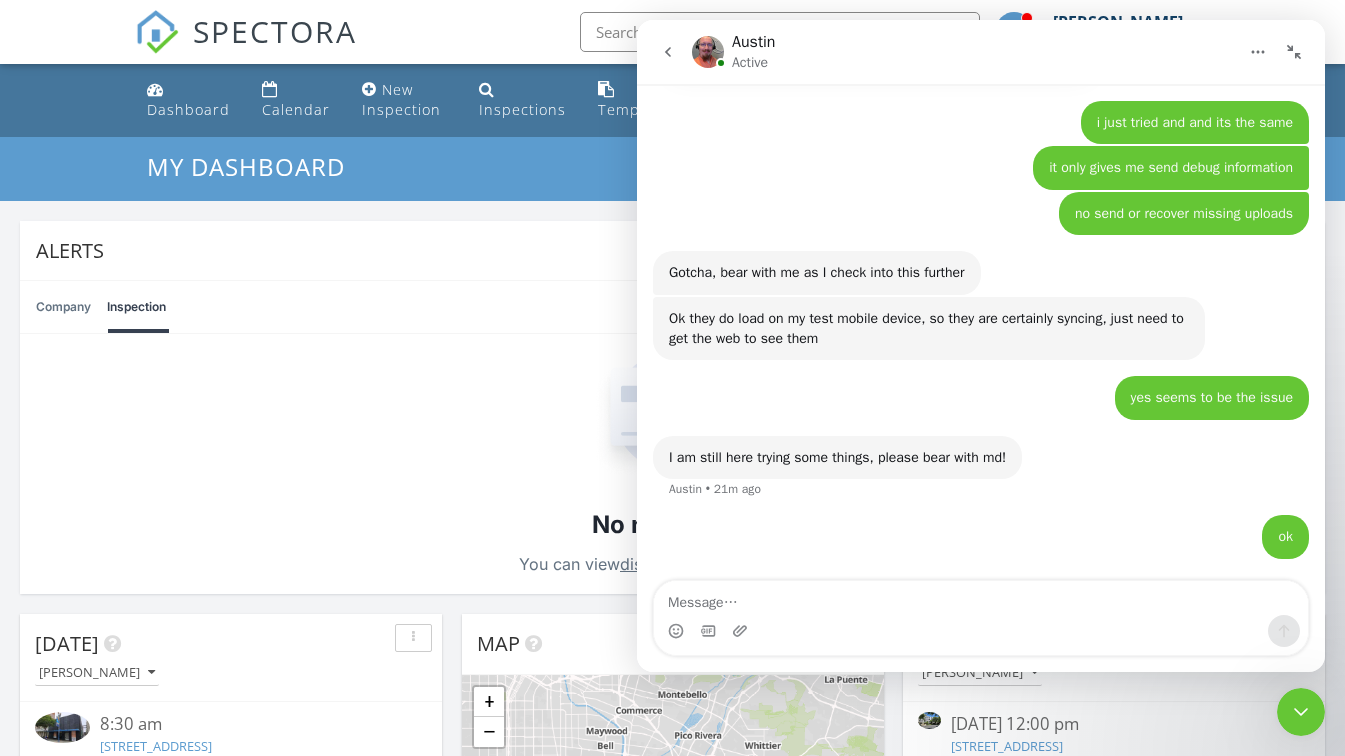 click 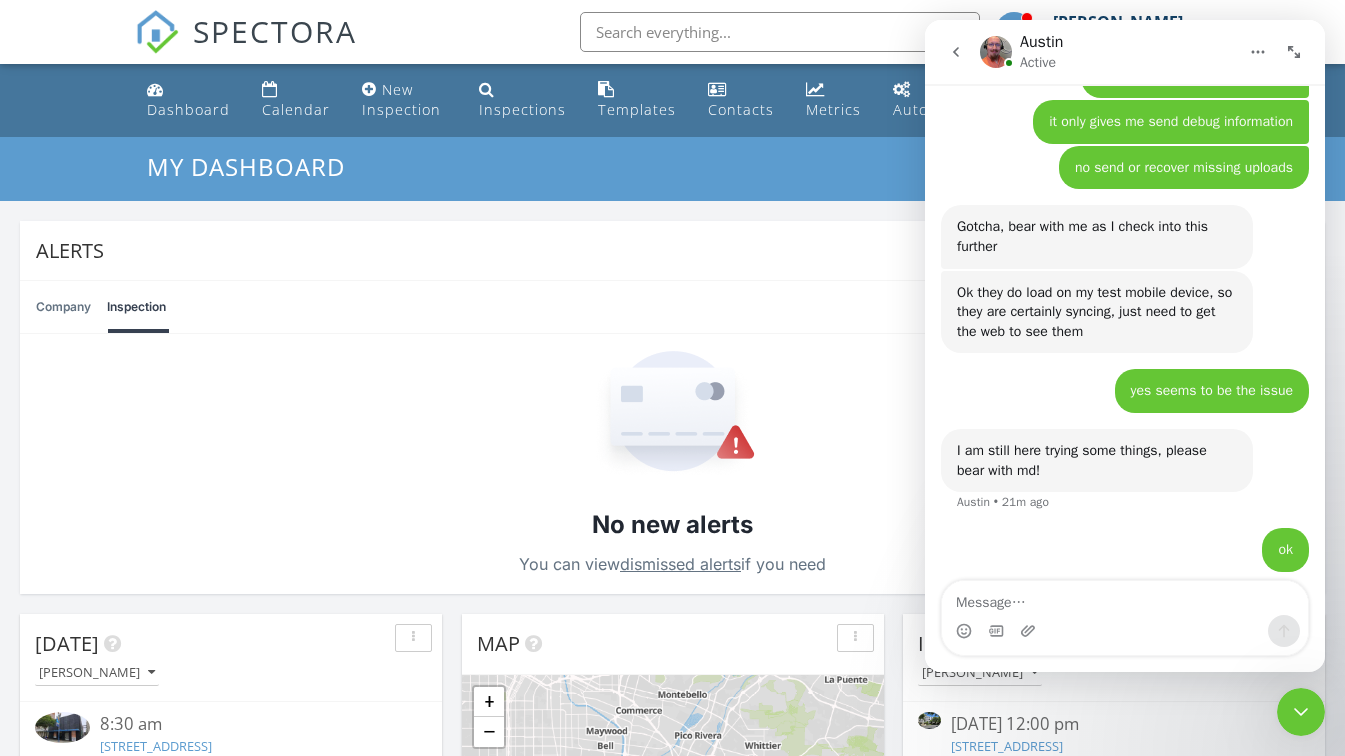 scroll, scrollTop: 6113, scrollLeft: 0, axis: vertical 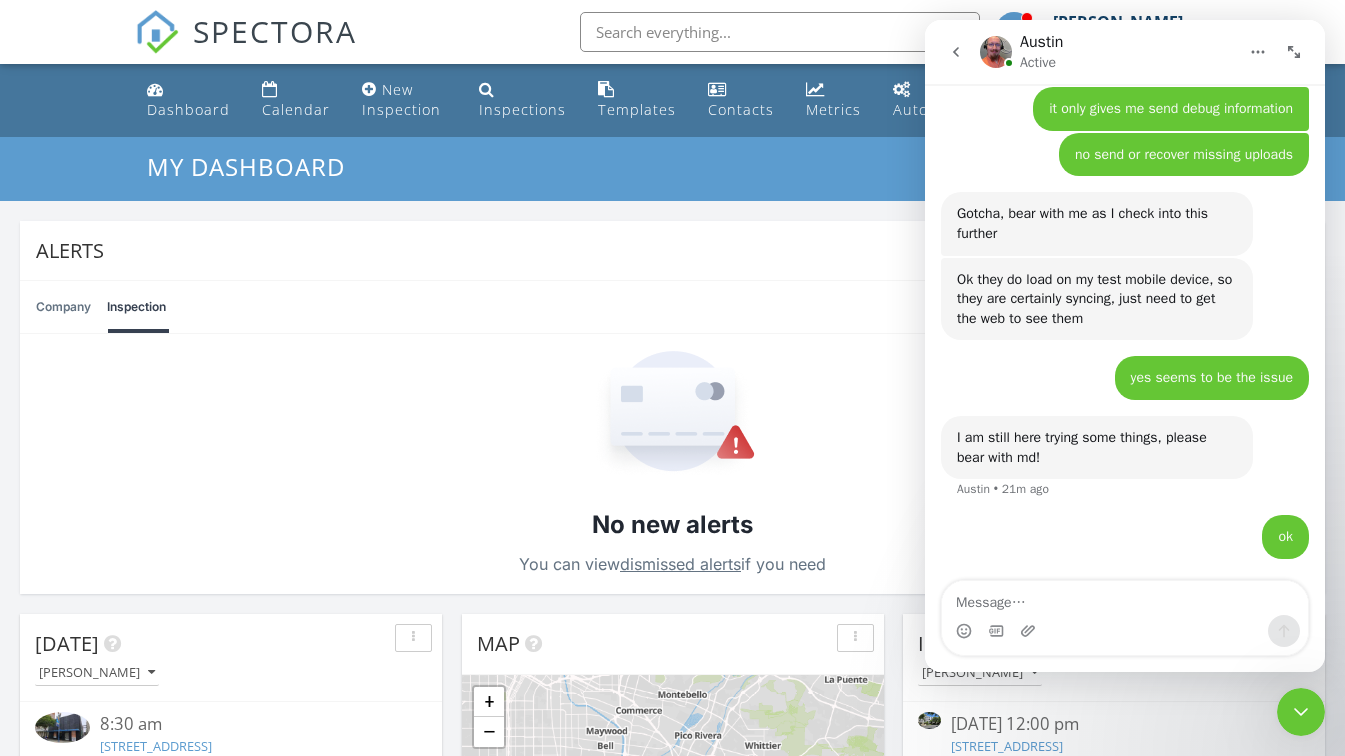 click at bounding box center (956, 52) 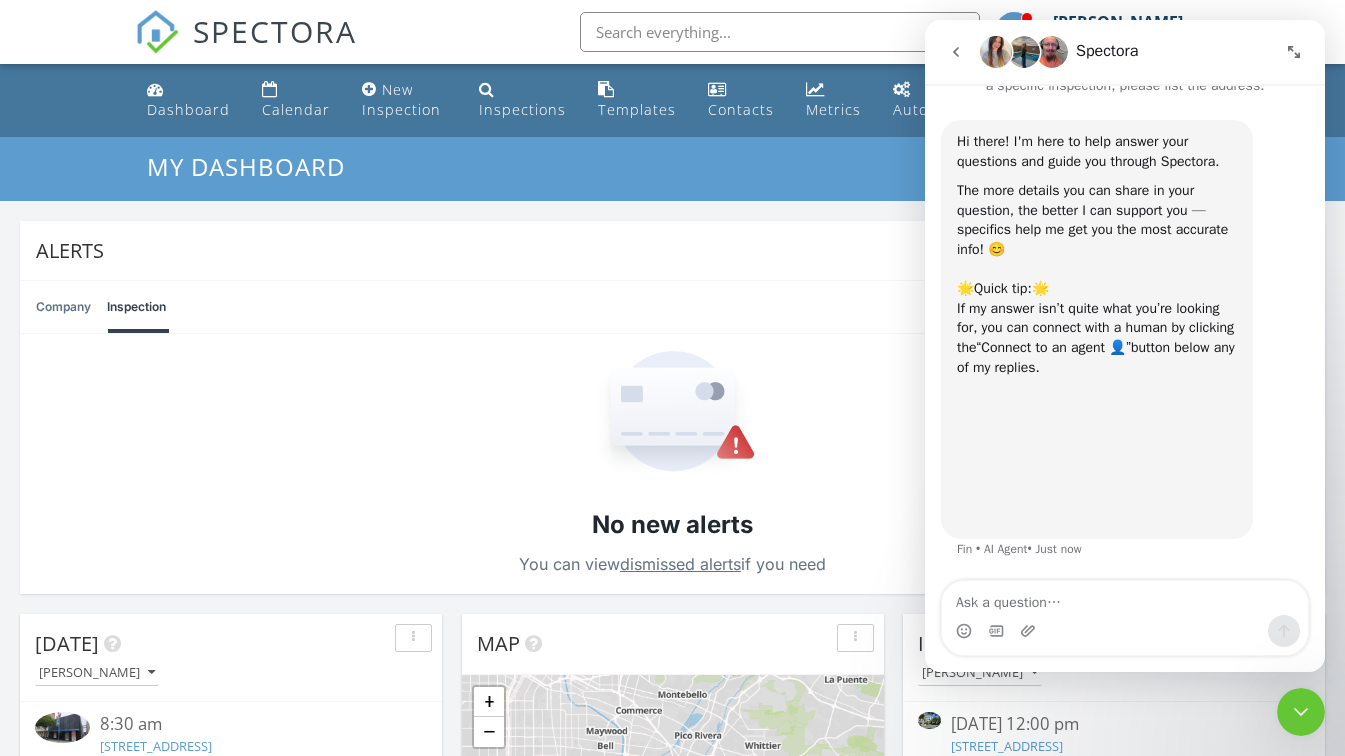scroll, scrollTop: 0, scrollLeft: 0, axis: both 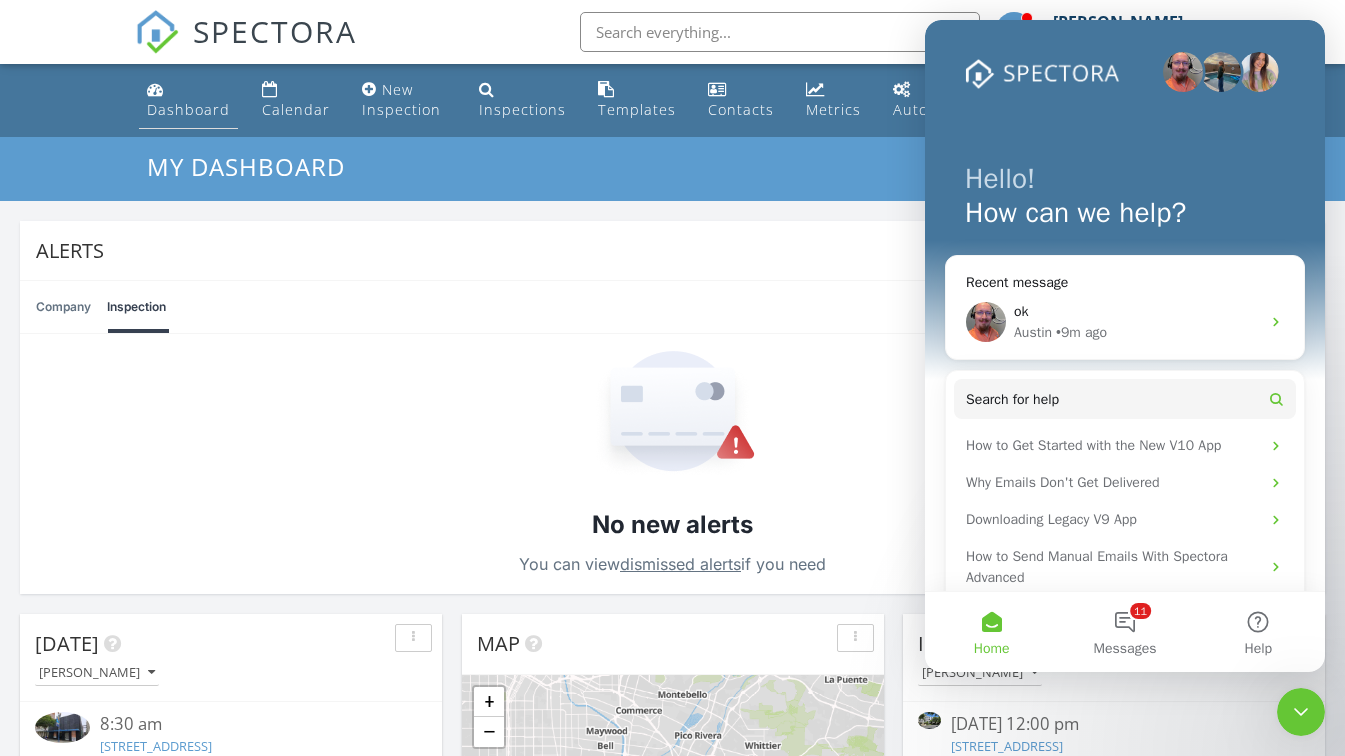 click at bounding box center (155, 89) 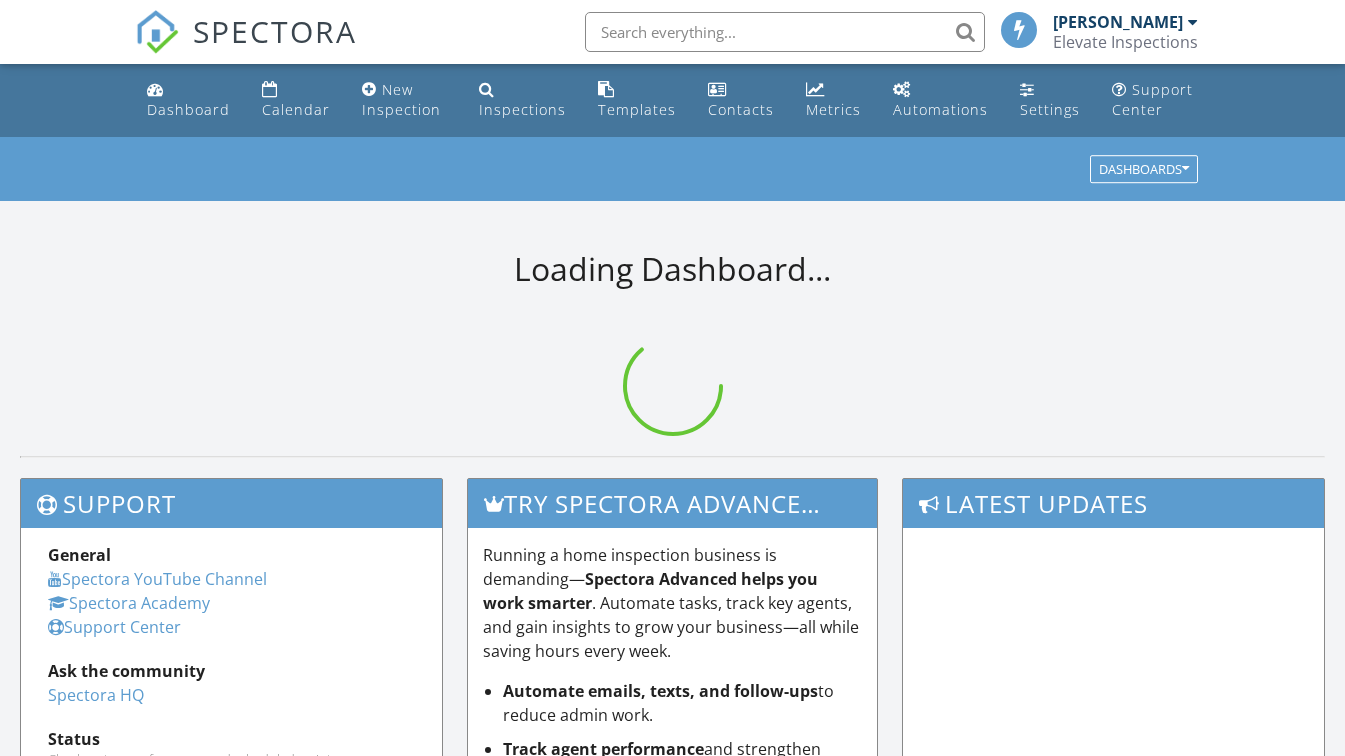 scroll, scrollTop: 0, scrollLeft: 0, axis: both 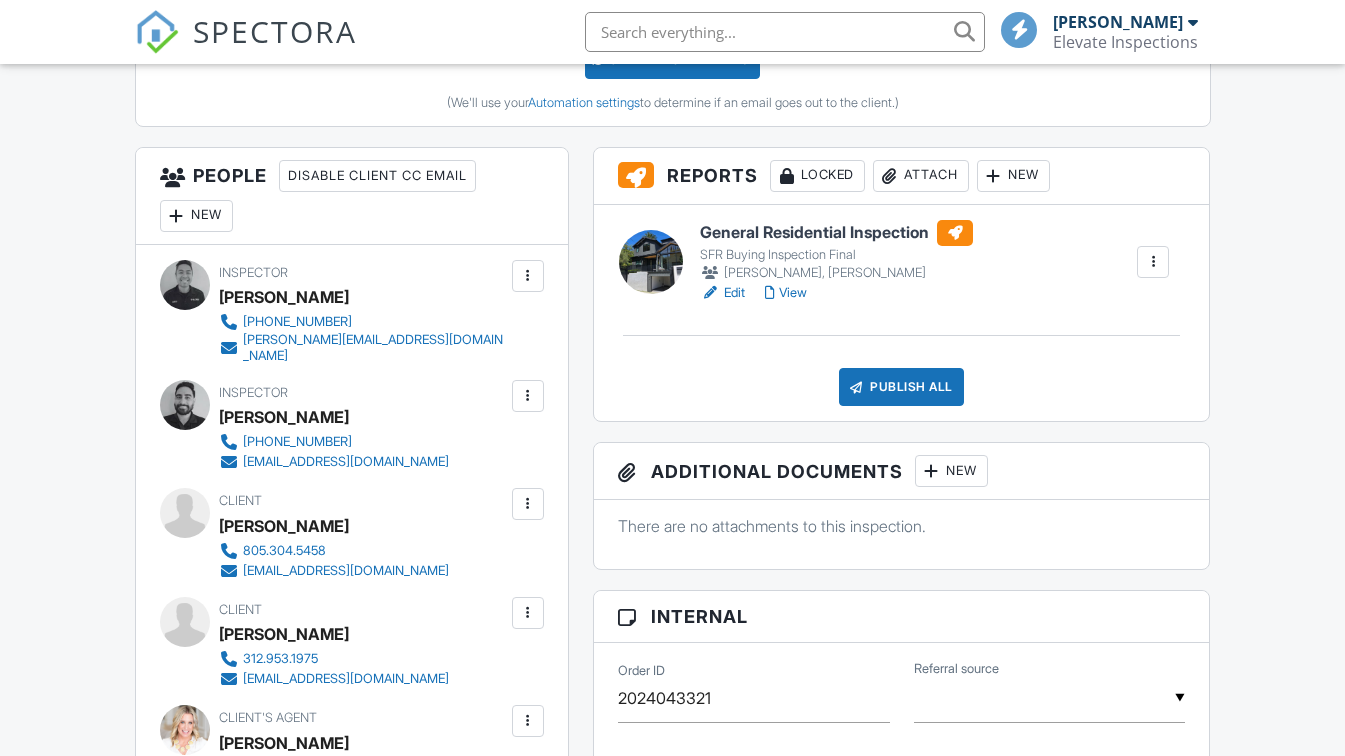 click on "Edit" at bounding box center (722, 293) 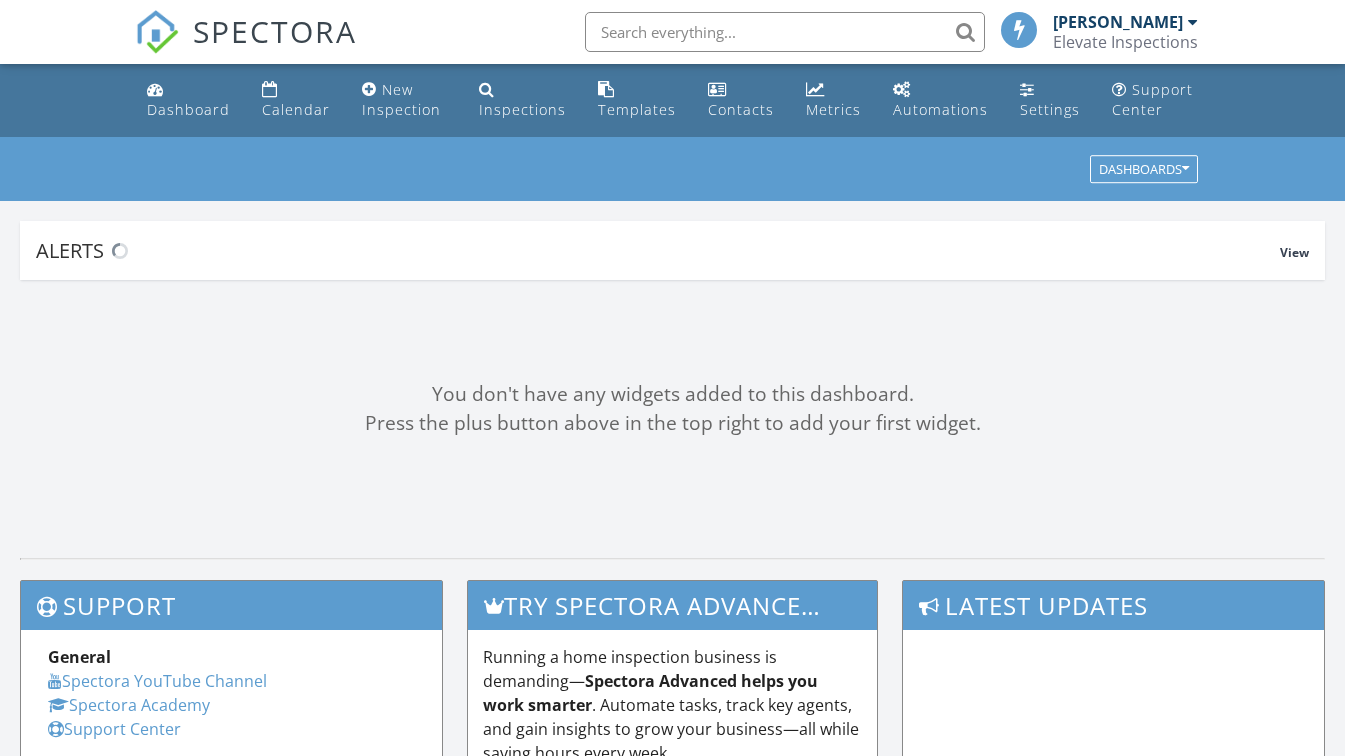 scroll, scrollTop: 0, scrollLeft: 0, axis: both 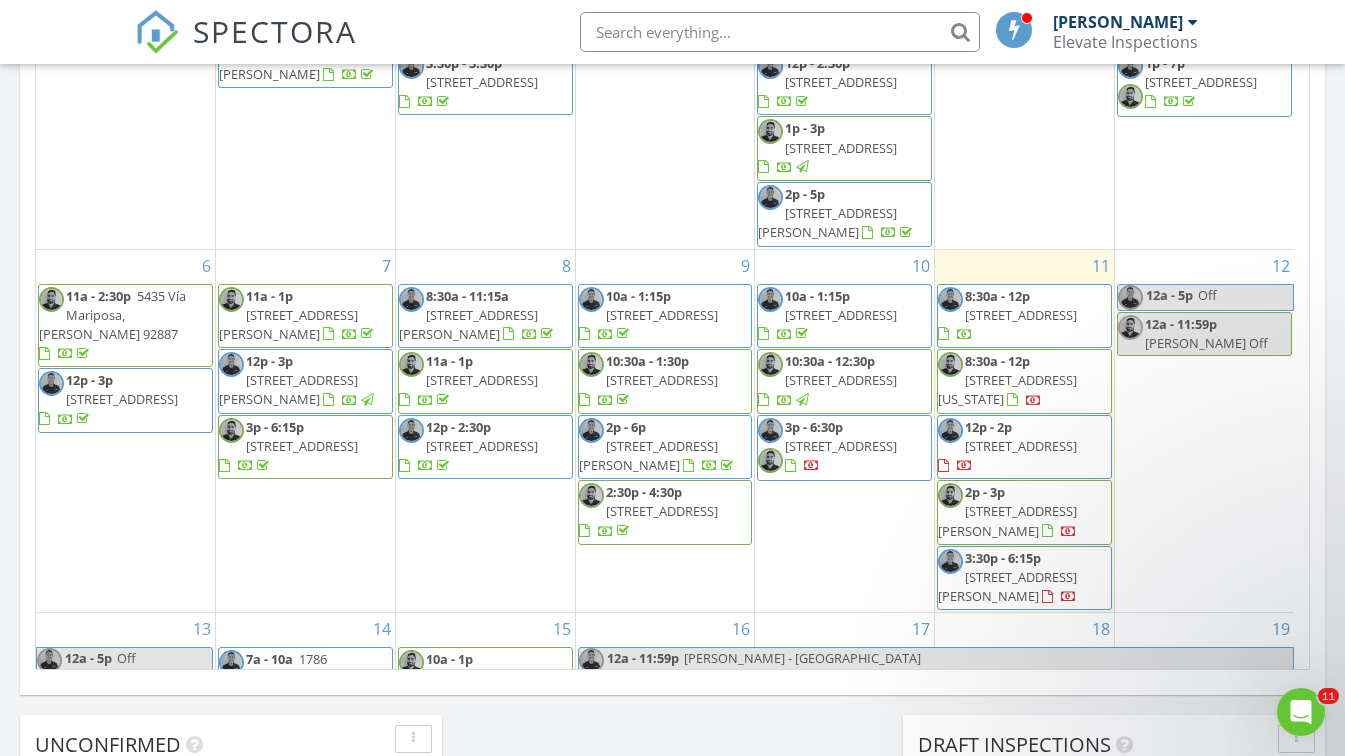 click 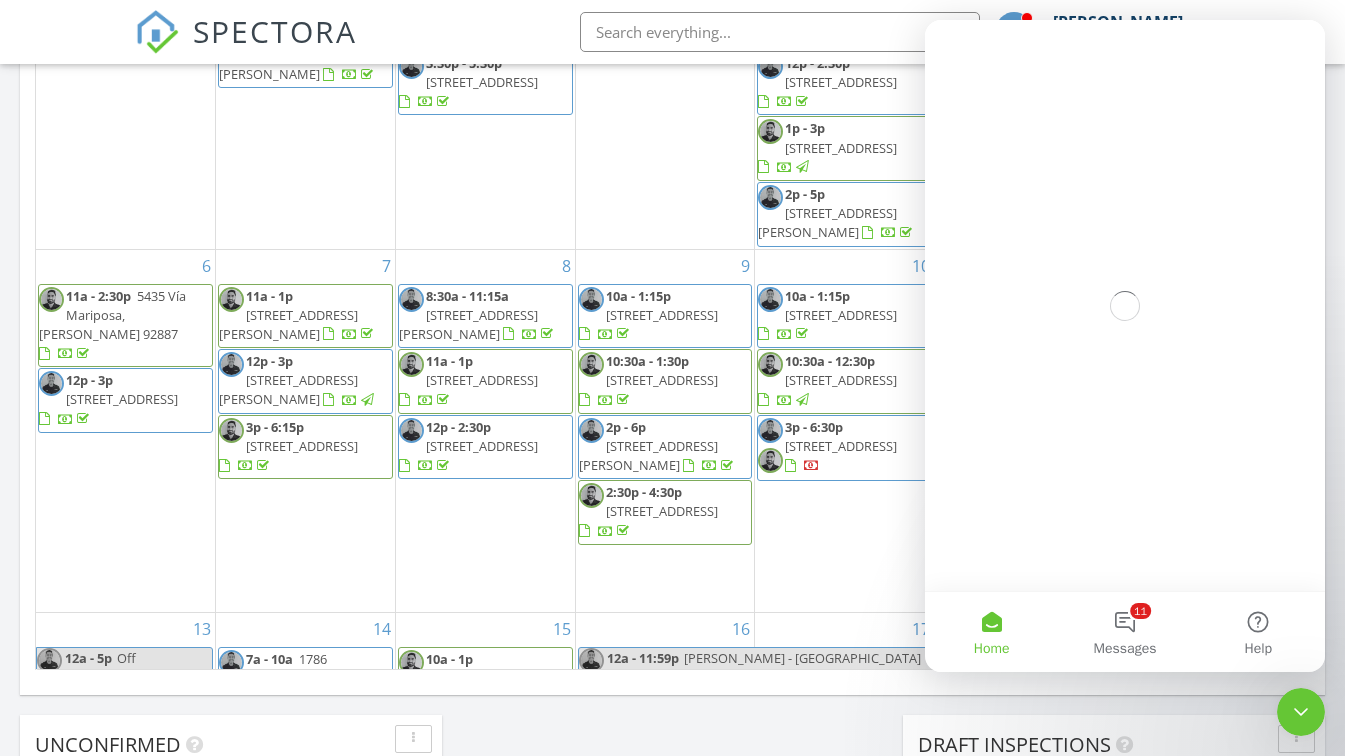scroll, scrollTop: 0, scrollLeft: 0, axis: both 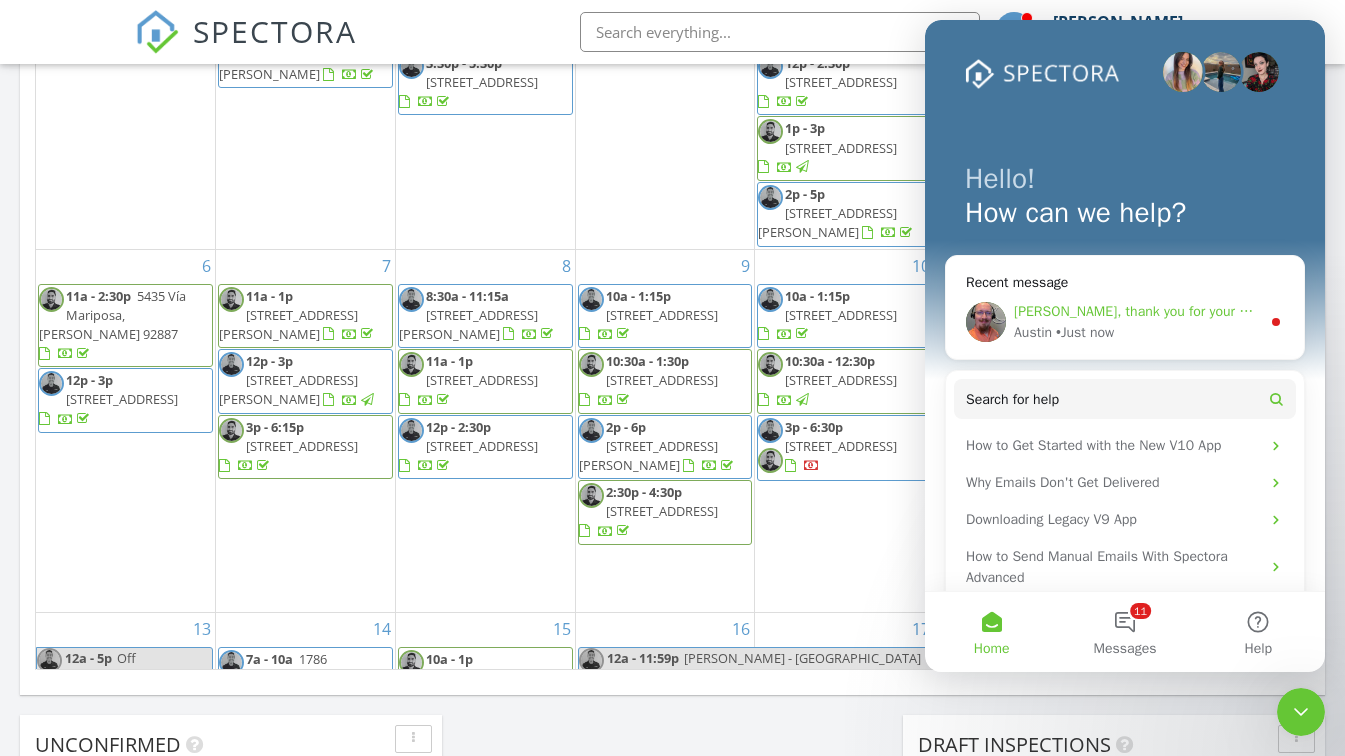 click on "Ok David, thank you for your patience! I am still checking into why they are not showing. However, I was able to get them to show when I "Load report in previous v10 editor" ​  As a temporary workaround, you should be able to do the "open in previous v10 editor" and finish off the report, as I have reported this bug to our team to fix permanently! Austin •  Just now" at bounding box center (1125, 322) 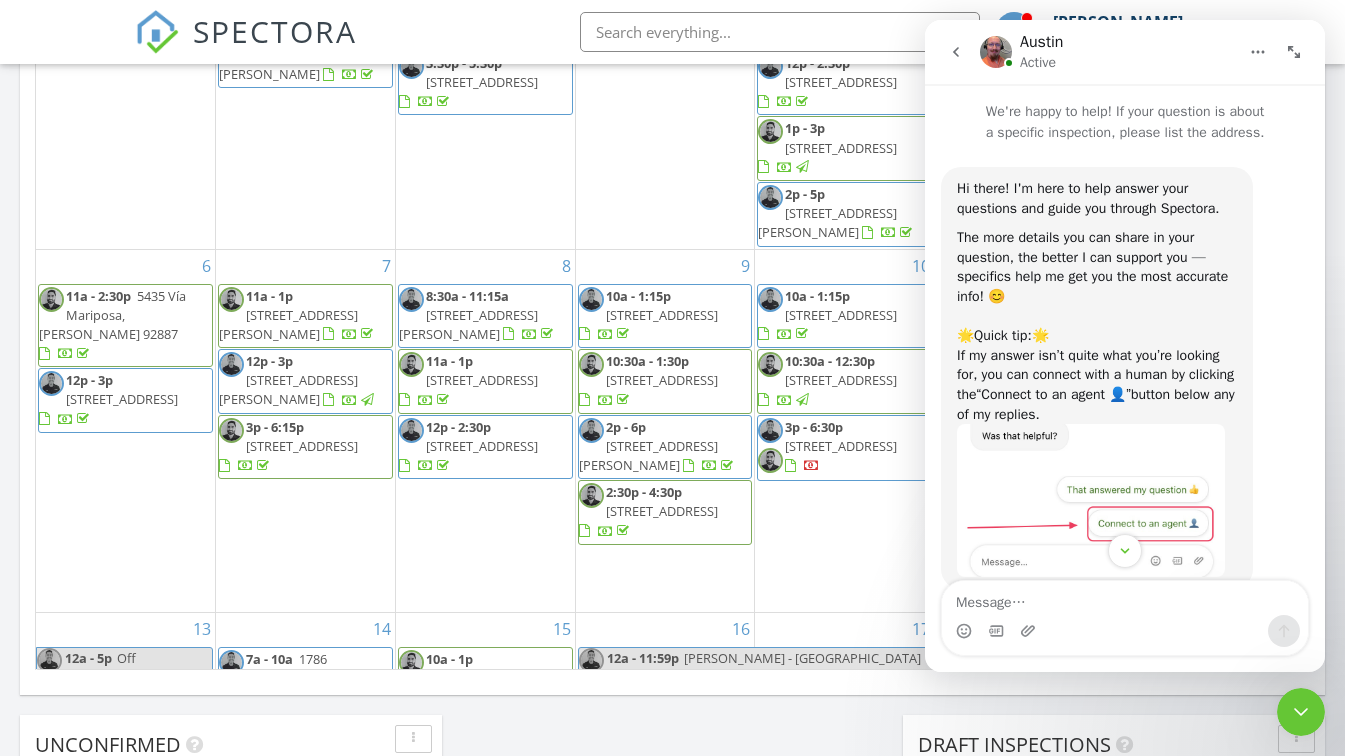 scroll, scrollTop: 3, scrollLeft: 0, axis: vertical 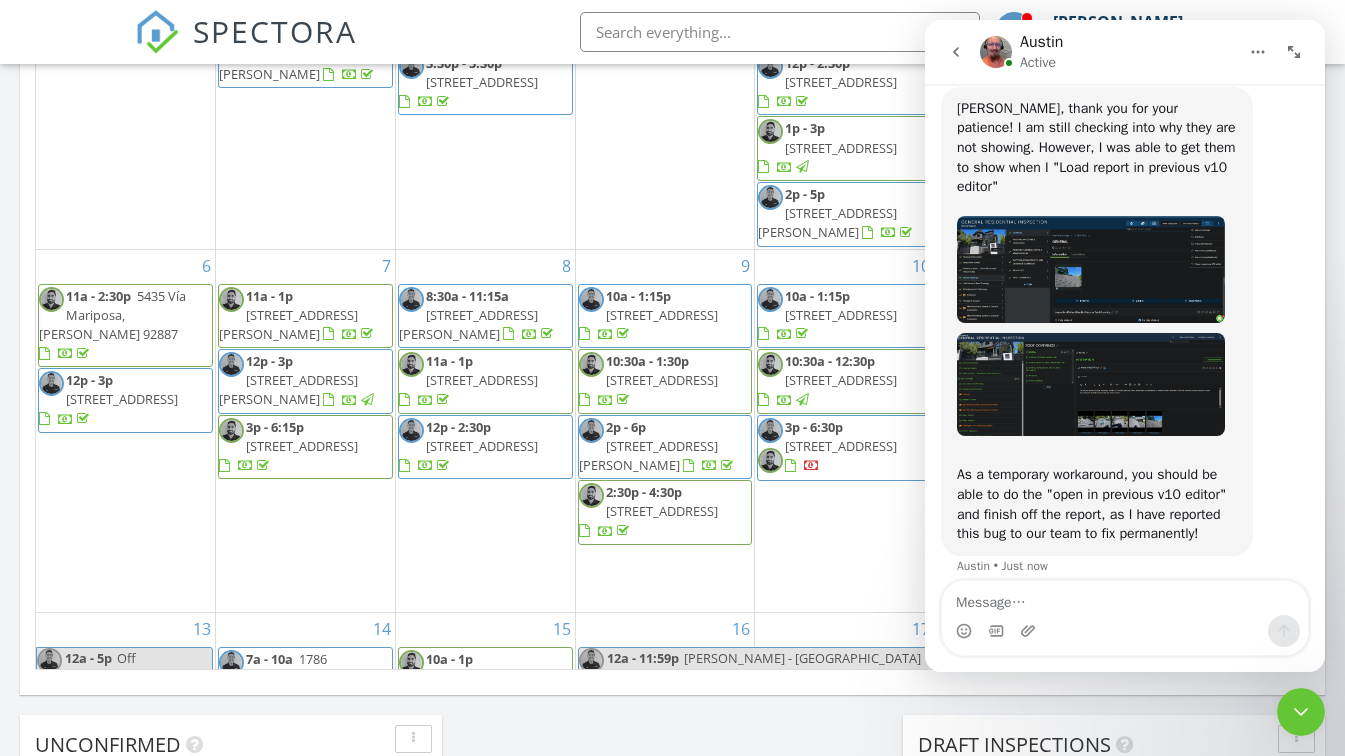 click on "1
9a - 11:15a
9080 Bloomfield Ave 192, Cypress 90630
1:30p - 3:30p
123 Colombo Ln 78, Tustin 92780
3:30p - 5:30p
5625 Crescent Park W 131, Los Angeles 90094" at bounding box center [485, 67] 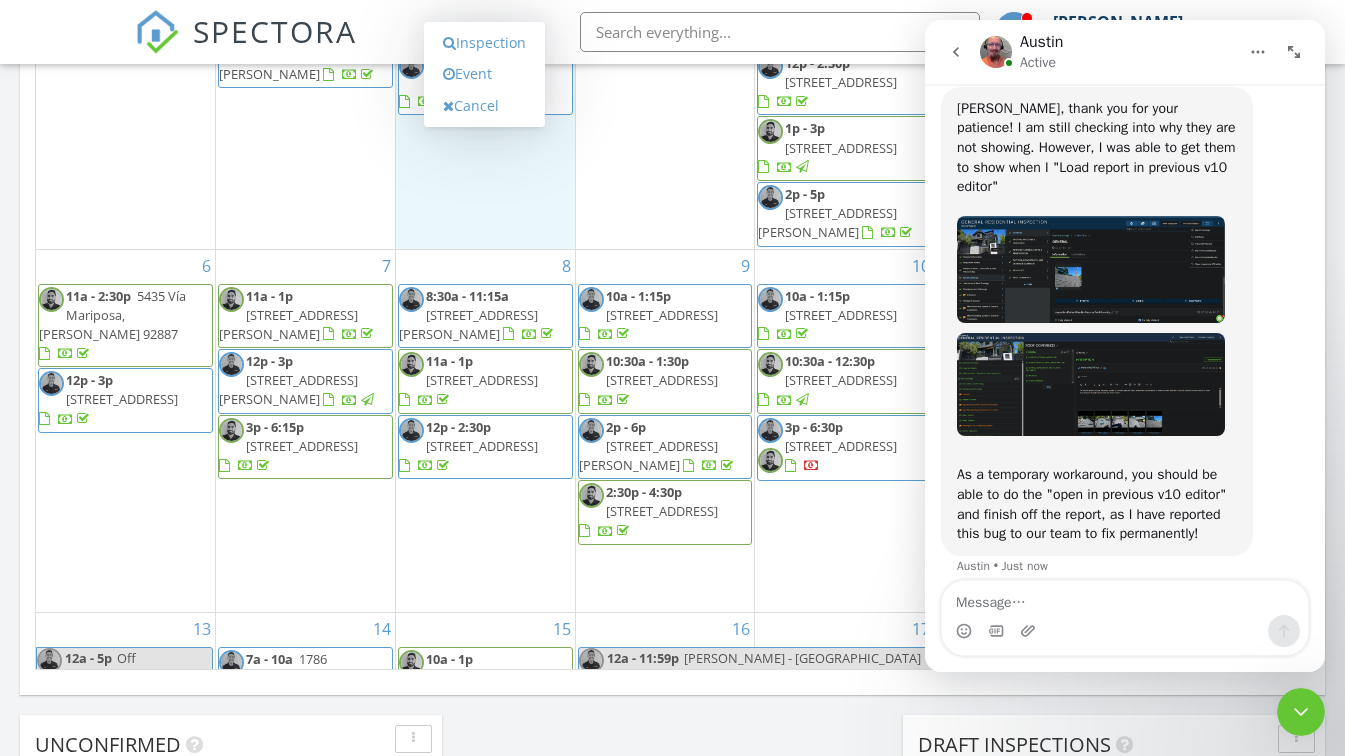 click 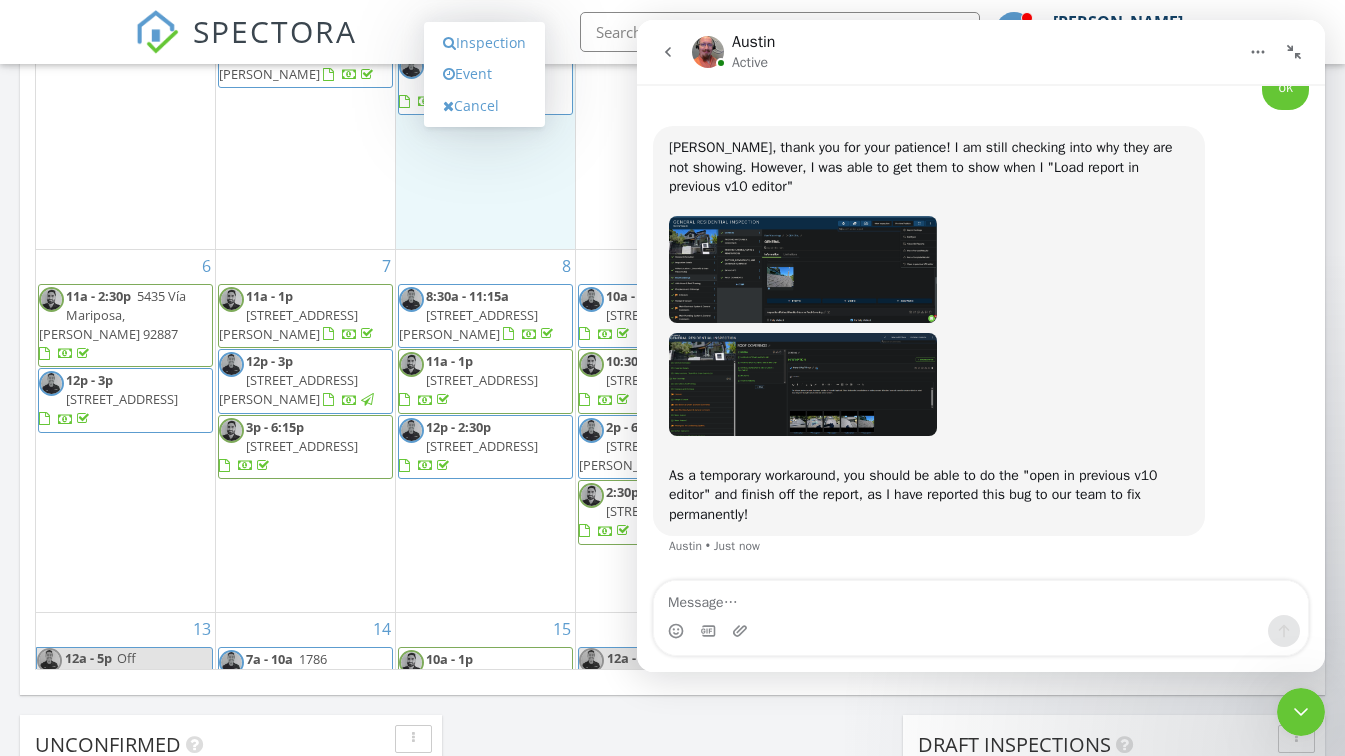 scroll, scrollTop: 5629, scrollLeft: 0, axis: vertical 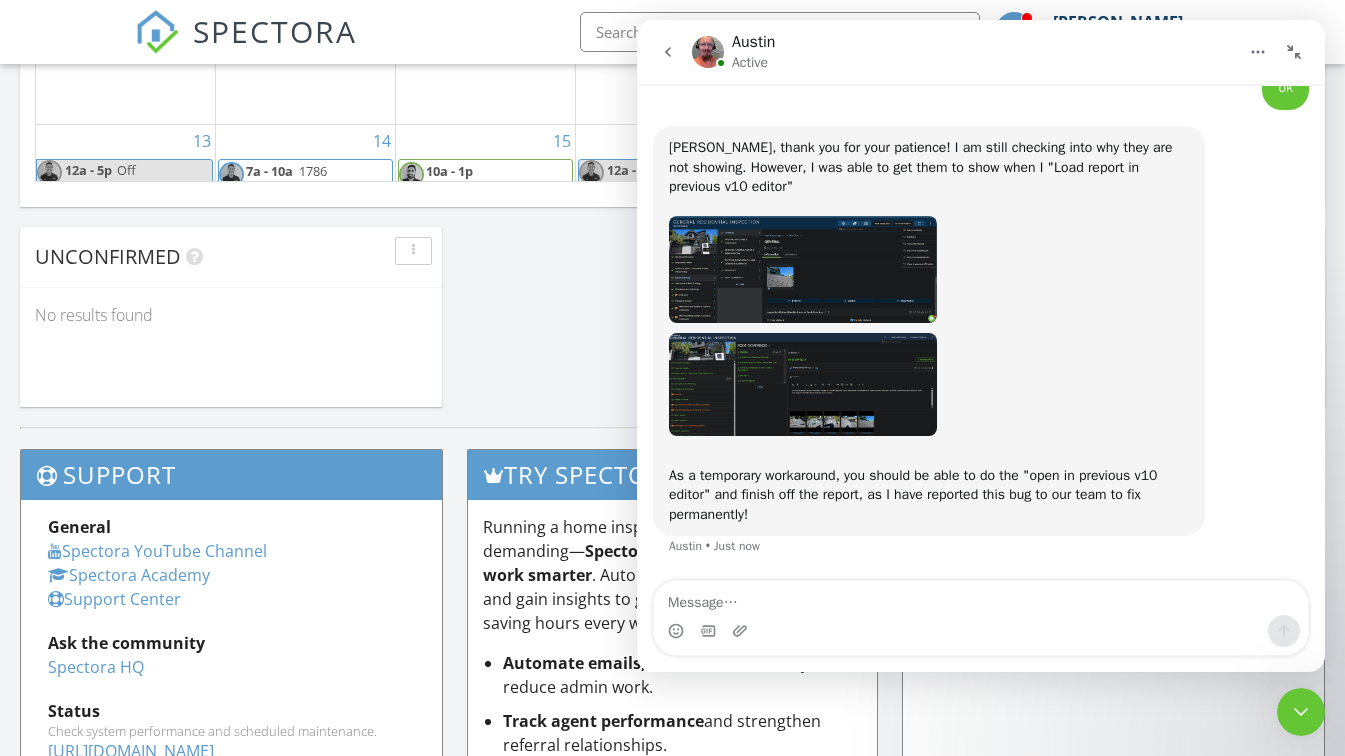 click at bounding box center [668, 52] 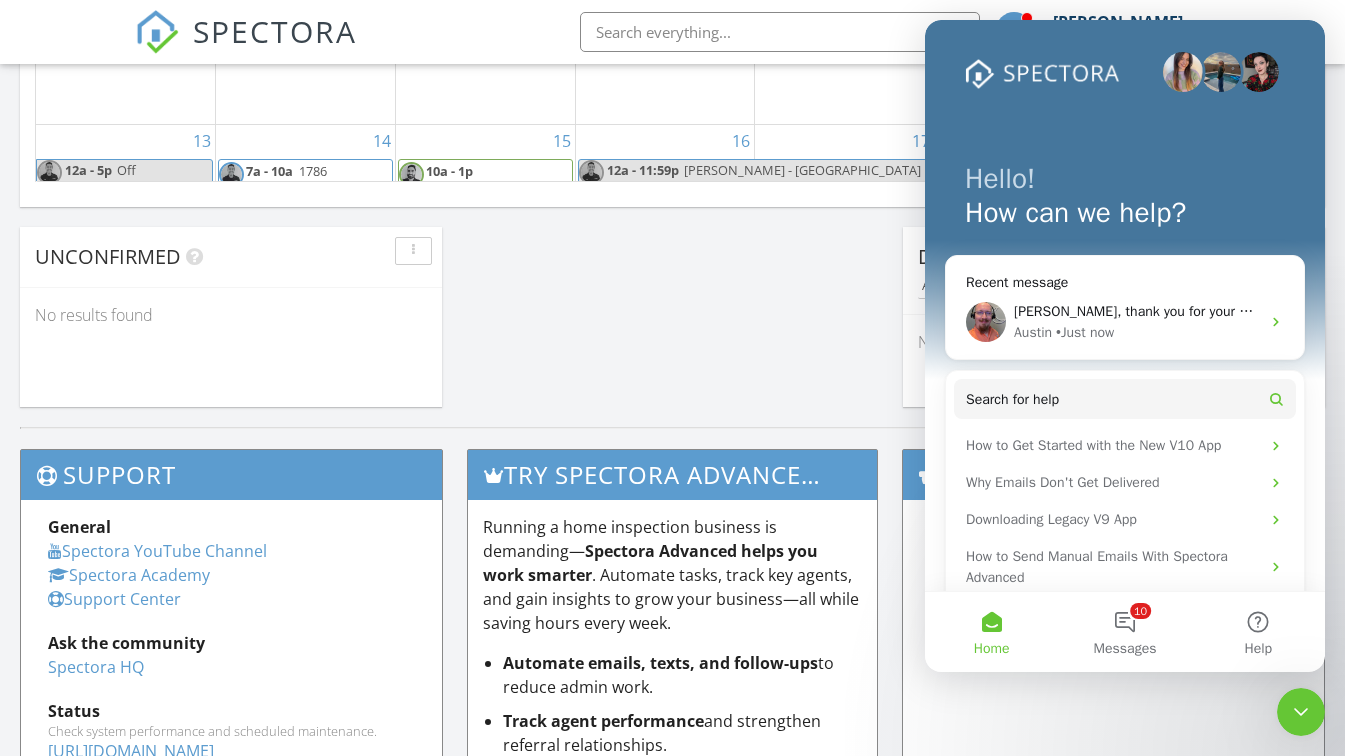 scroll, scrollTop: 0, scrollLeft: 0, axis: both 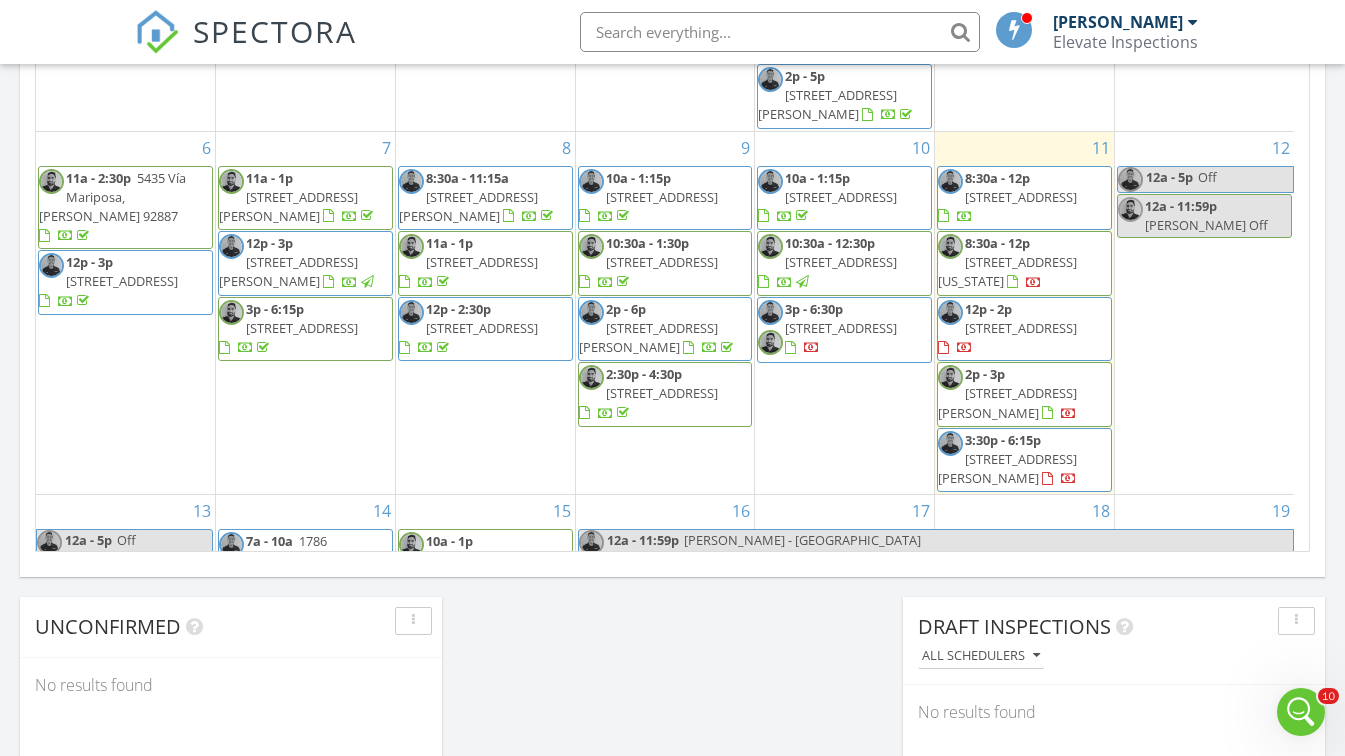 click on "1822 N Vista St , Los Angeles 90046" at bounding box center (841, 328) 